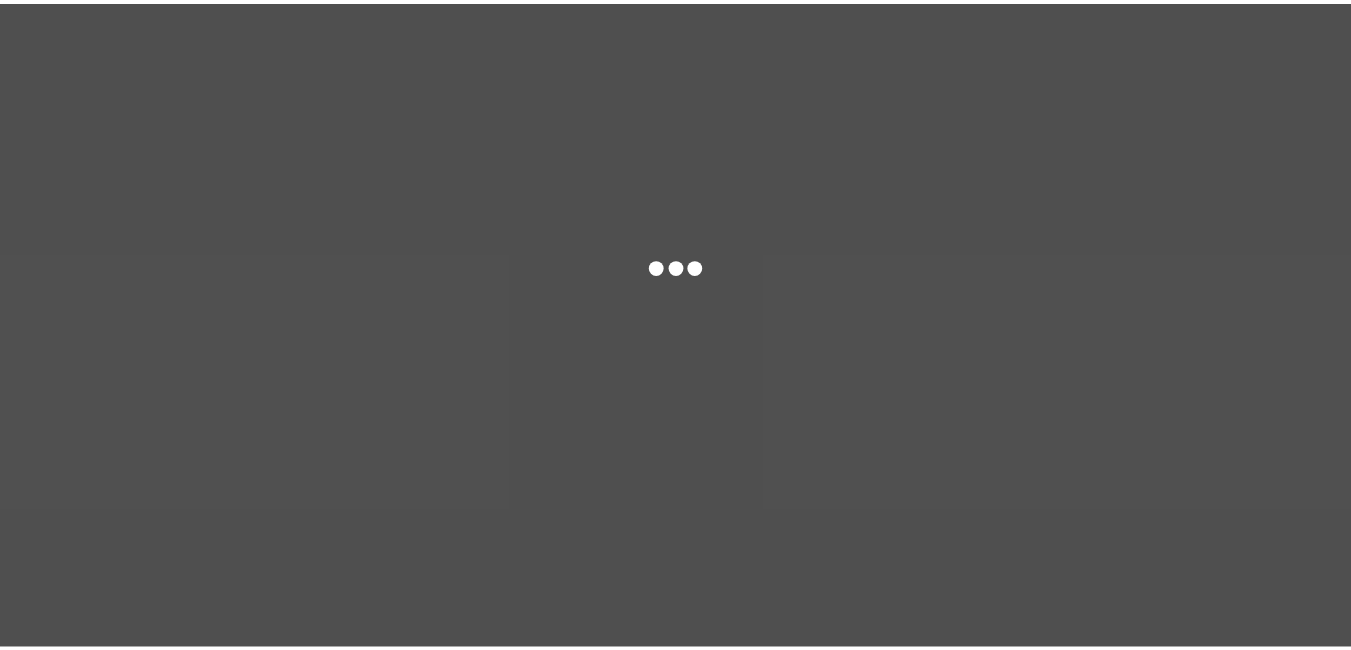 scroll, scrollTop: 0, scrollLeft: 0, axis: both 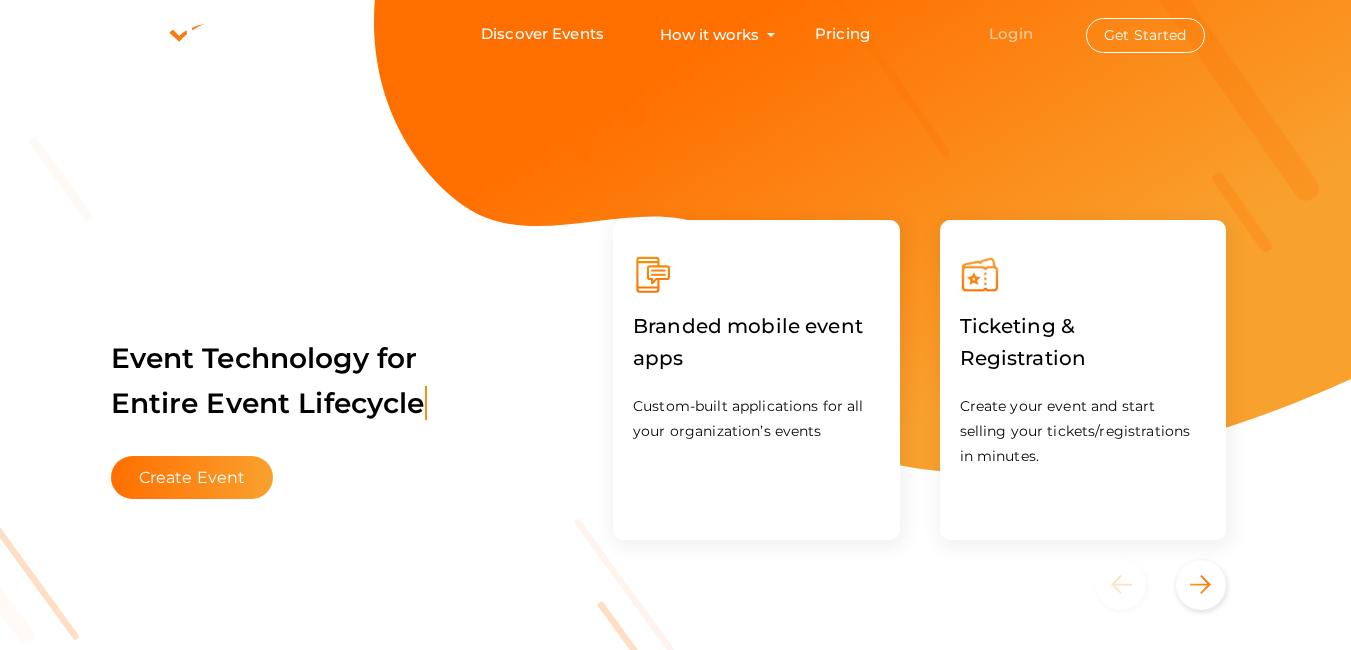 click on "Login" at bounding box center [1011, 33] 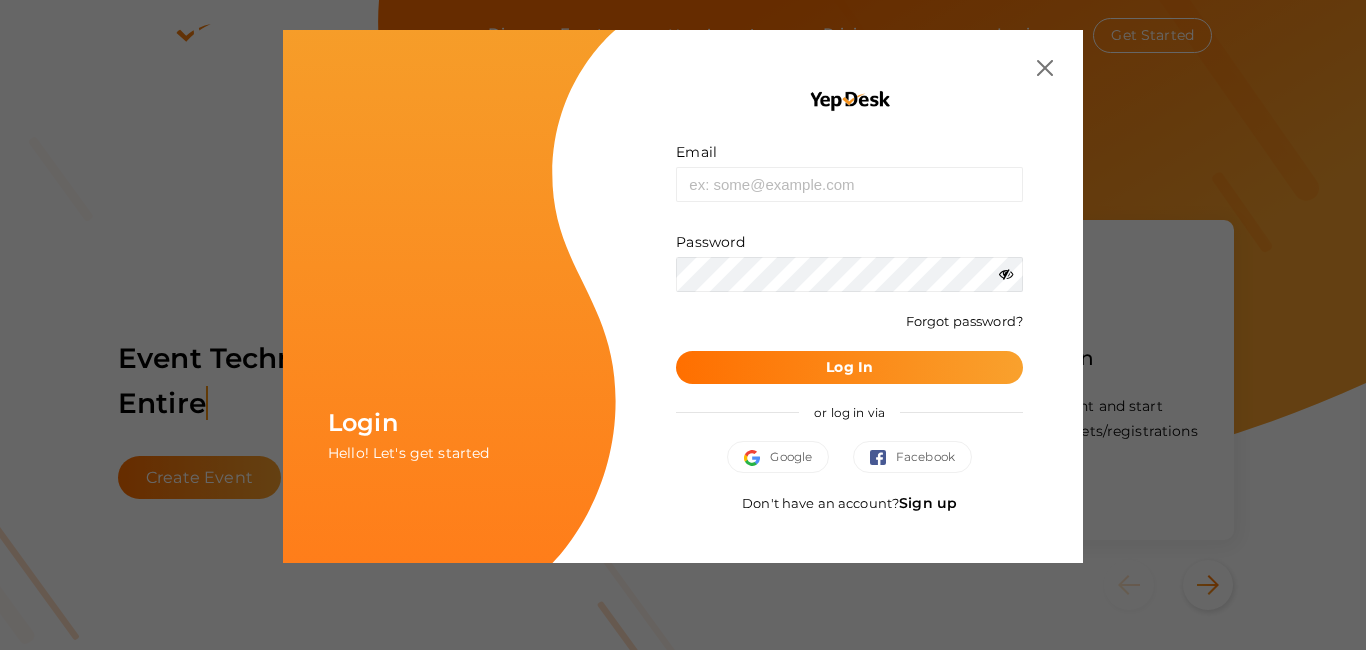 click on "Sign up" at bounding box center [928, 503] 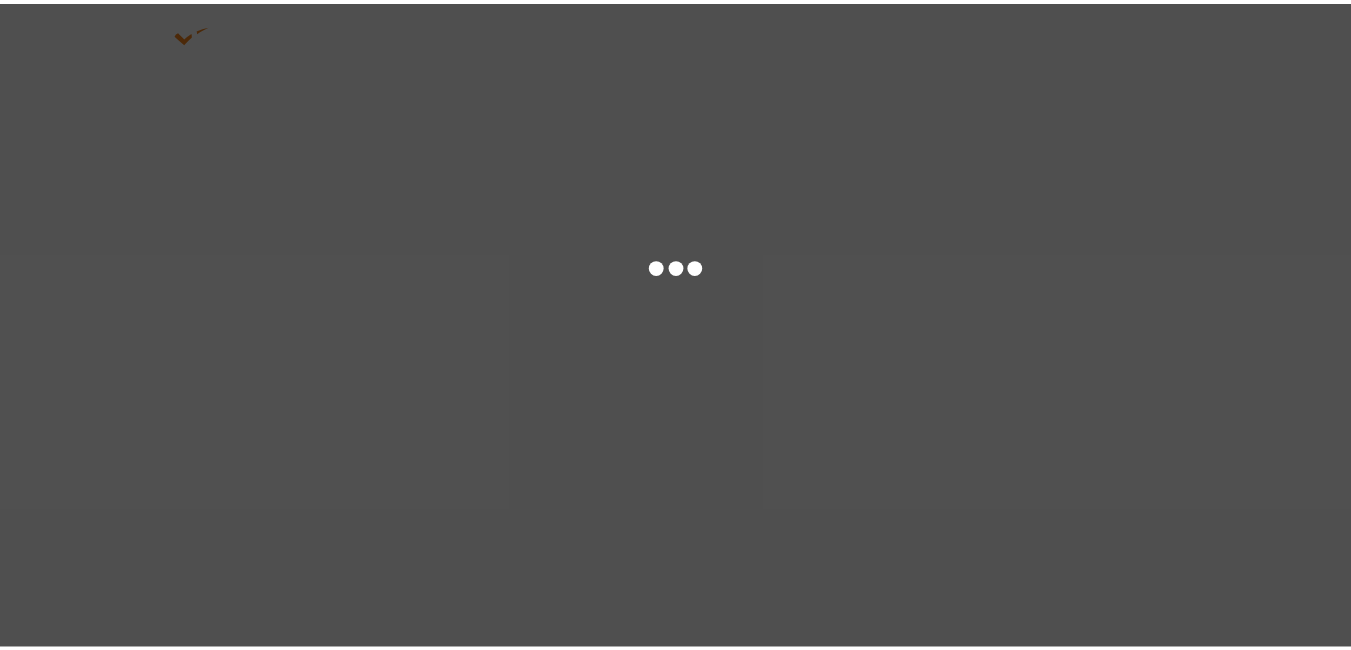 scroll, scrollTop: 0, scrollLeft: 0, axis: both 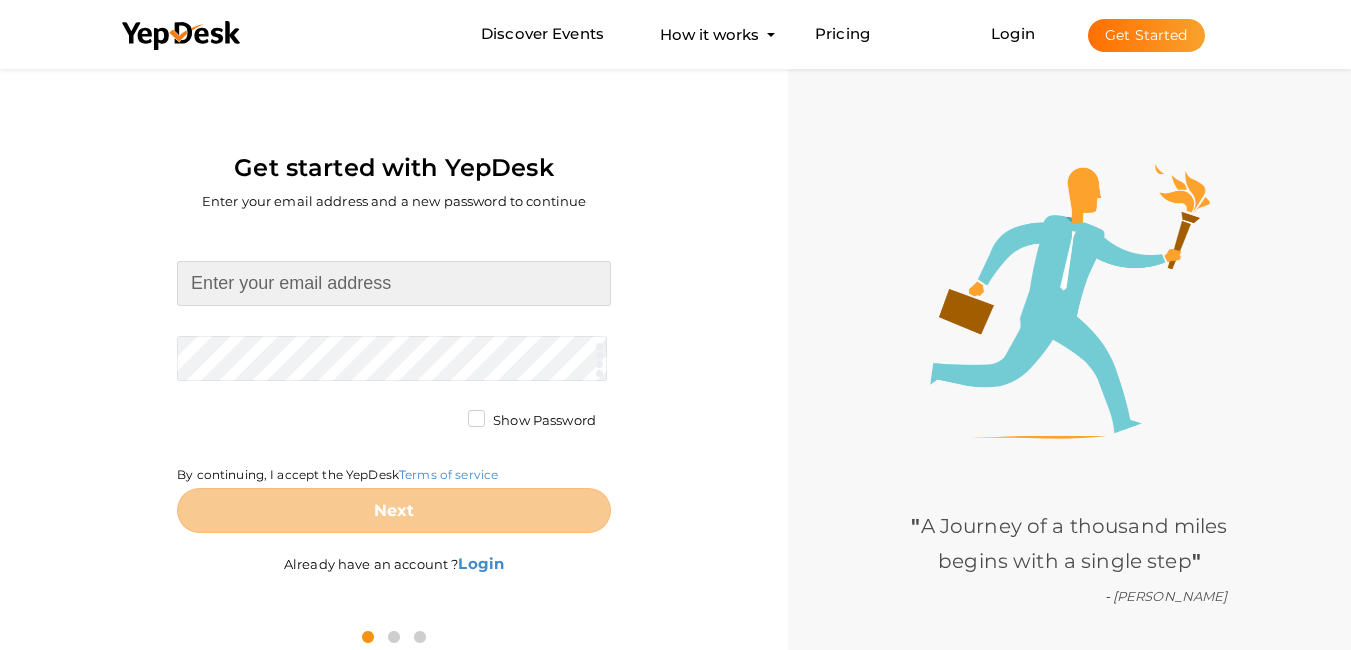 click at bounding box center [394, 283] 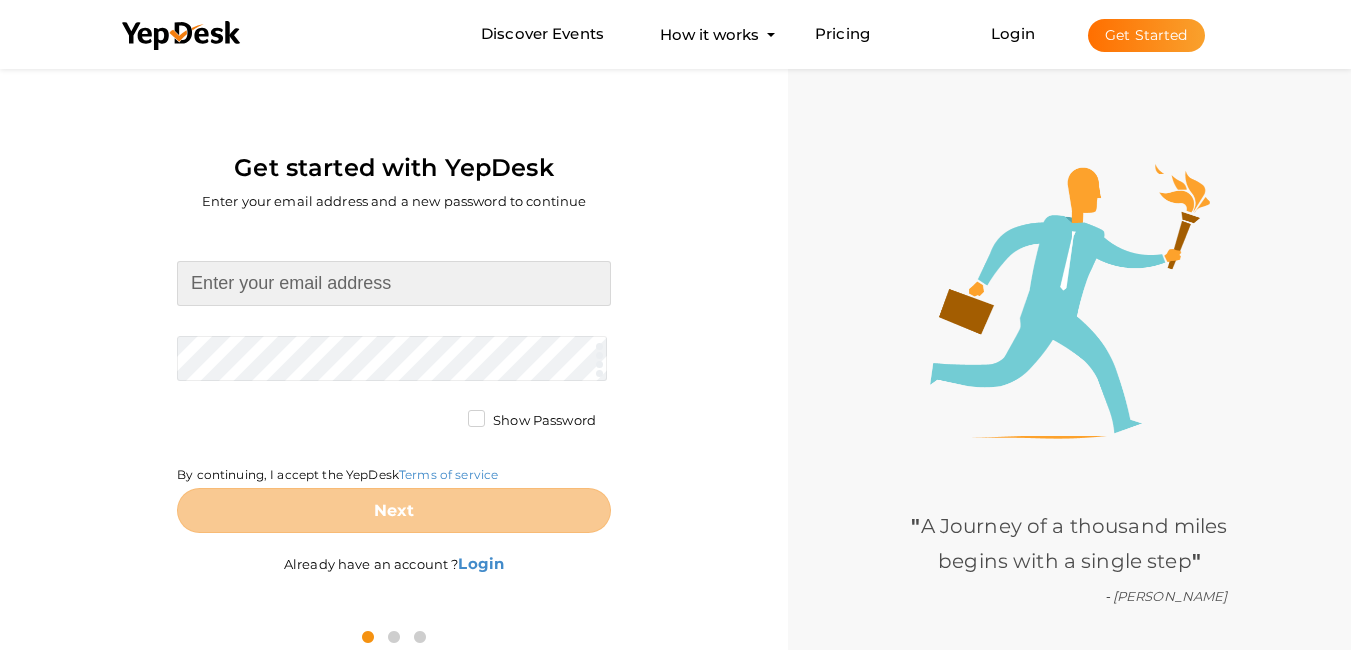 paste on "[EMAIL_ADDRESS][DOMAIN_NAME]" 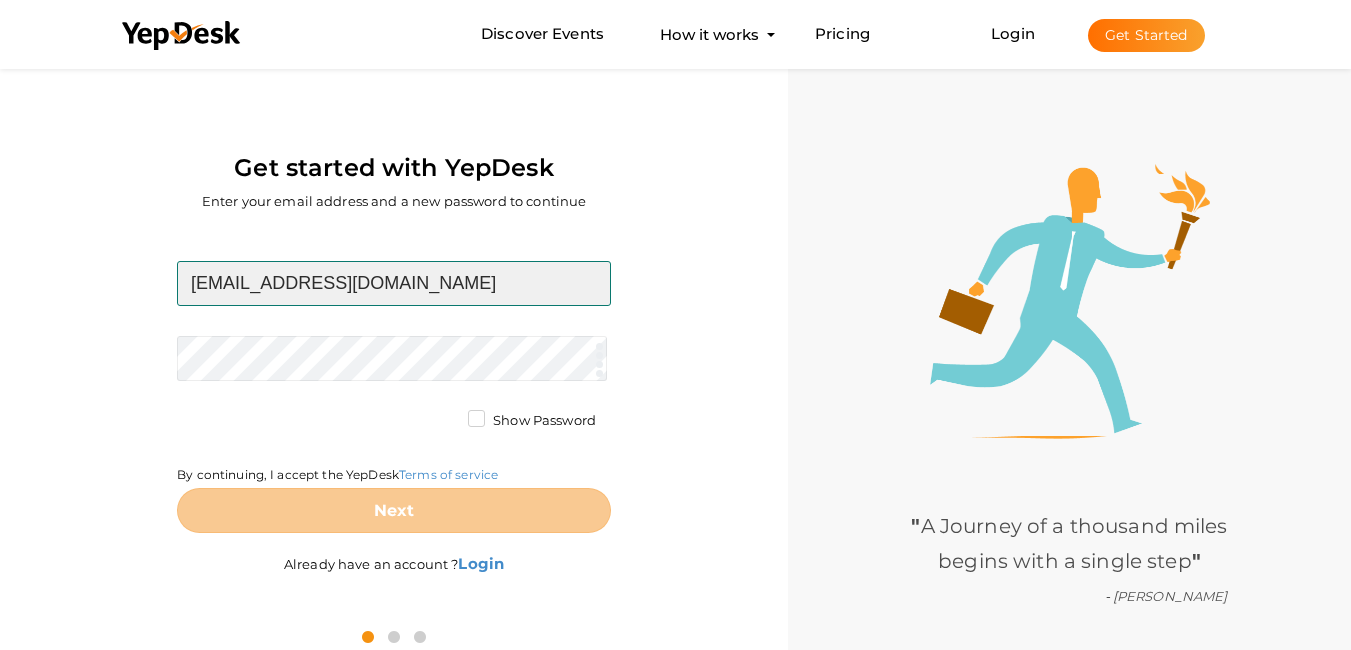 type on "[EMAIL_ADDRESS][DOMAIN_NAME]" 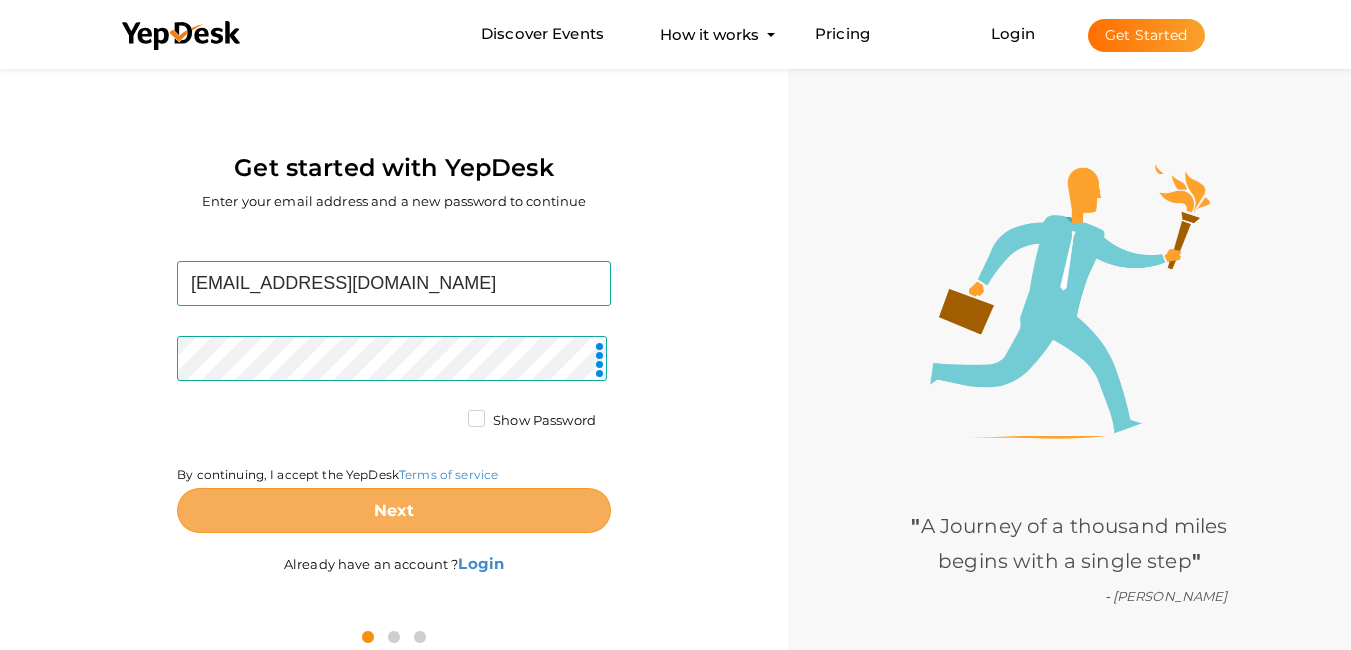 click on "Next" at bounding box center (394, 510) 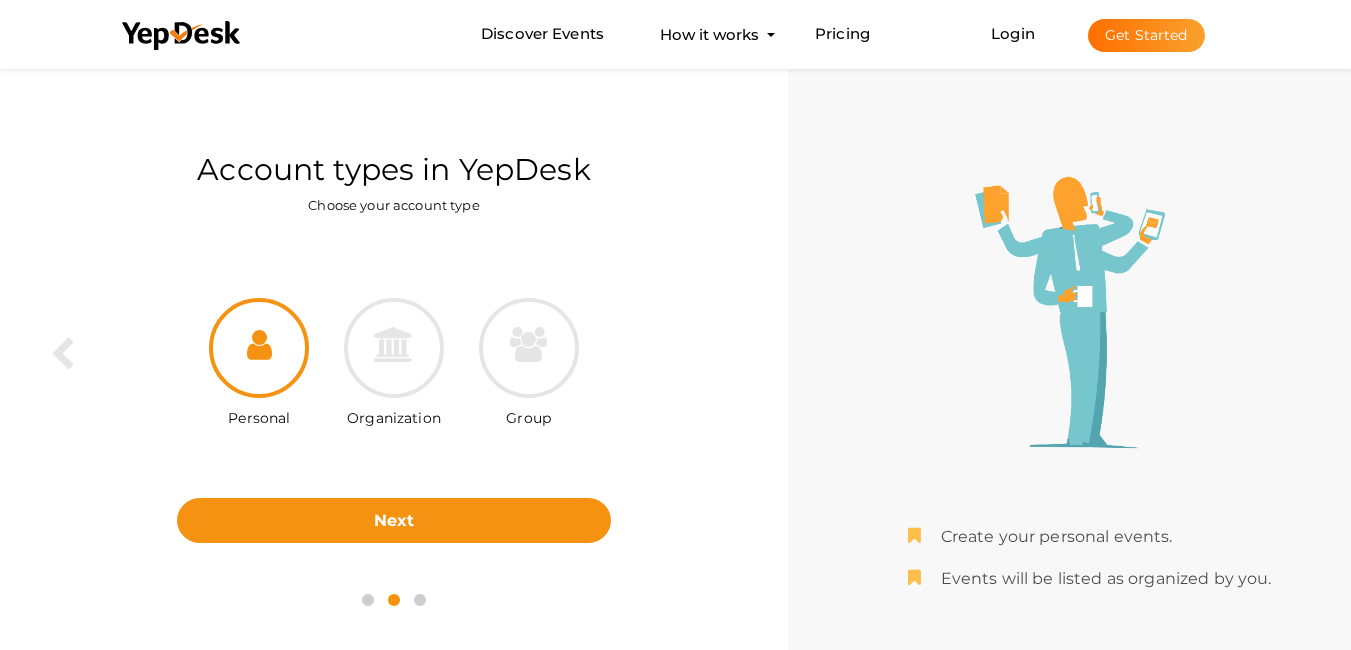 click at bounding box center [394, 348] 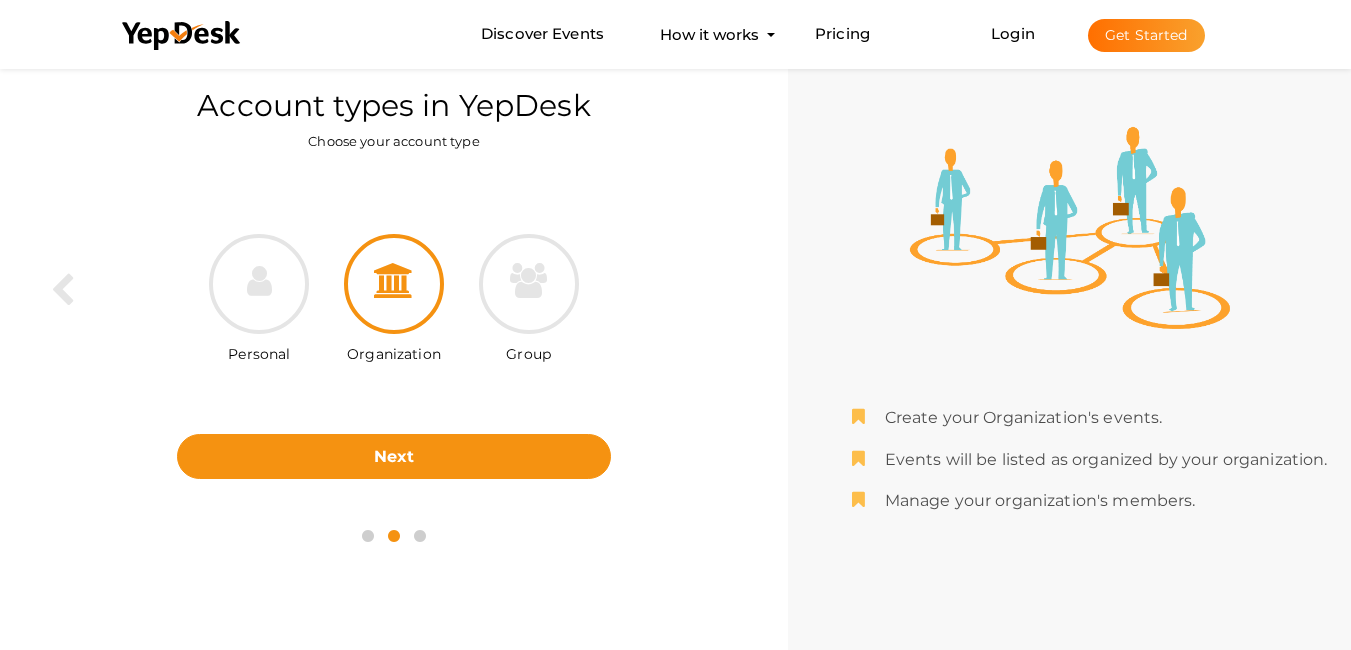 click on "Organization" at bounding box center (394, 351) 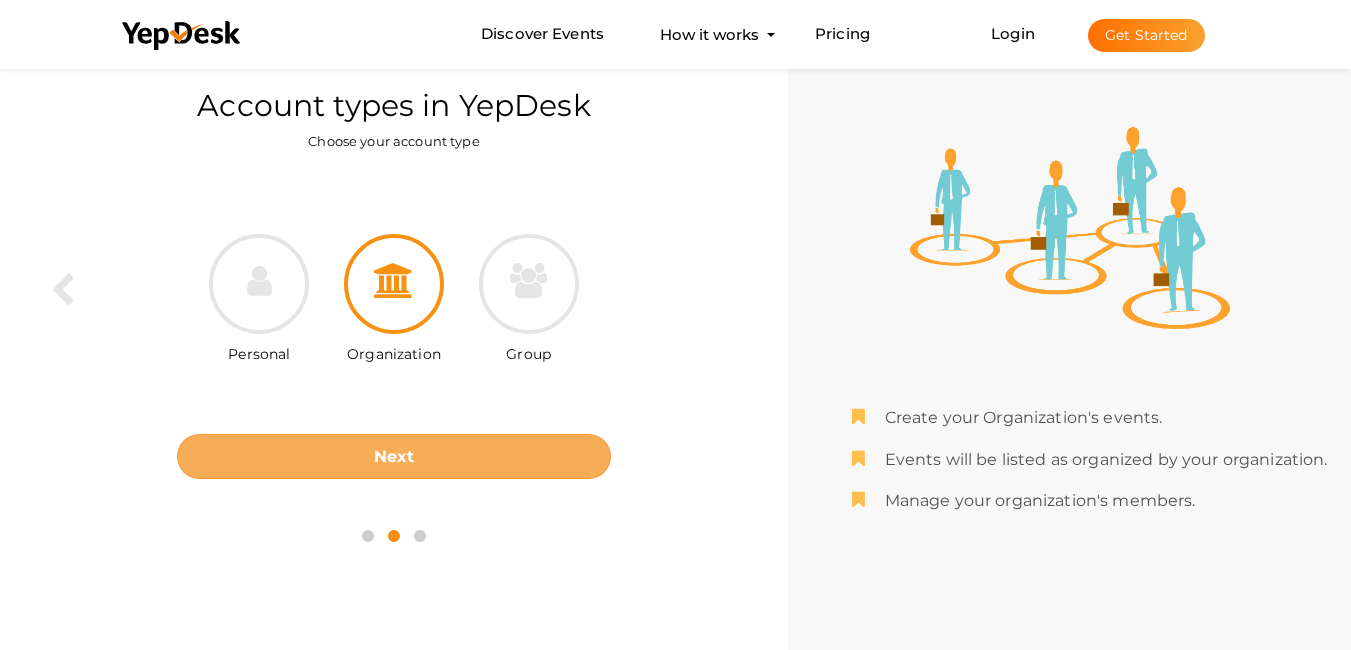 click on "Next" at bounding box center (394, 456) 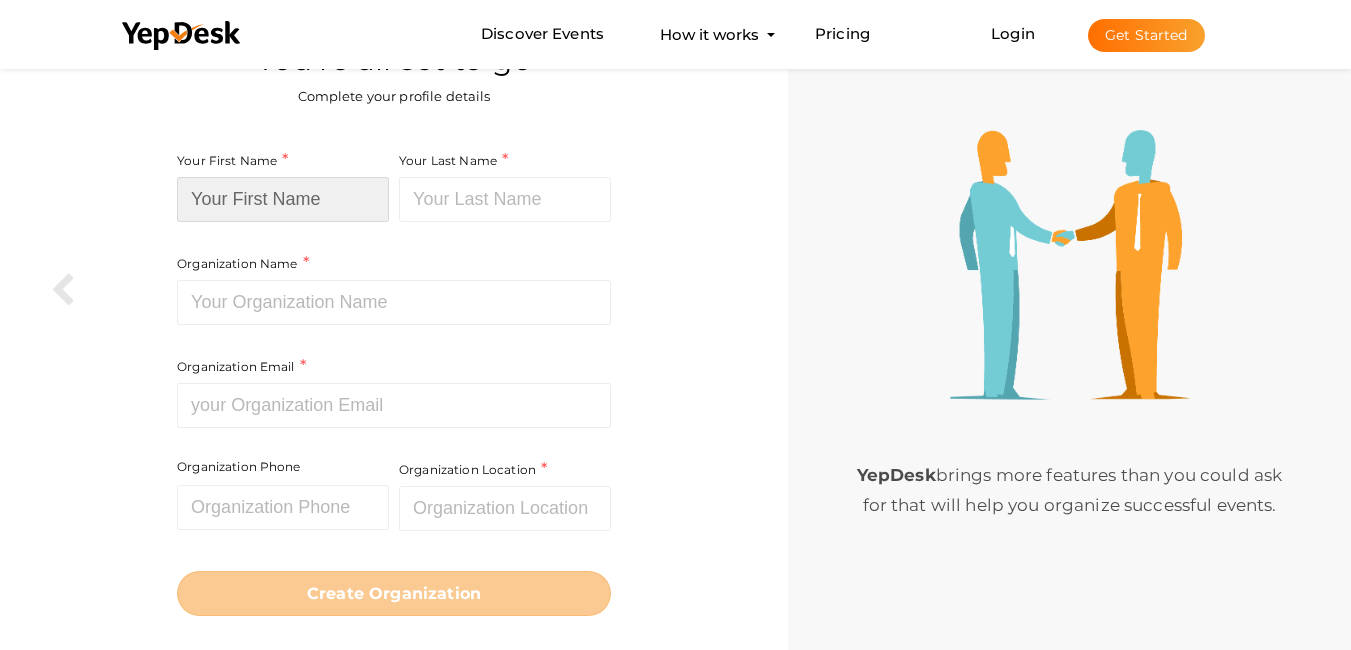 click at bounding box center (283, 199) 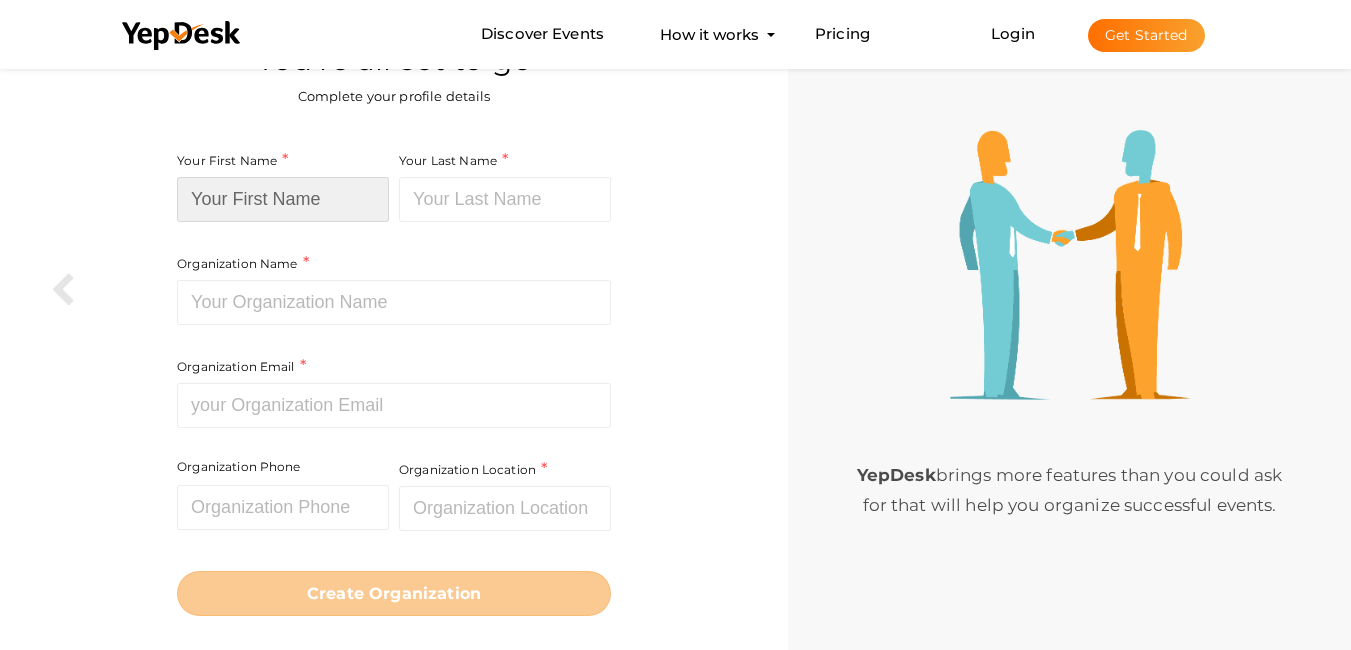 type on "S" 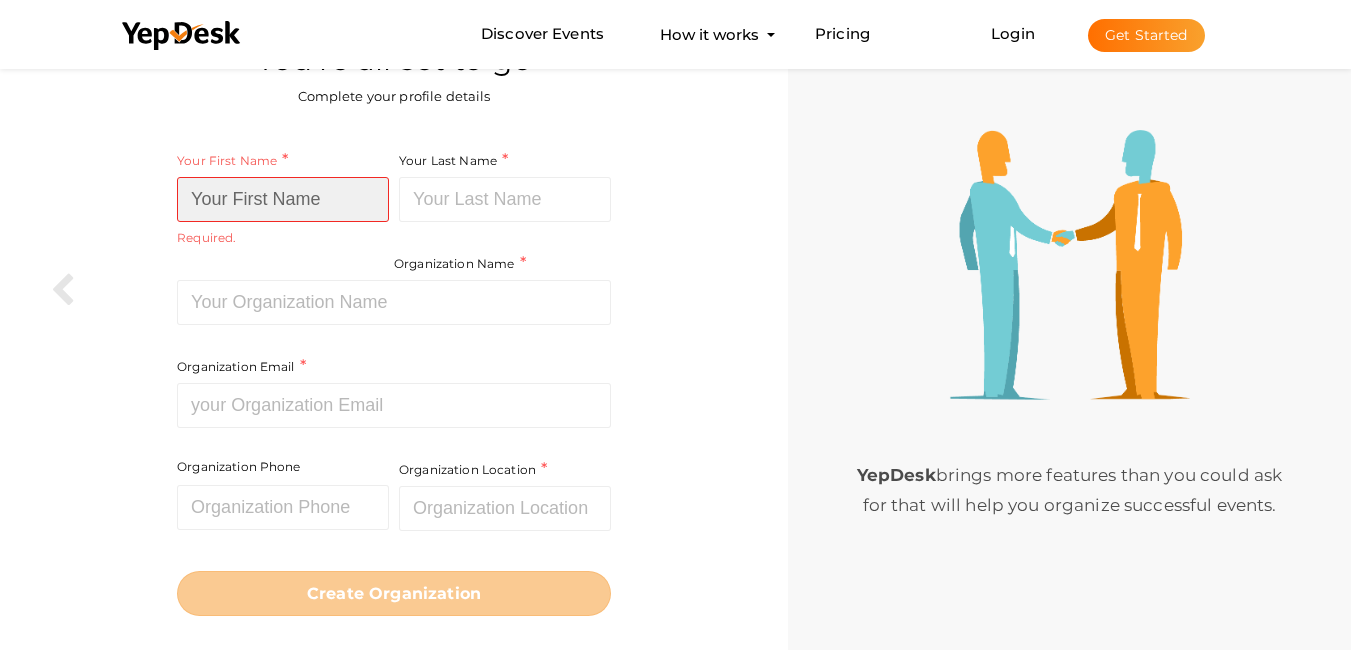 paste on "Swiss Bureau Interior Design & Build" 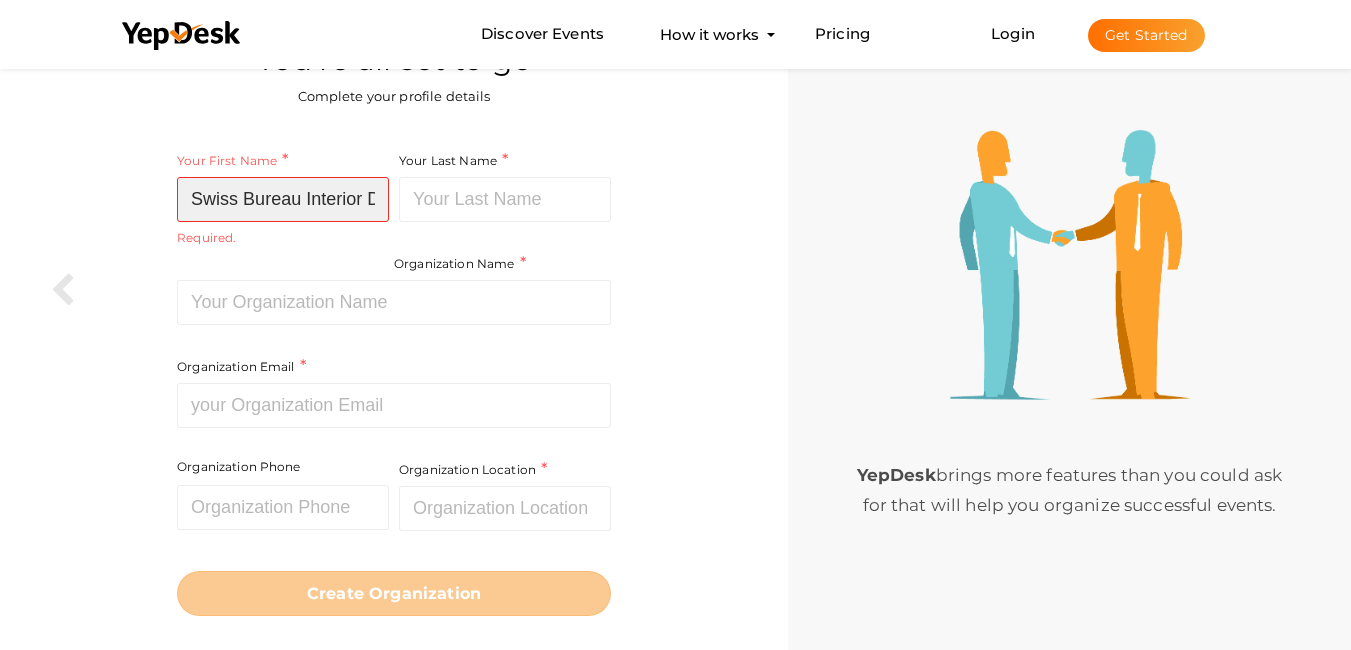 scroll, scrollTop: 0, scrollLeft: 112, axis: horizontal 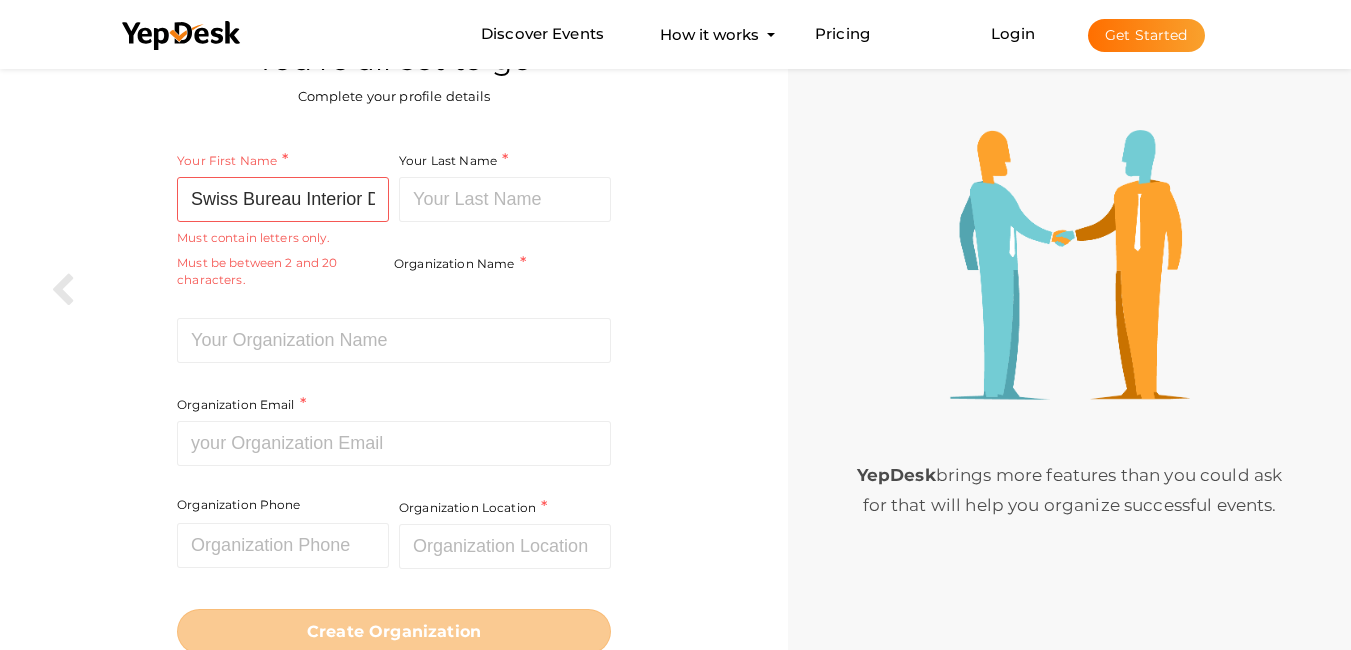 click on "Your
First Name    Swiss Bureau Interior Design & Build   Required.
Must
contain letters only.
Must be between 2 and 20 characters." at bounding box center [285, 233] 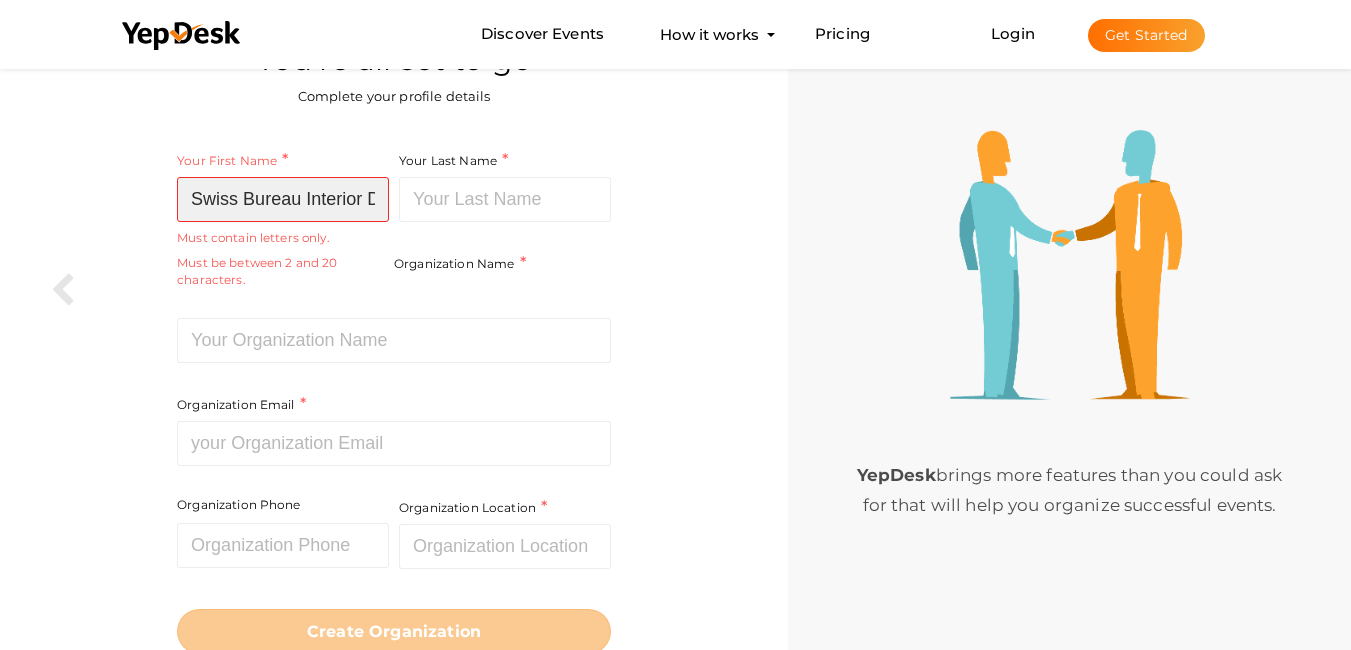 scroll, scrollTop: 0, scrollLeft: 112, axis: horizontal 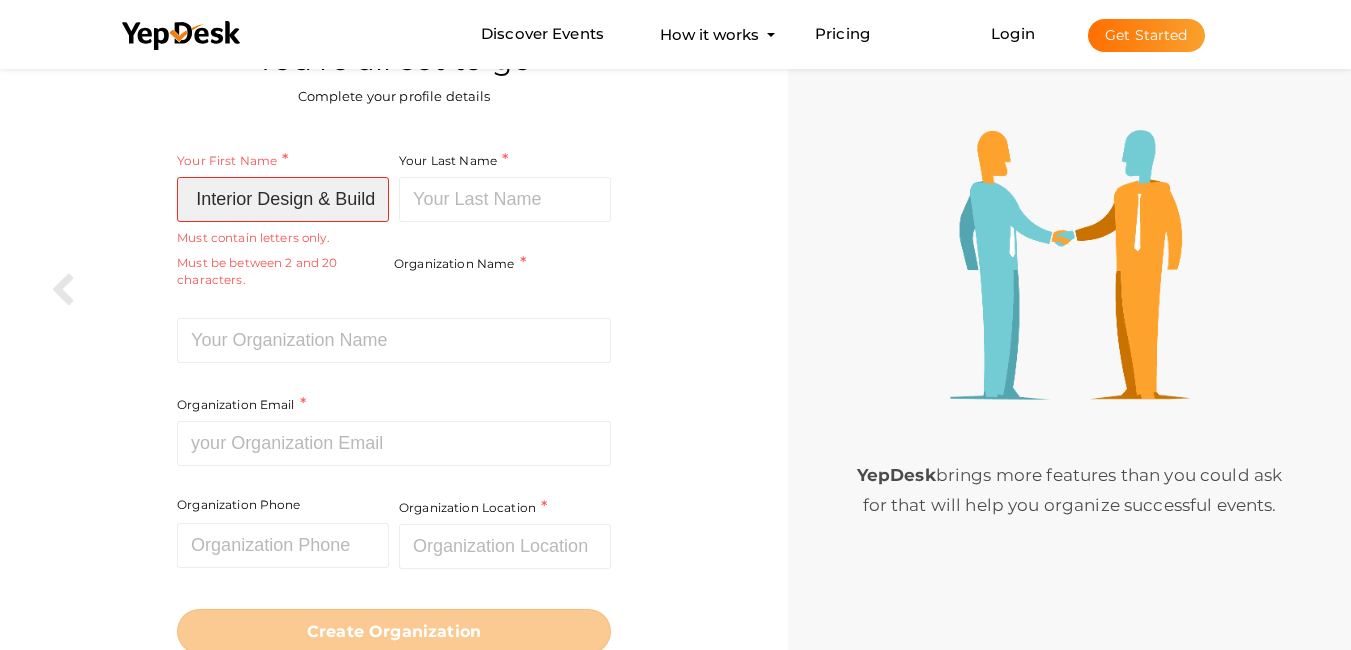 drag, startPoint x: 306, startPoint y: 200, endPoint x: 581, endPoint y: 217, distance: 275.52496 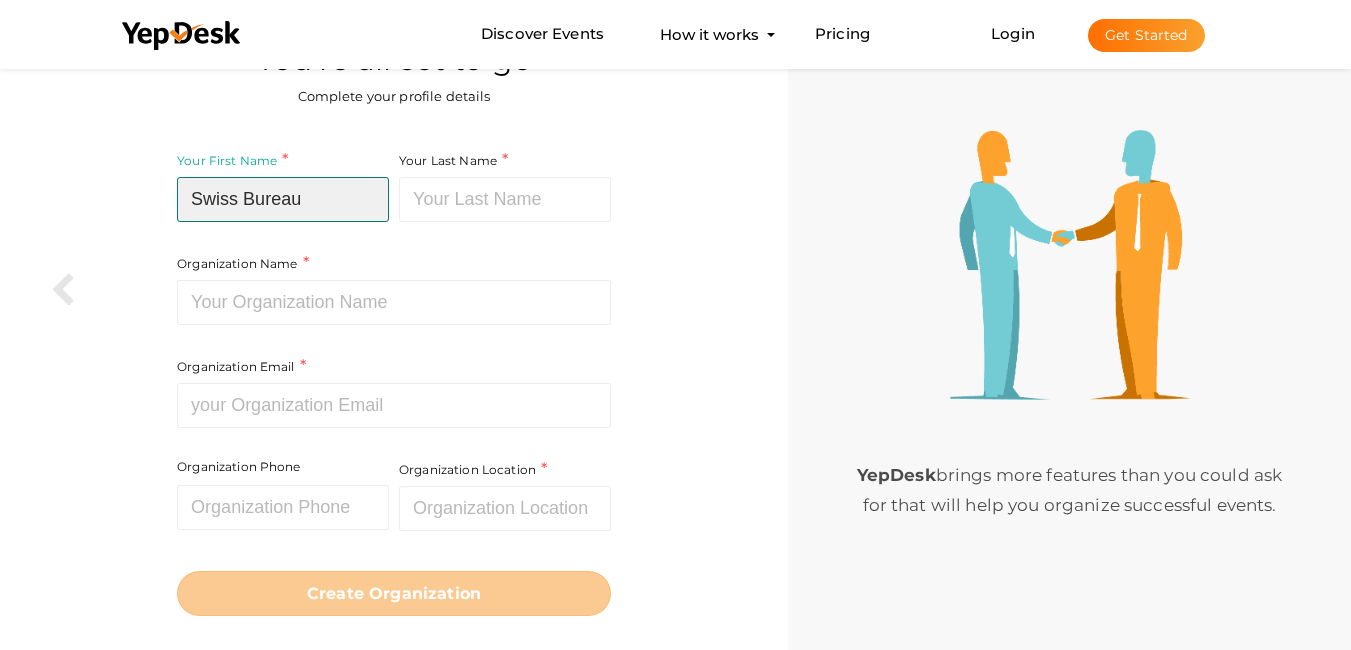 scroll, scrollTop: 0, scrollLeft: 0, axis: both 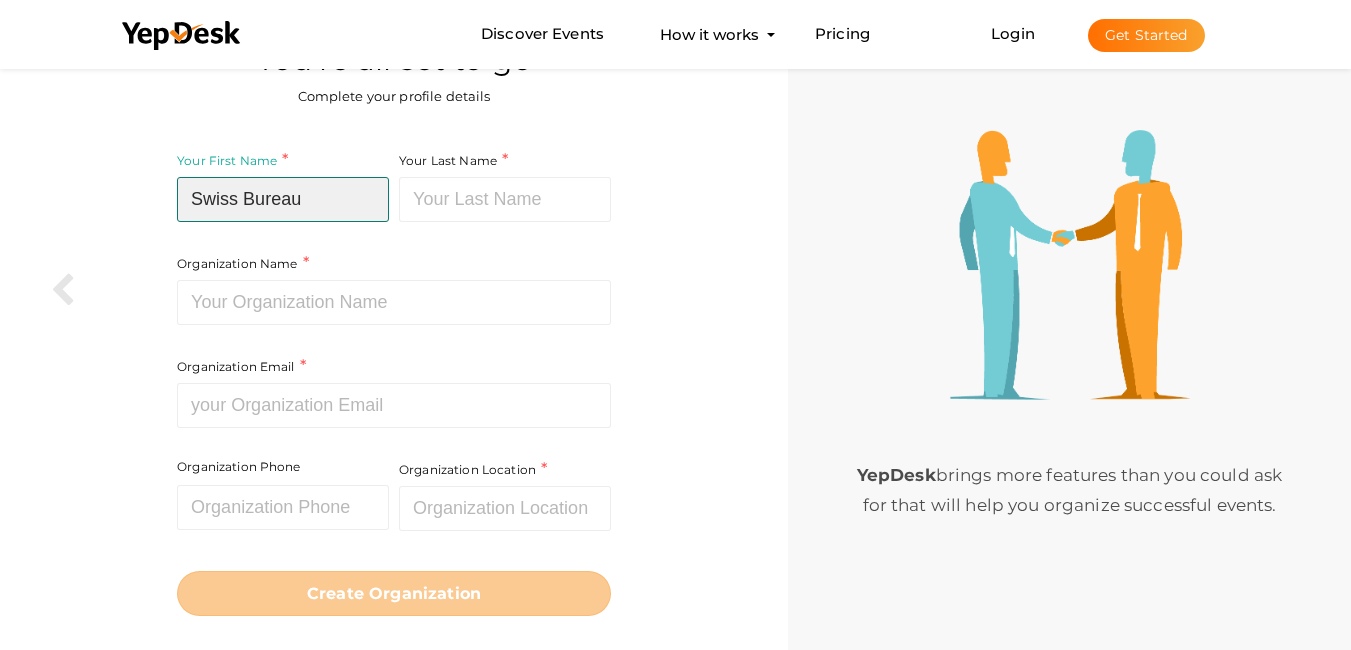 type on "Swiss Bureau" 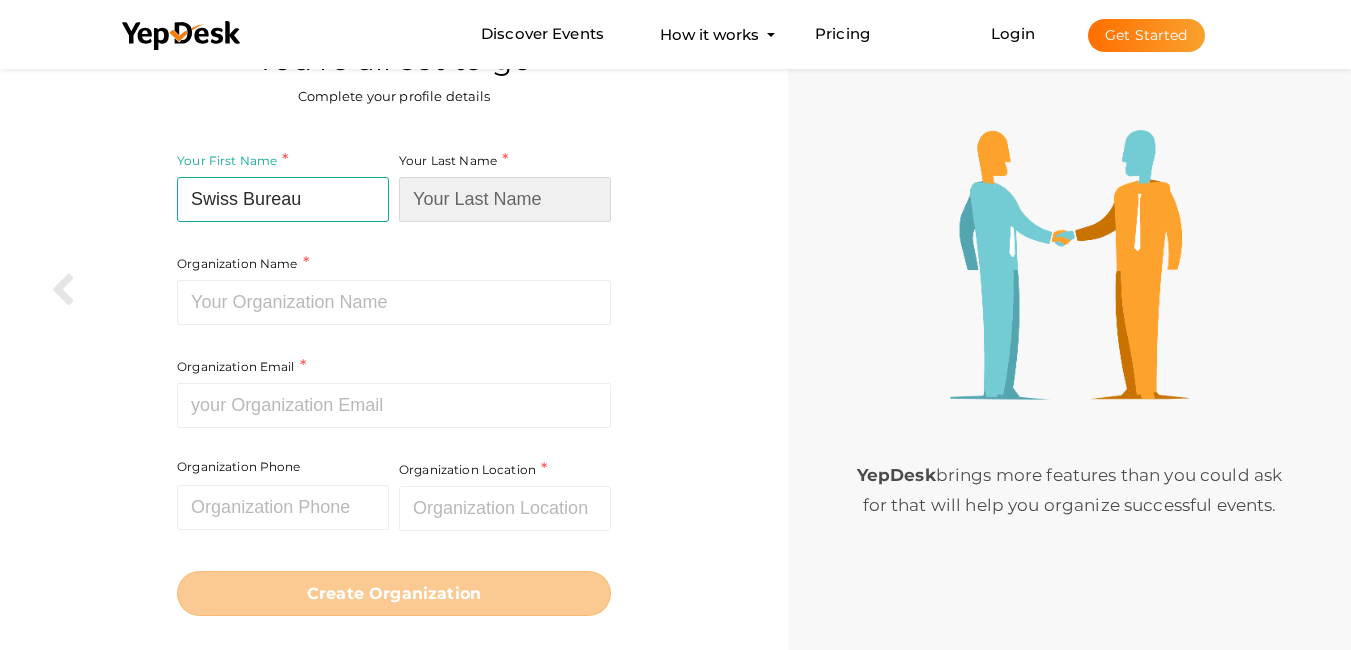 click at bounding box center [505, 199] 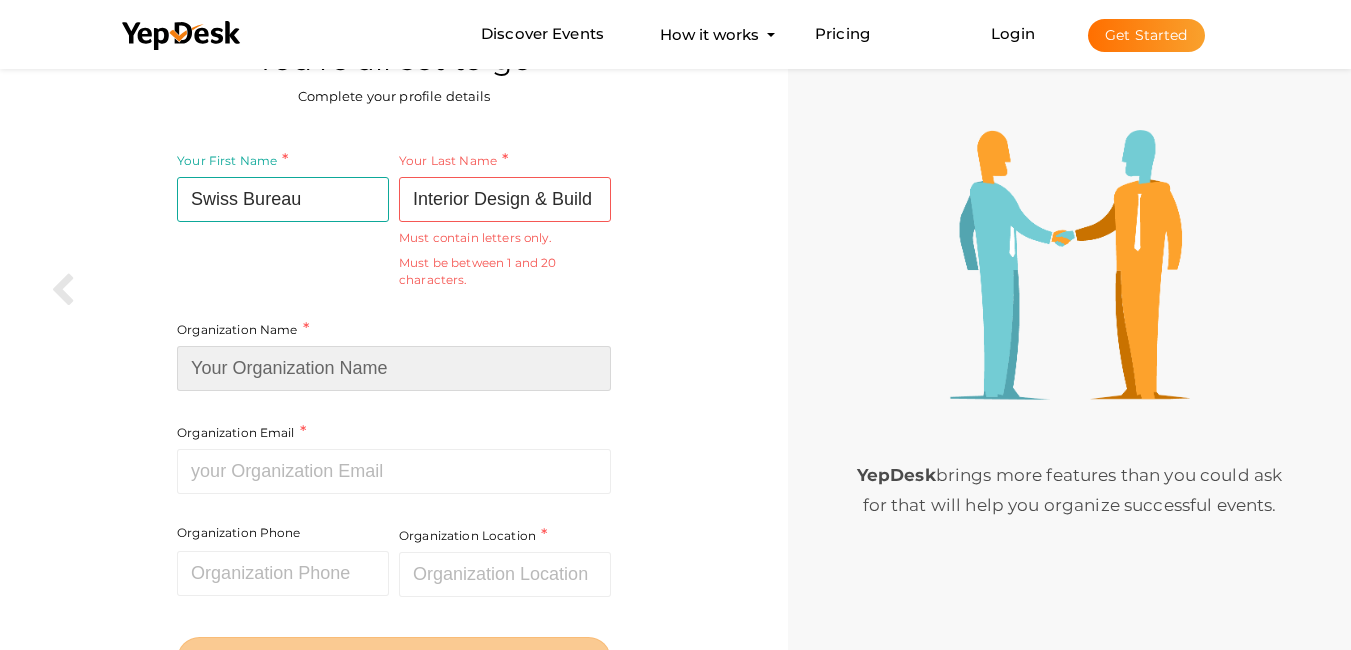 click at bounding box center [394, 368] 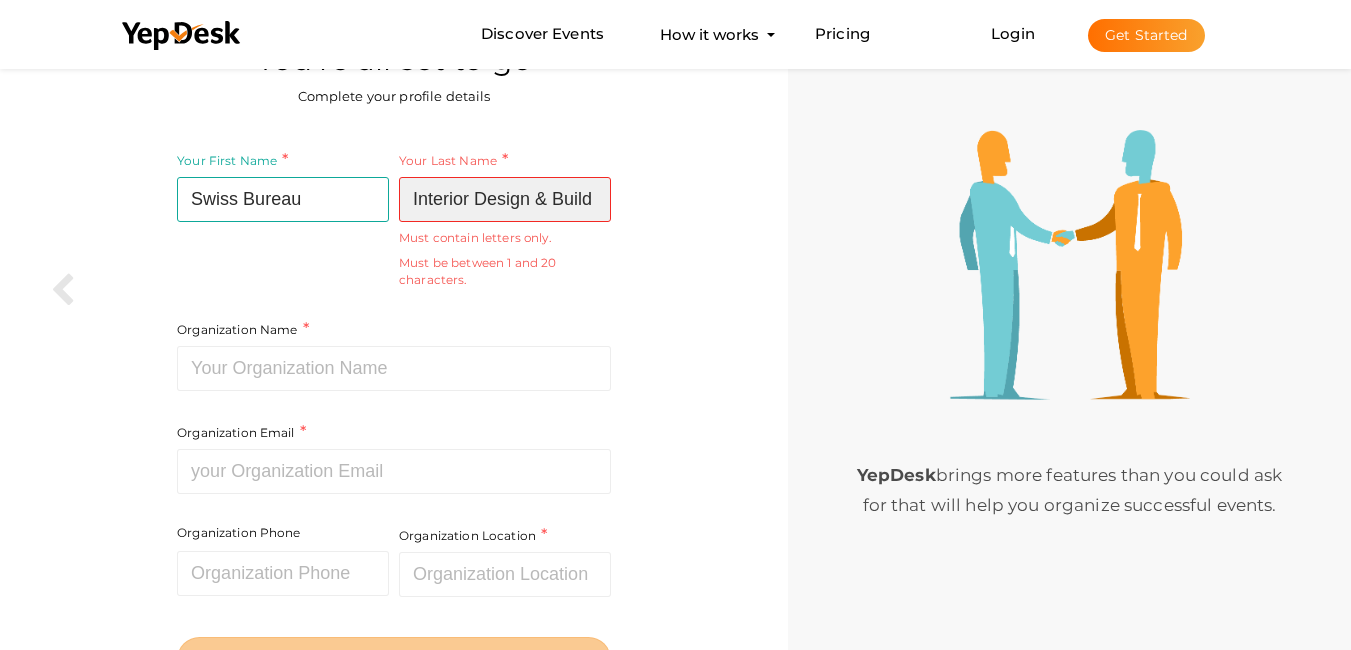 drag, startPoint x: 536, startPoint y: 196, endPoint x: 734, endPoint y: 232, distance: 201.24612 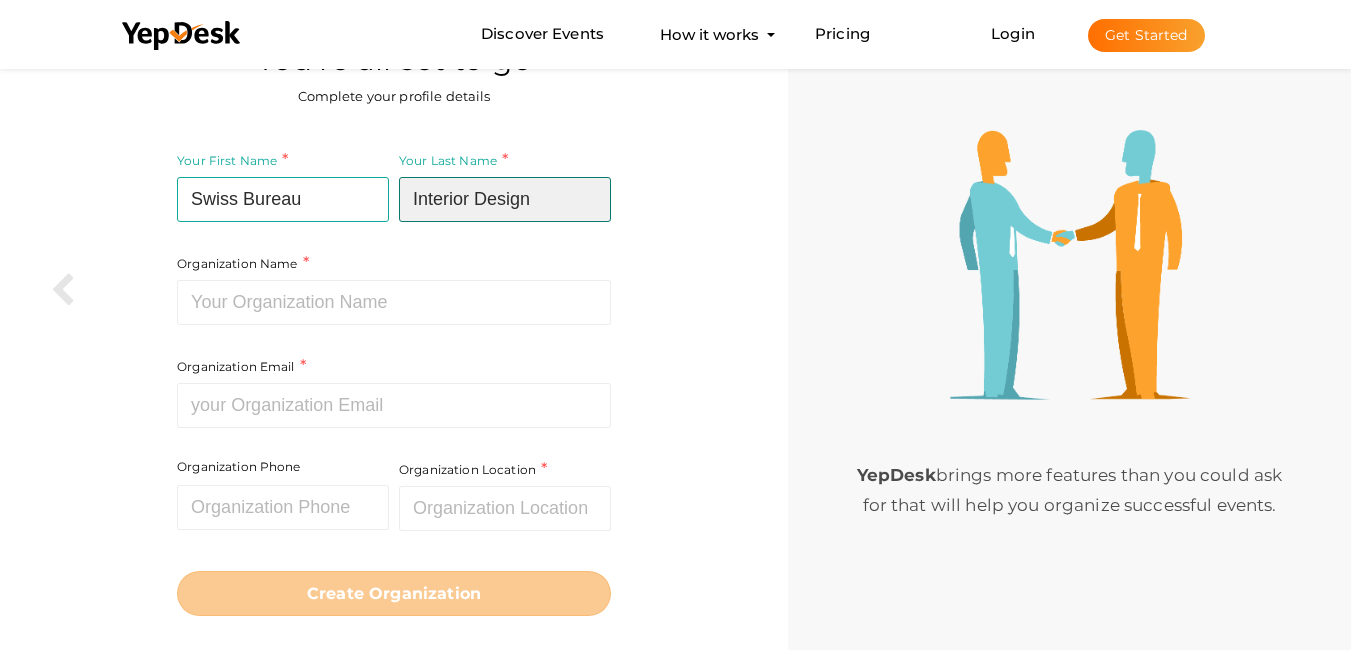 type on "Interior Design" 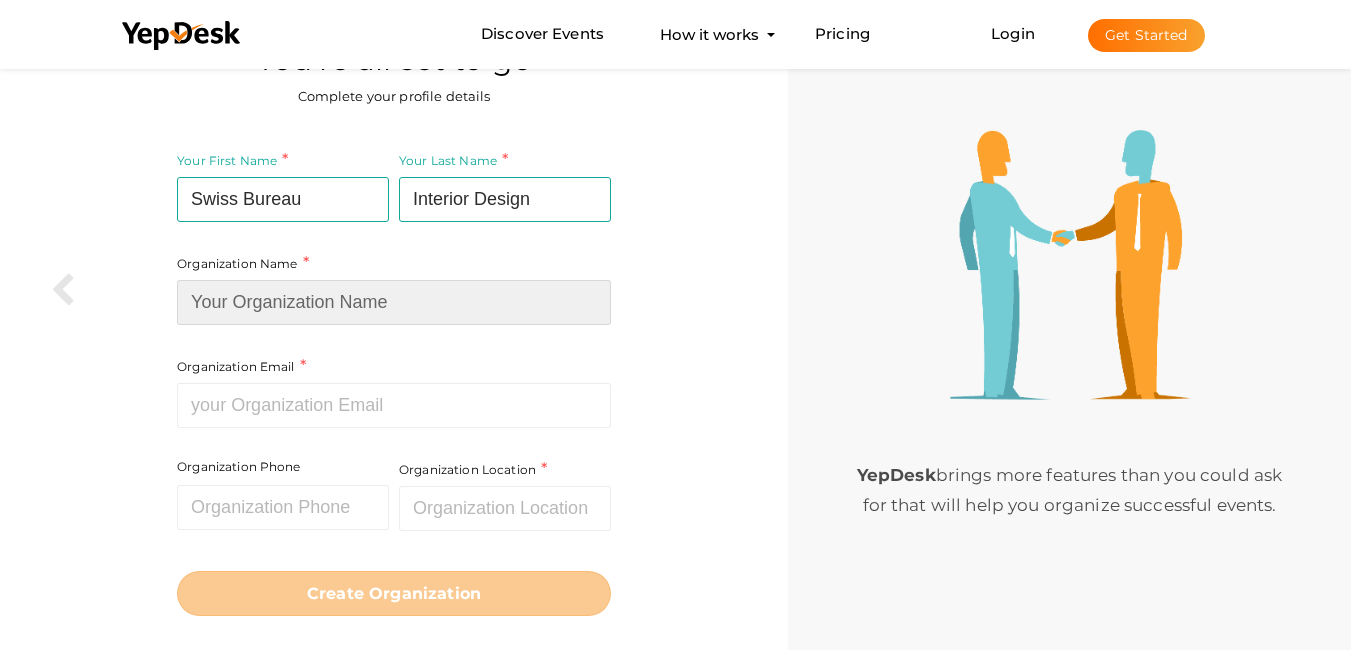 click at bounding box center [394, 302] 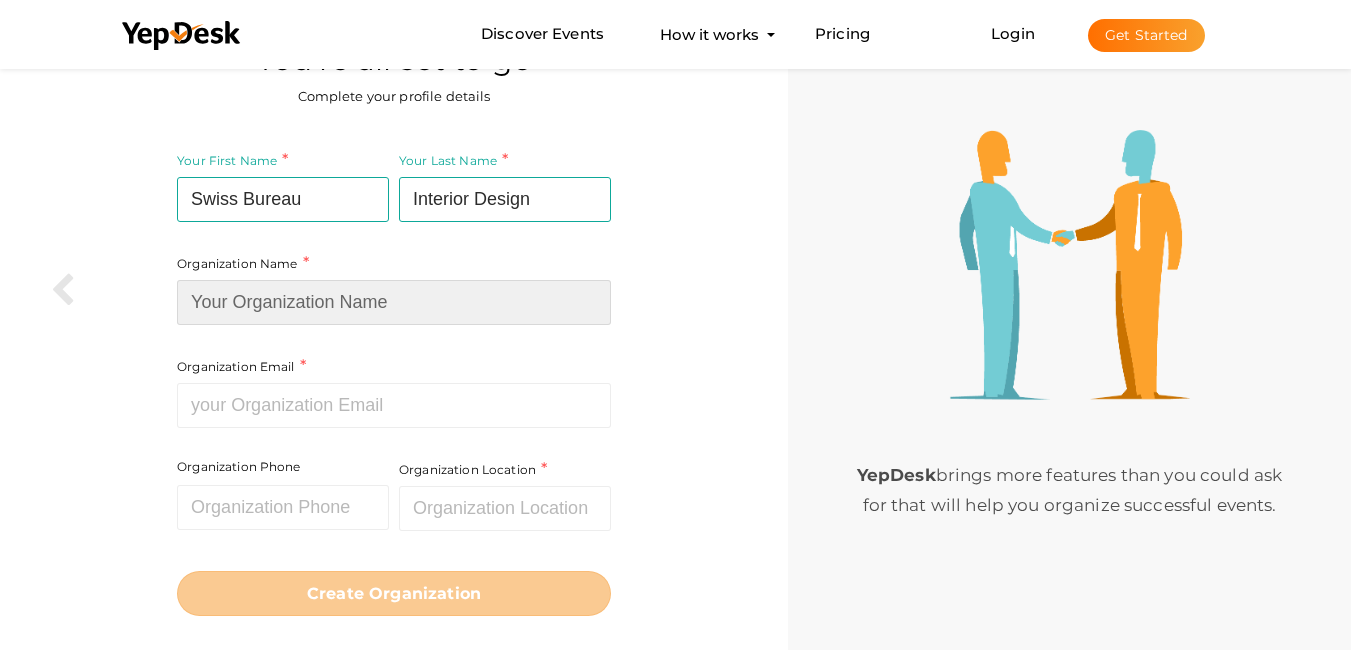 paste on "Swiss Bureau Interior Design & Build" 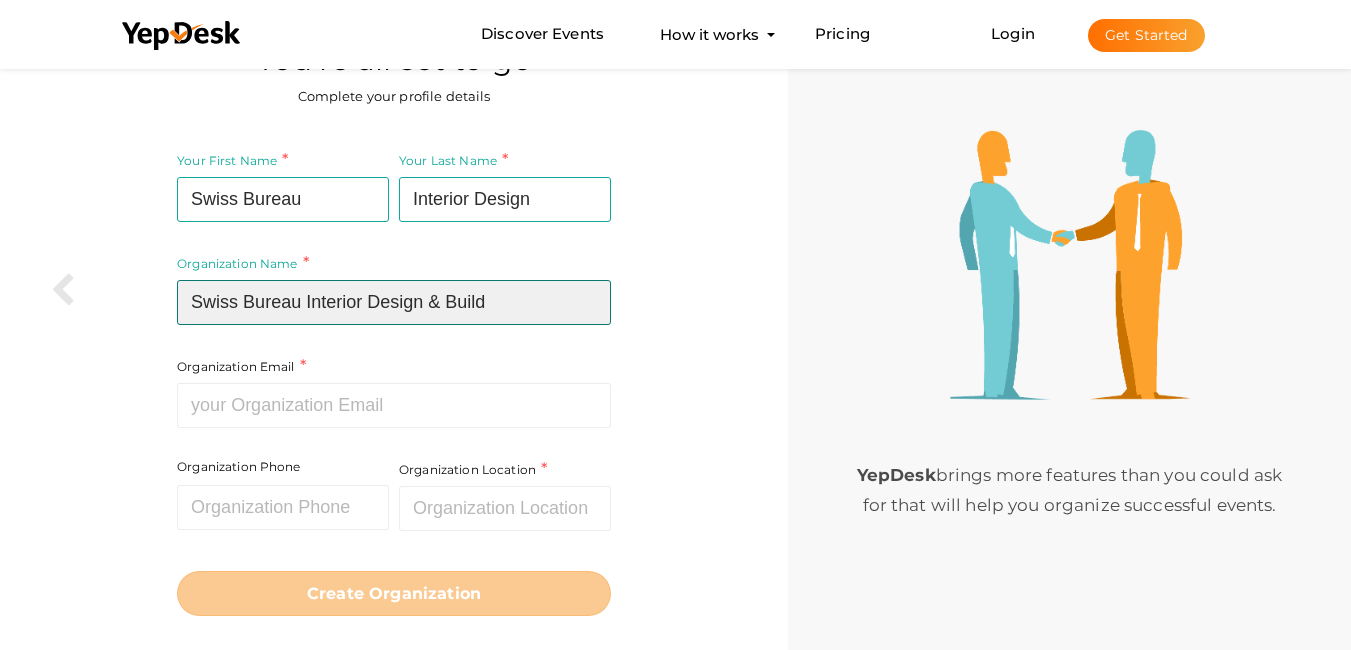type on "Swiss Bureau Interior Design & Build" 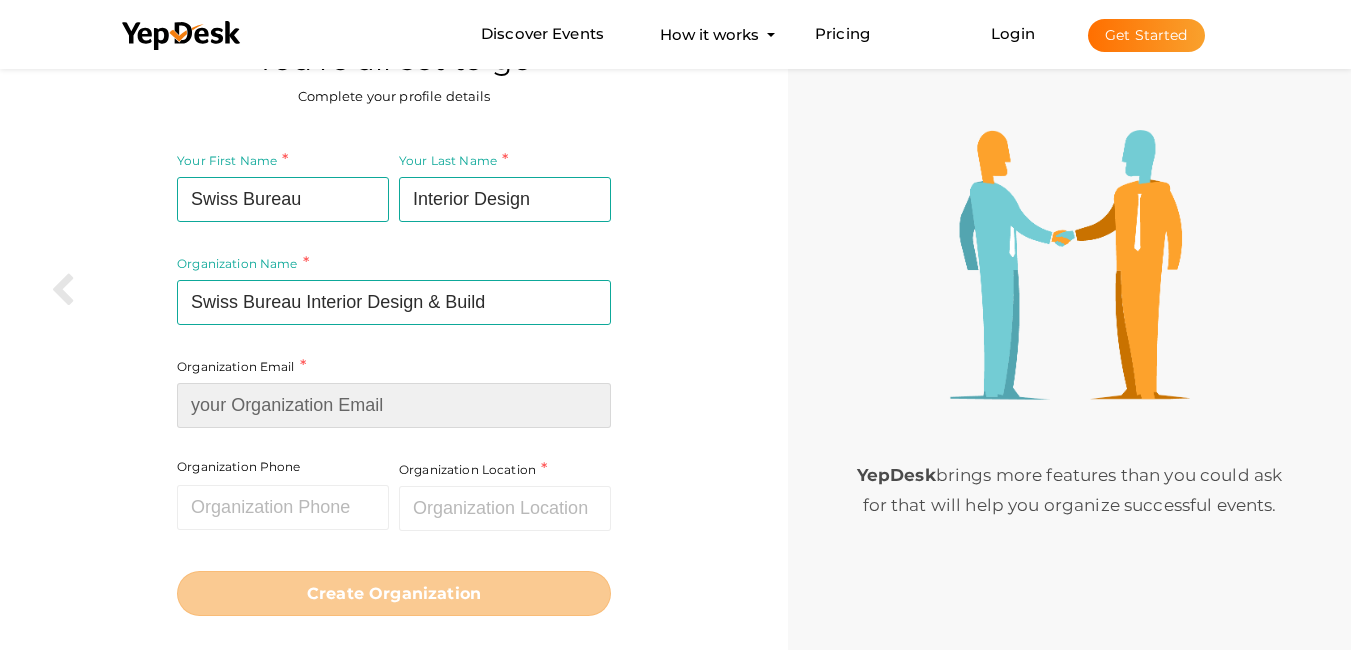 click at bounding box center [394, 405] 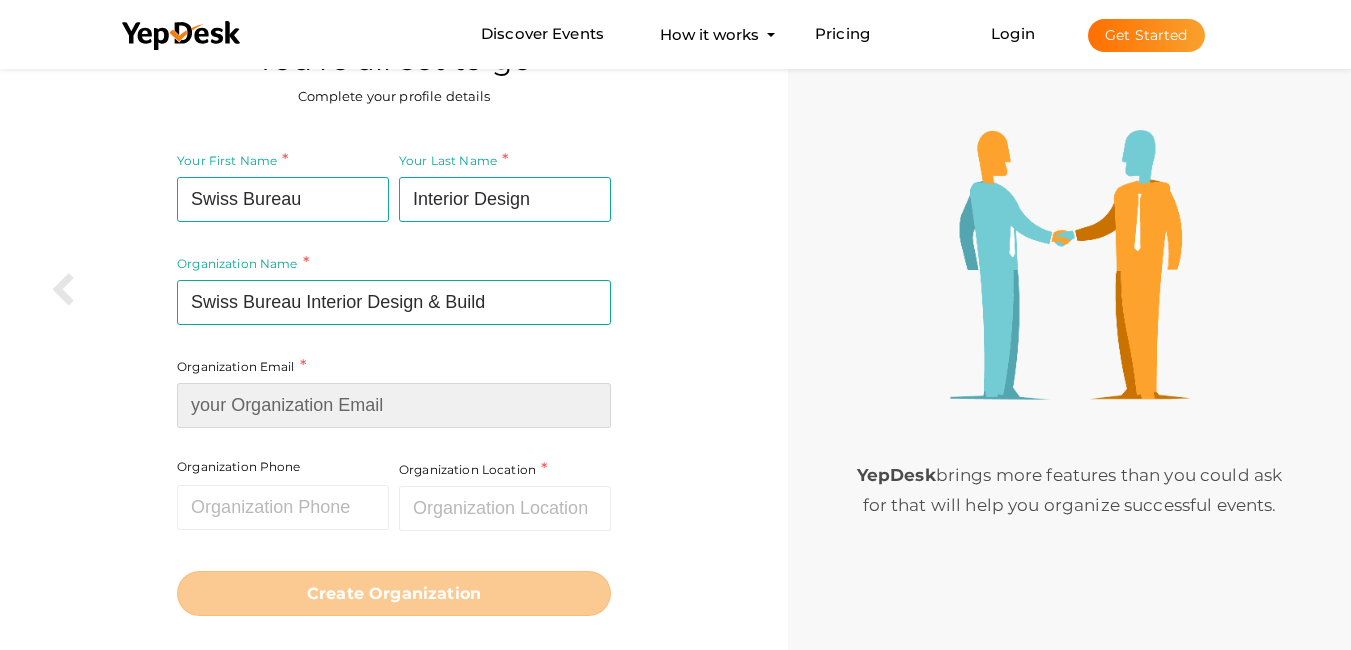 paste on "[EMAIL_ADDRESS][DOMAIN_NAME]" 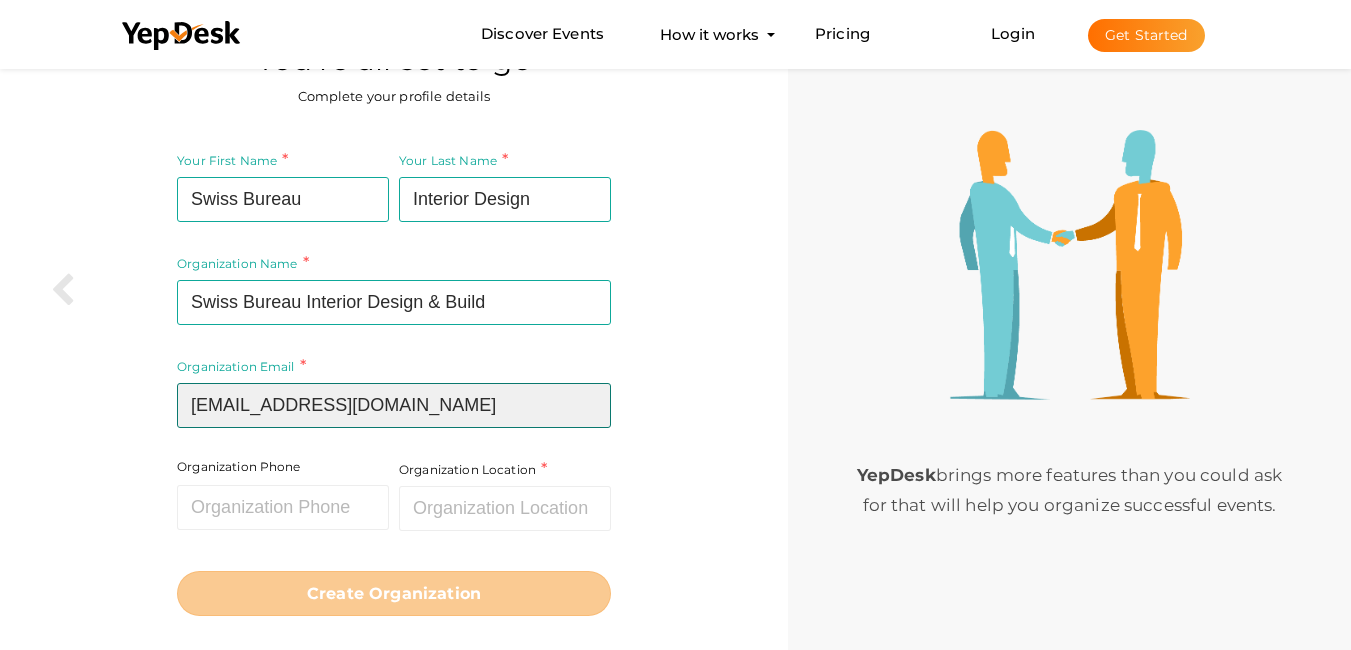 type on "[EMAIL_ADDRESS][DOMAIN_NAME]" 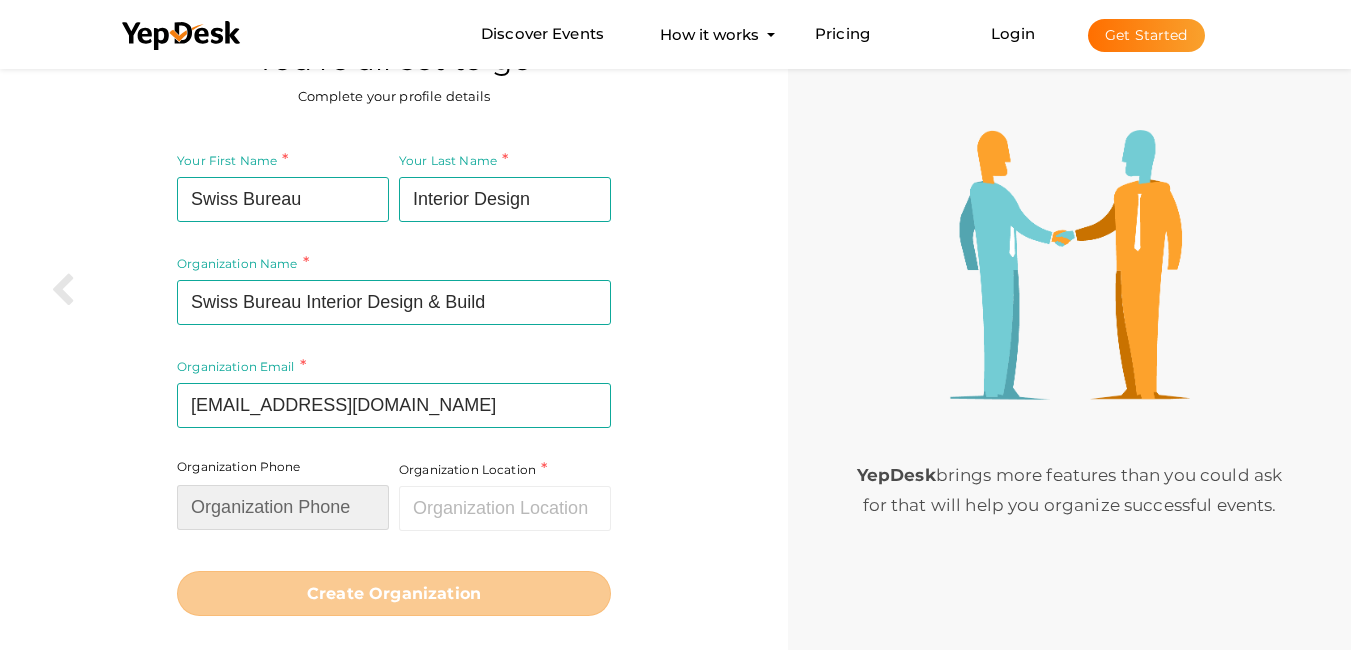 click at bounding box center [283, 507] 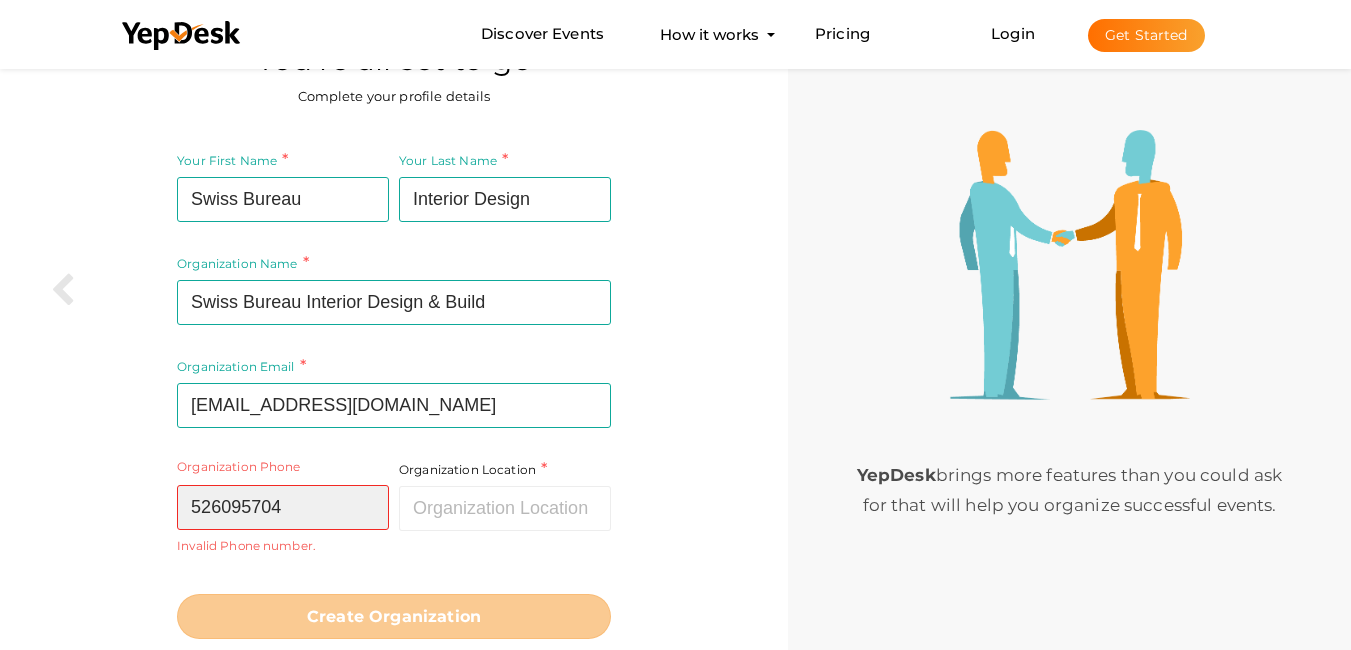 type on "526095704" 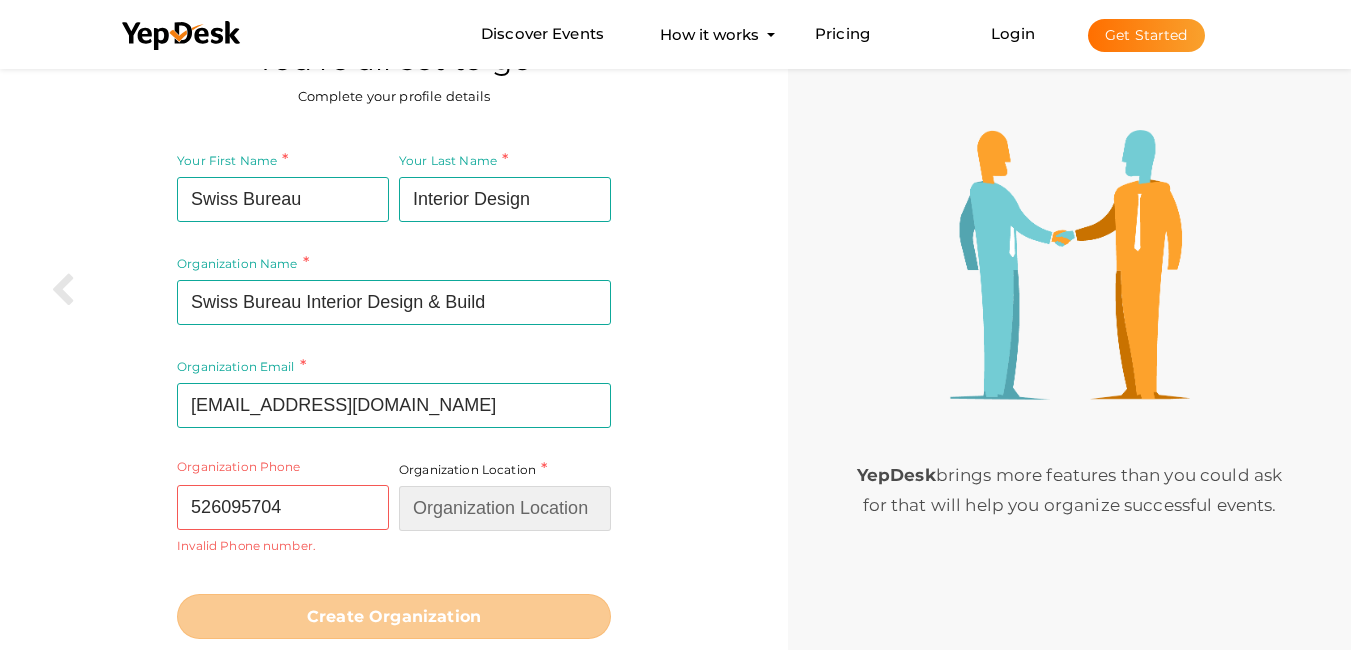 click at bounding box center [505, 508] 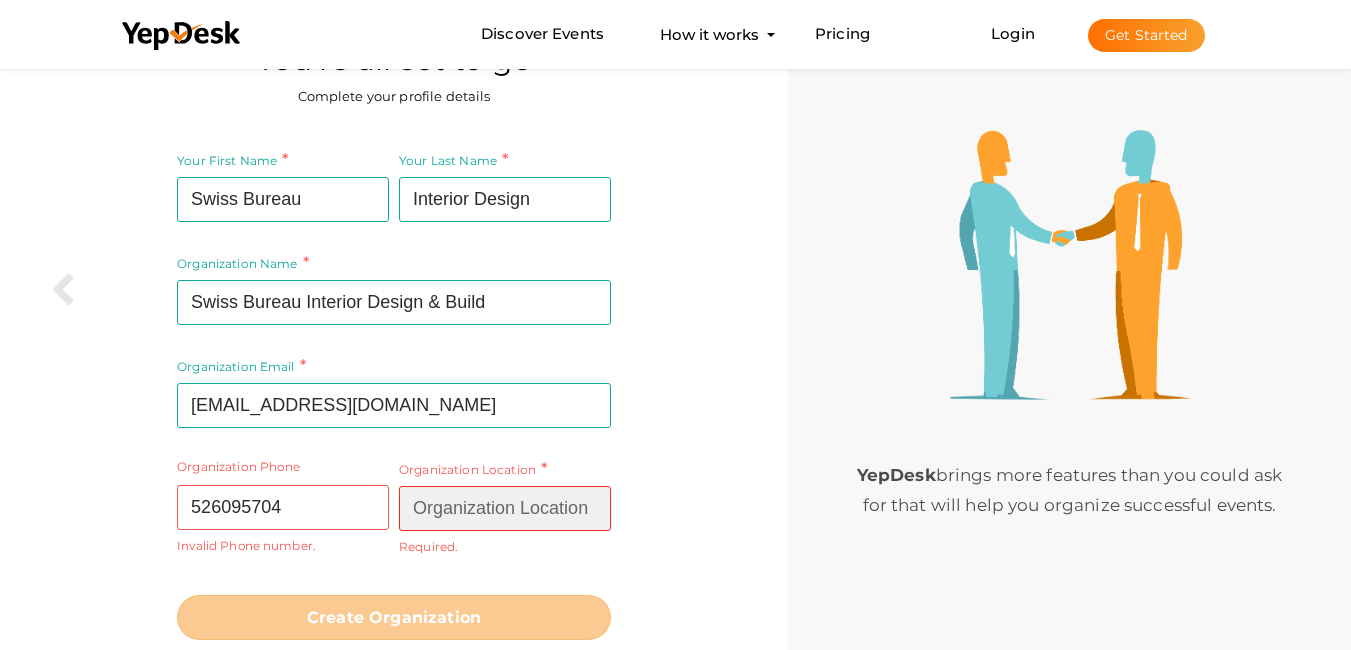 paste on "Dubai" 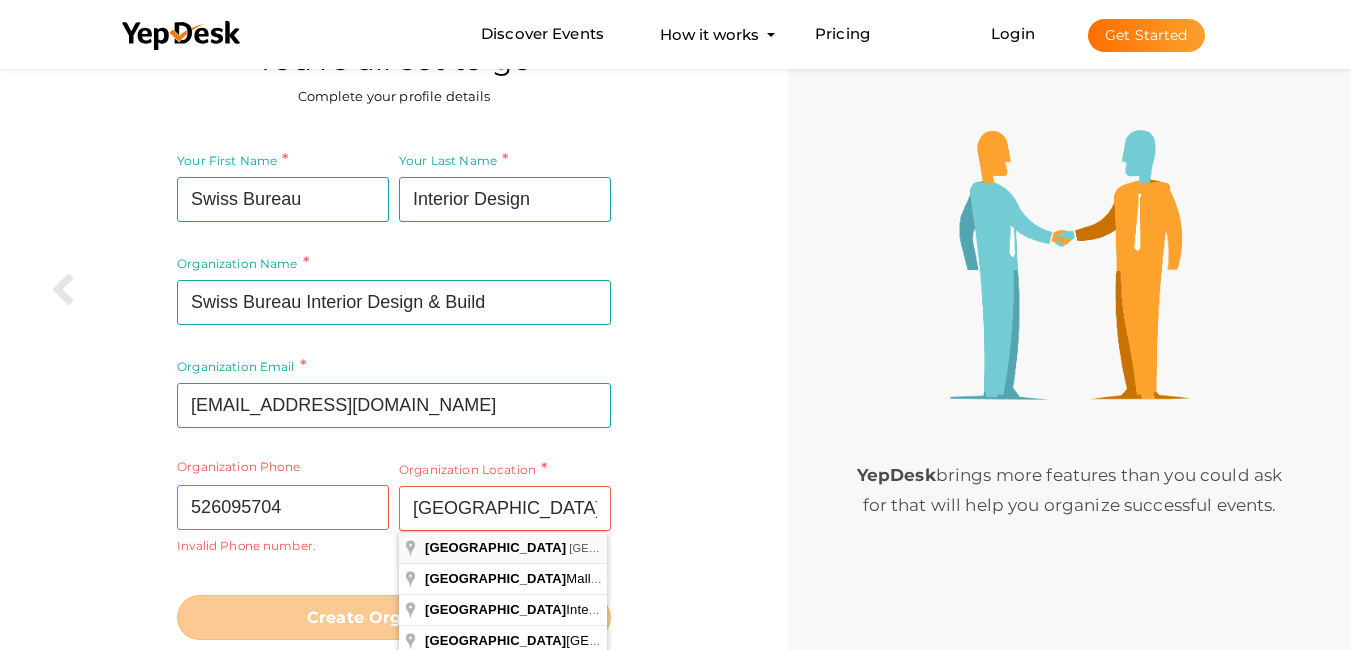type on "[GEOGRAPHIC_DATA] - [GEOGRAPHIC_DATA]" 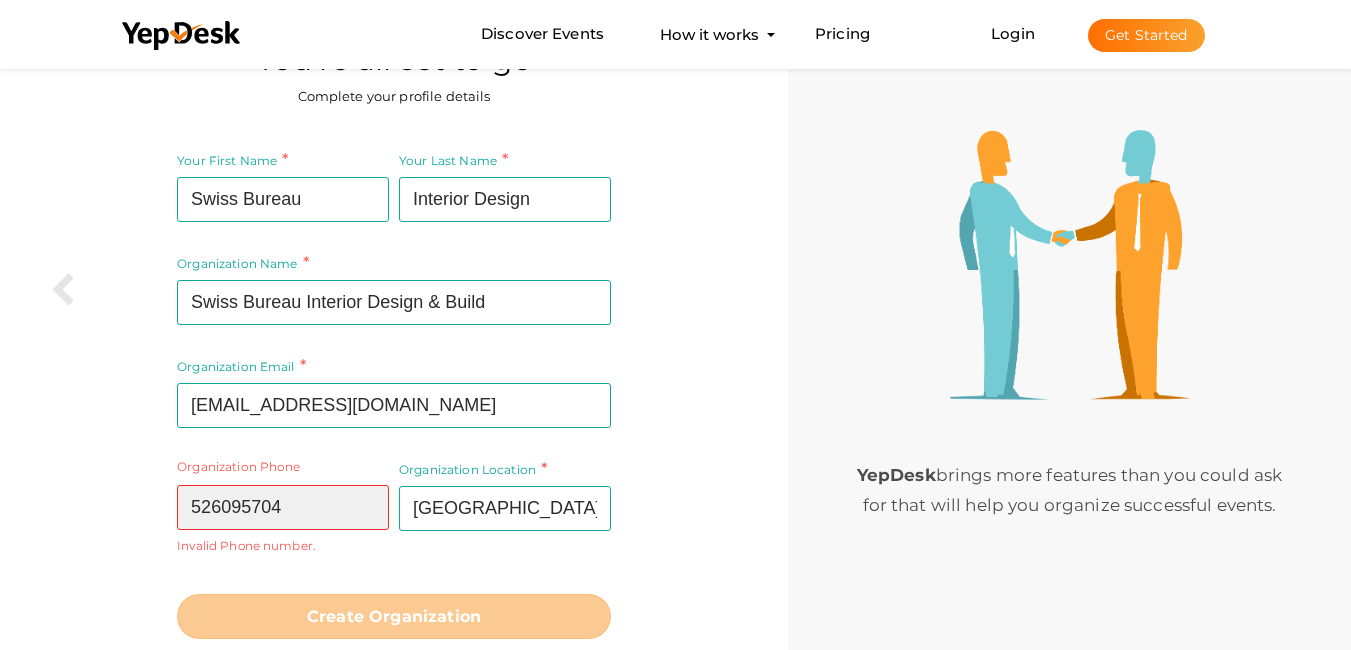 click on "526095704" at bounding box center [283, 507] 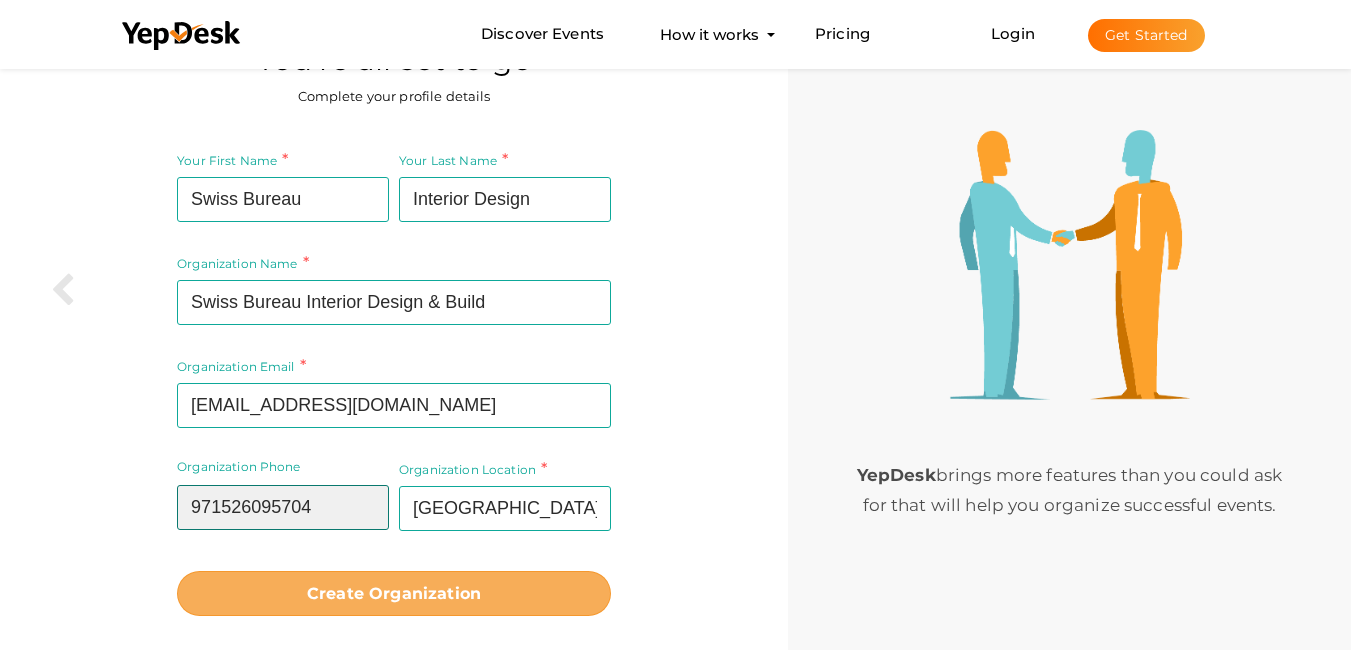 type on "971526095704" 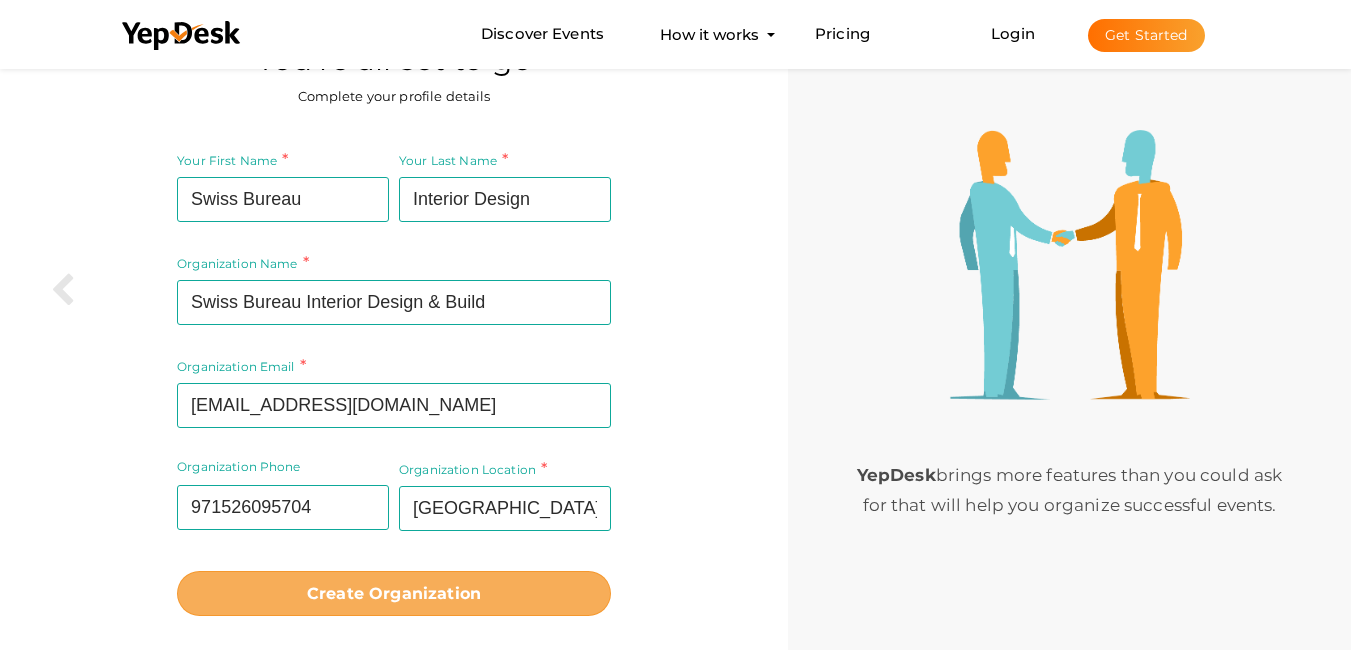 click on "Create
Organization" at bounding box center [394, 593] 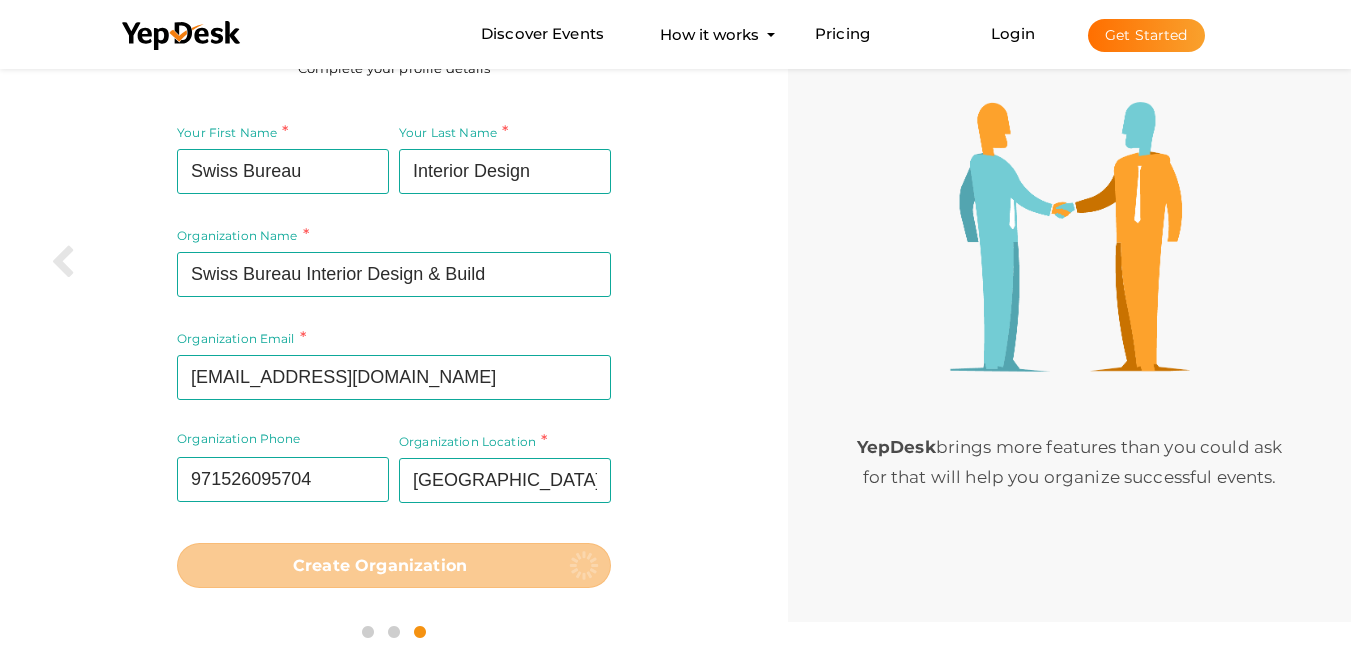 scroll, scrollTop: 106, scrollLeft: 0, axis: vertical 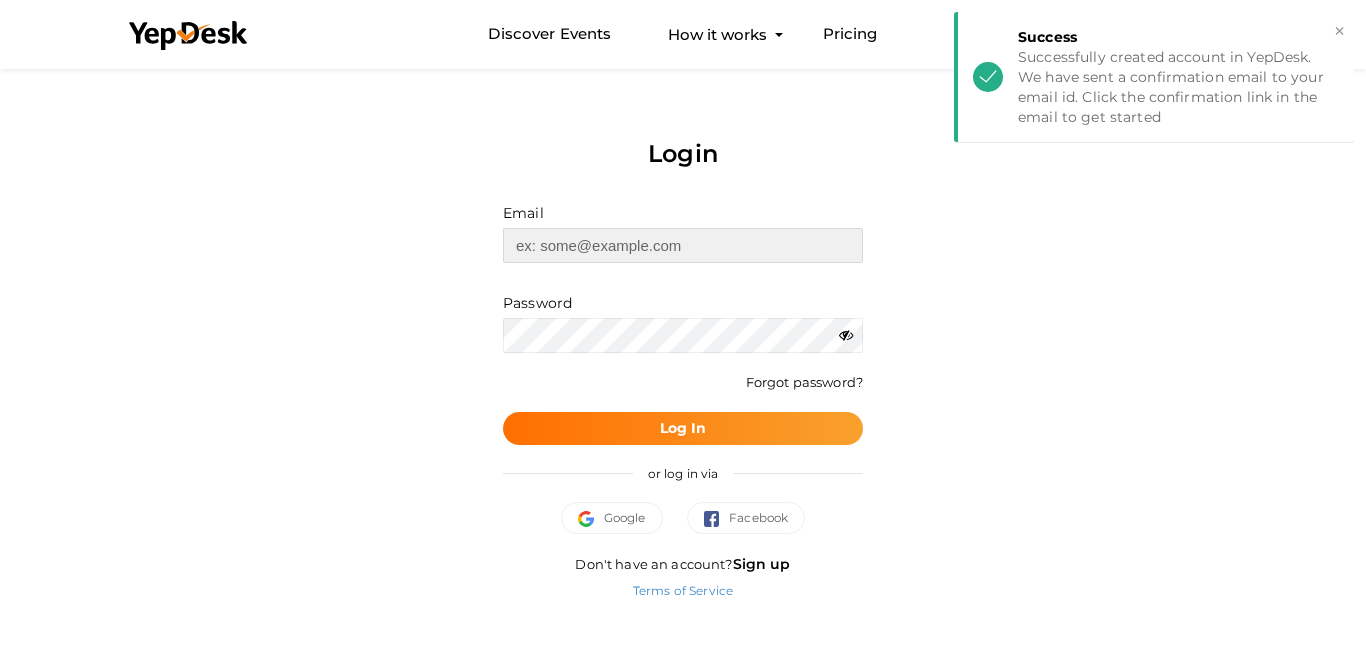 type on "[EMAIL_ADDRESS][DOMAIN_NAME]" 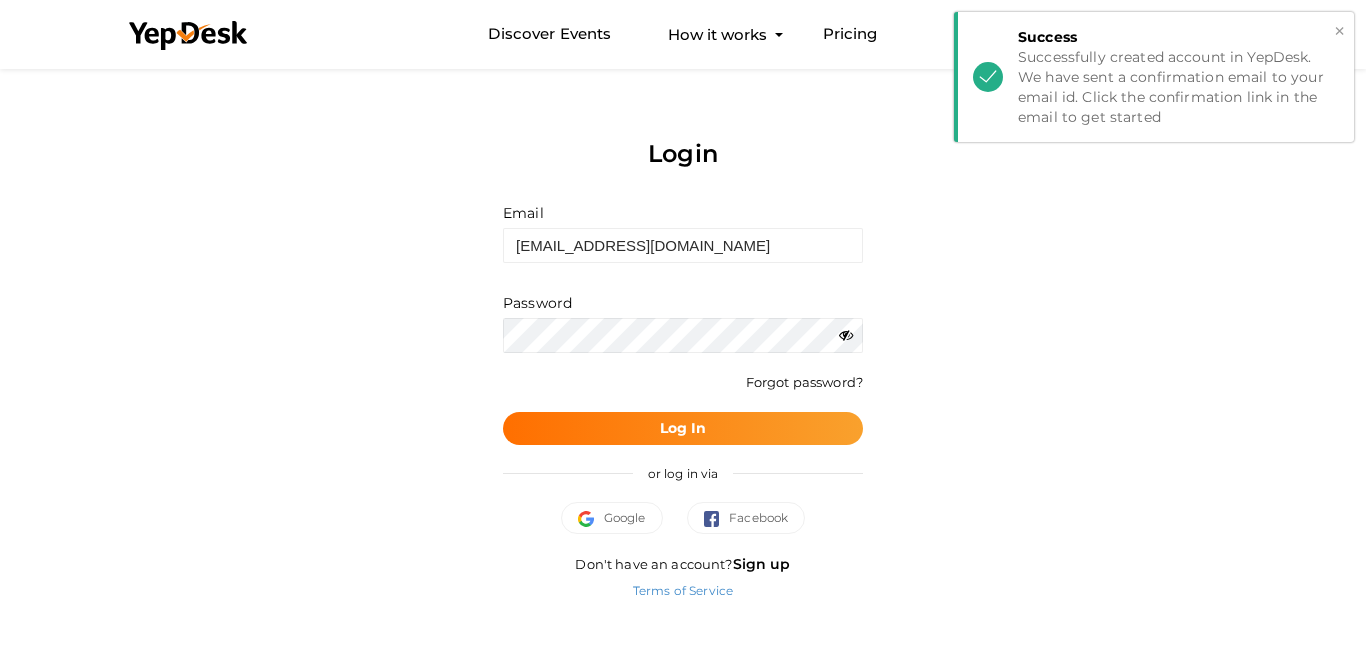 click on "×" at bounding box center [1339, 31] 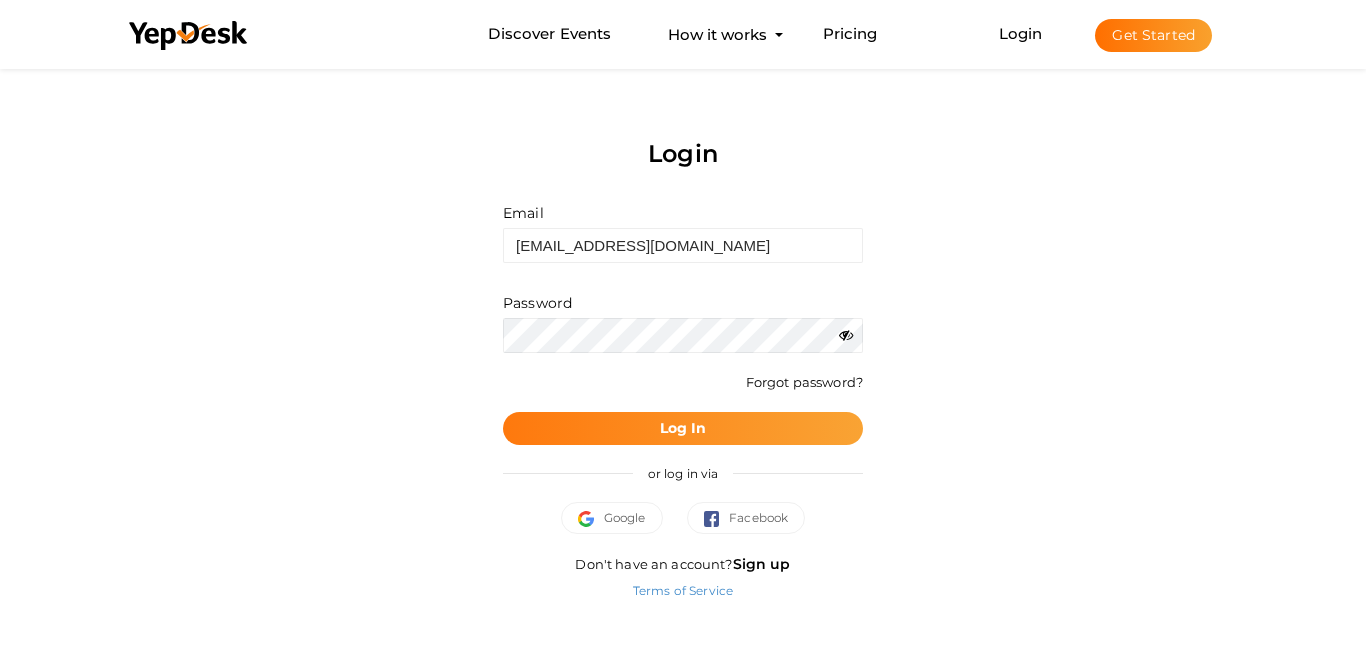 click on "Log In" at bounding box center (683, 428) 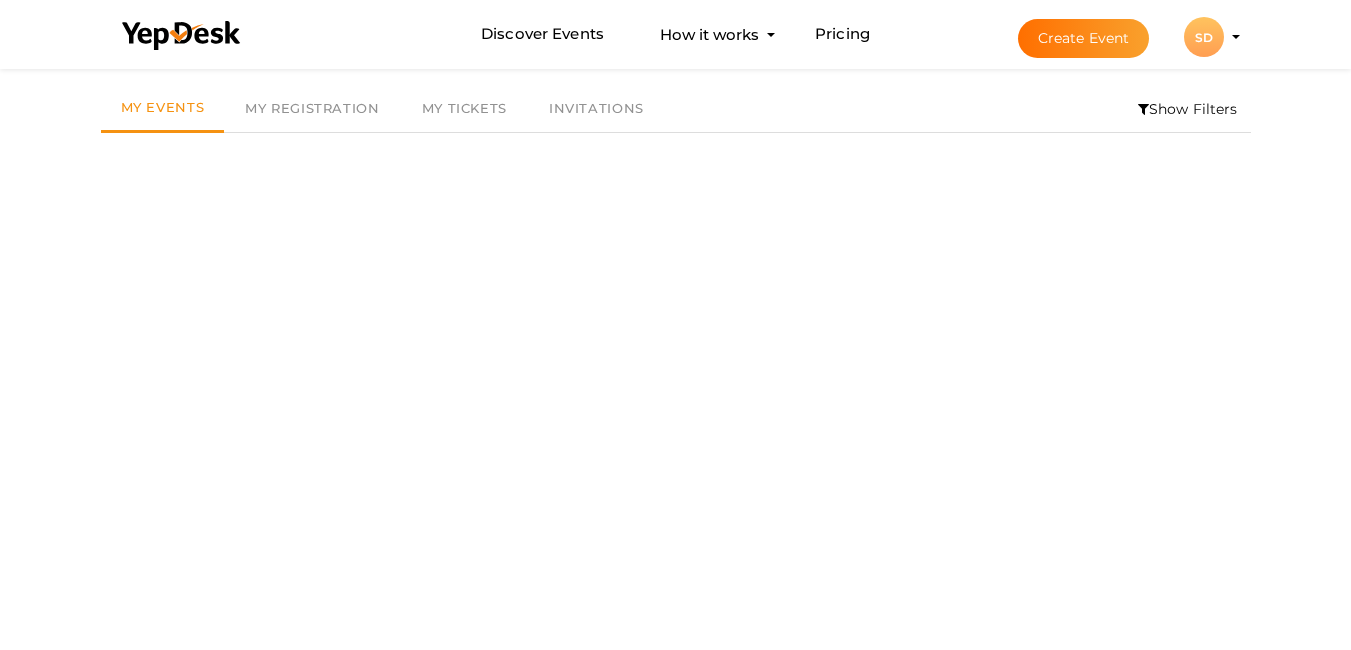 scroll, scrollTop: 0, scrollLeft: 0, axis: both 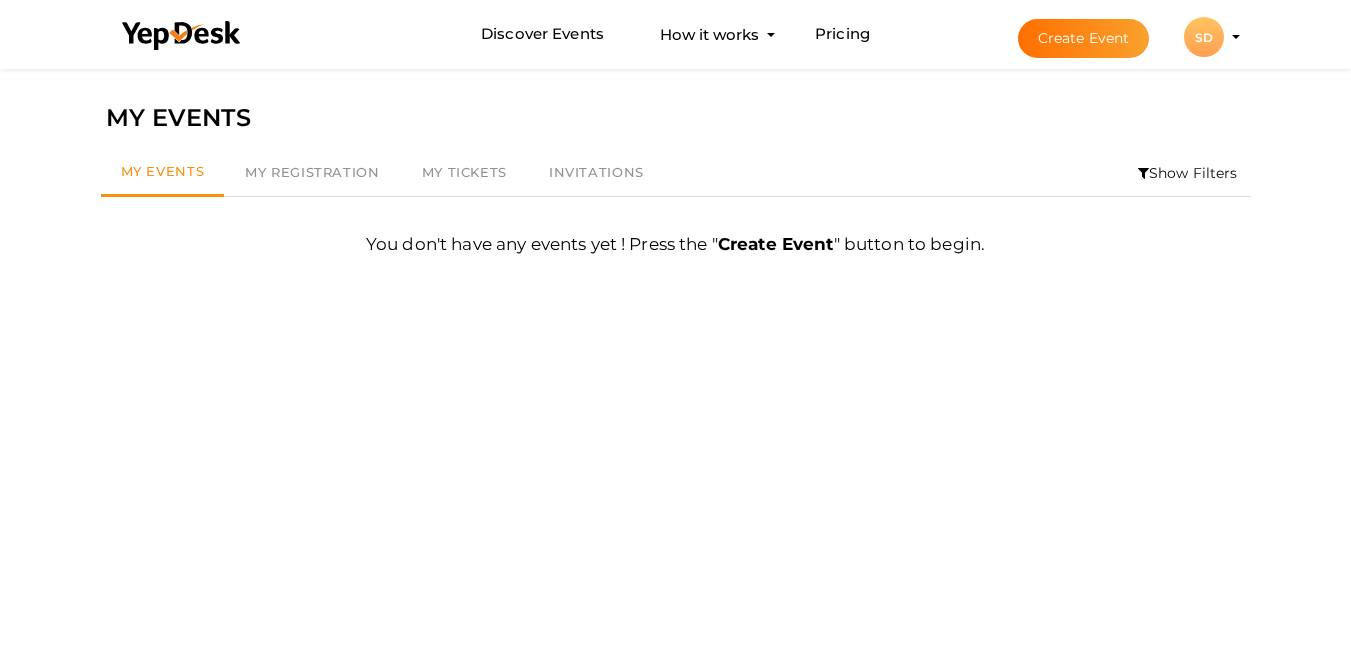 click on "SD
SD
Swiss Bureau Interior Design
[EMAIL_ADDRESS][DOMAIN_NAME]
Personal Profile
My Events
Admin
Switch Profile
Create New Profile
Manage Profile Logout" at bounding box center [1204, 37] 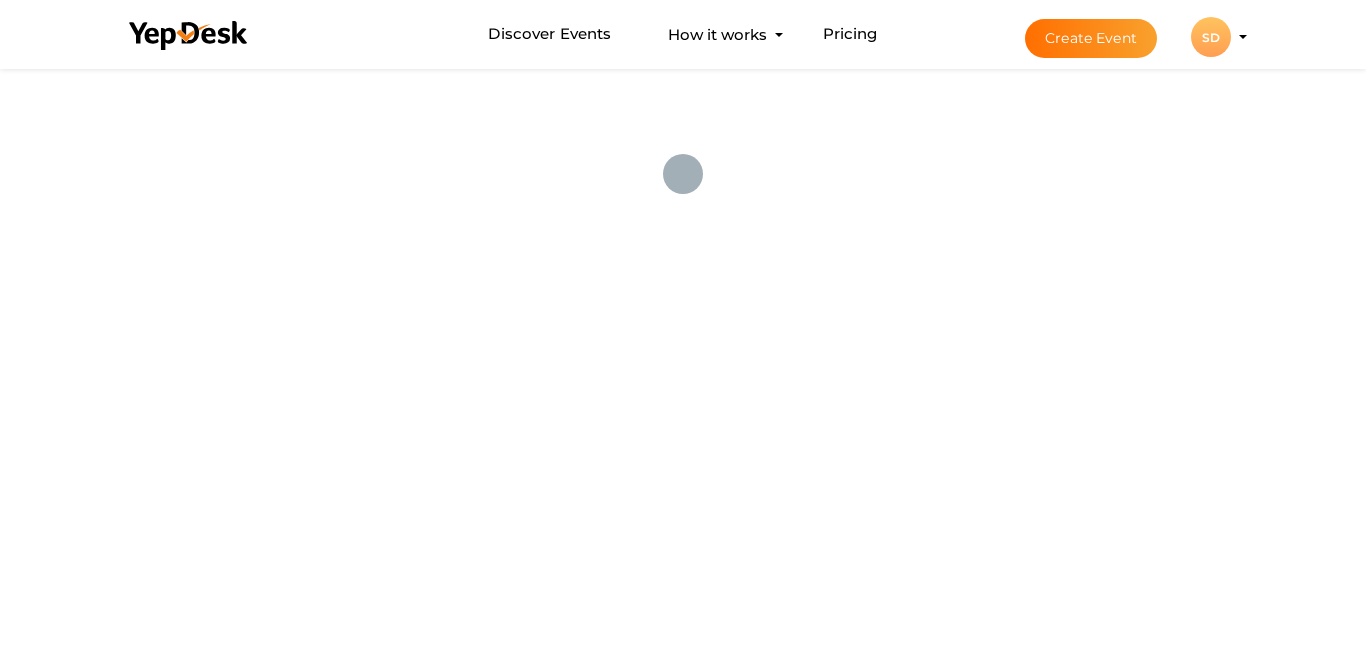 scroll, scrollTop: 0, scrollLeft: 0, axis: both 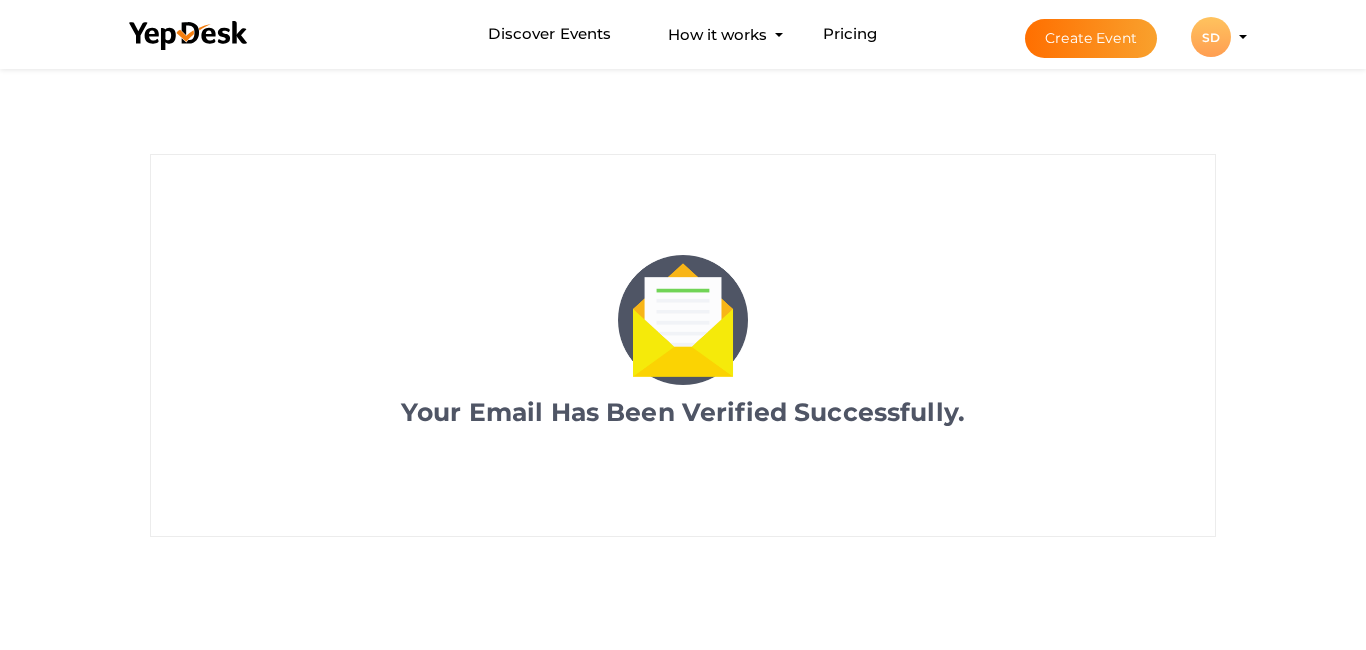 click on "SD" at bounding box center [1211, 37] 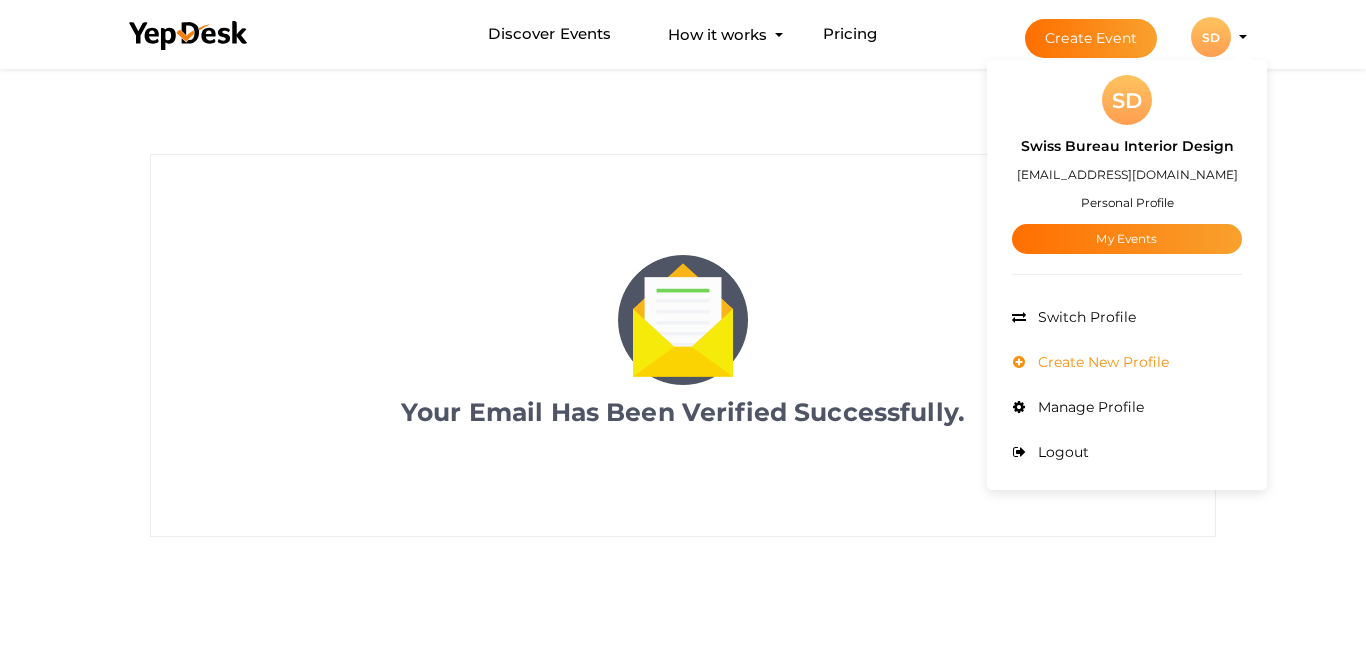 click on "Create New Profile" at bounding box center [1101, 362] 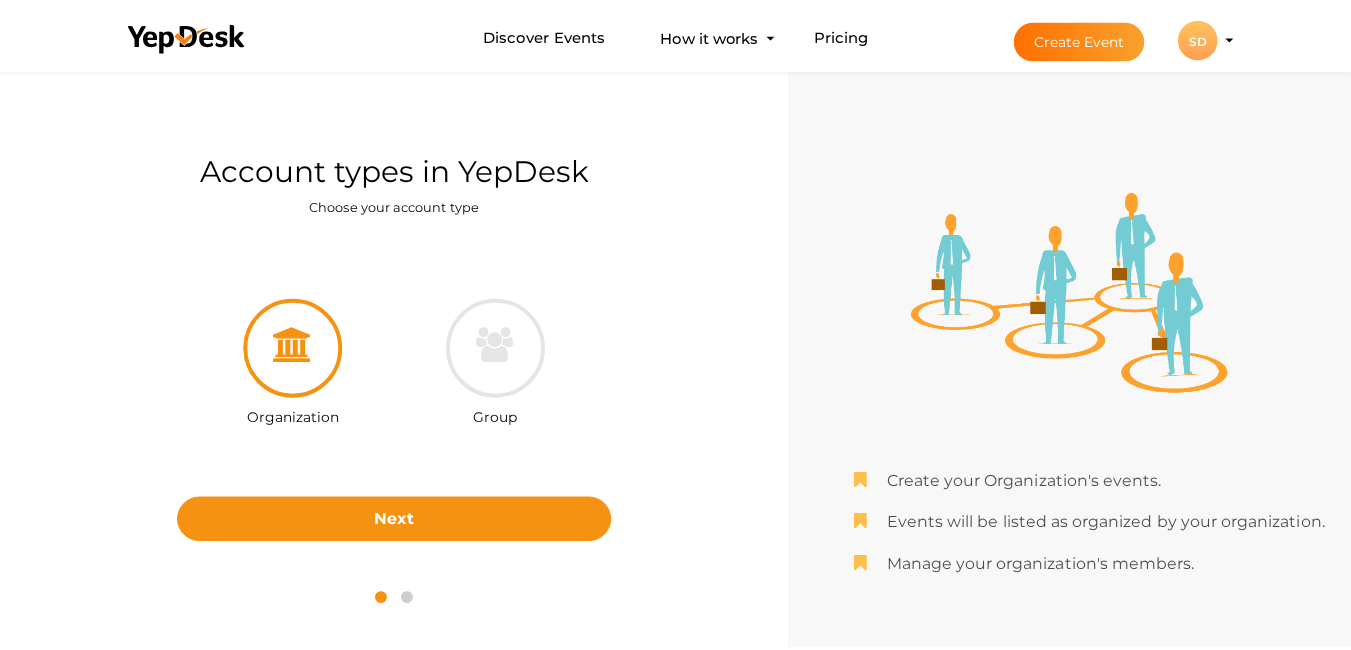 scroll, scrollTop: 0, scrollLeft: 0, axis: both 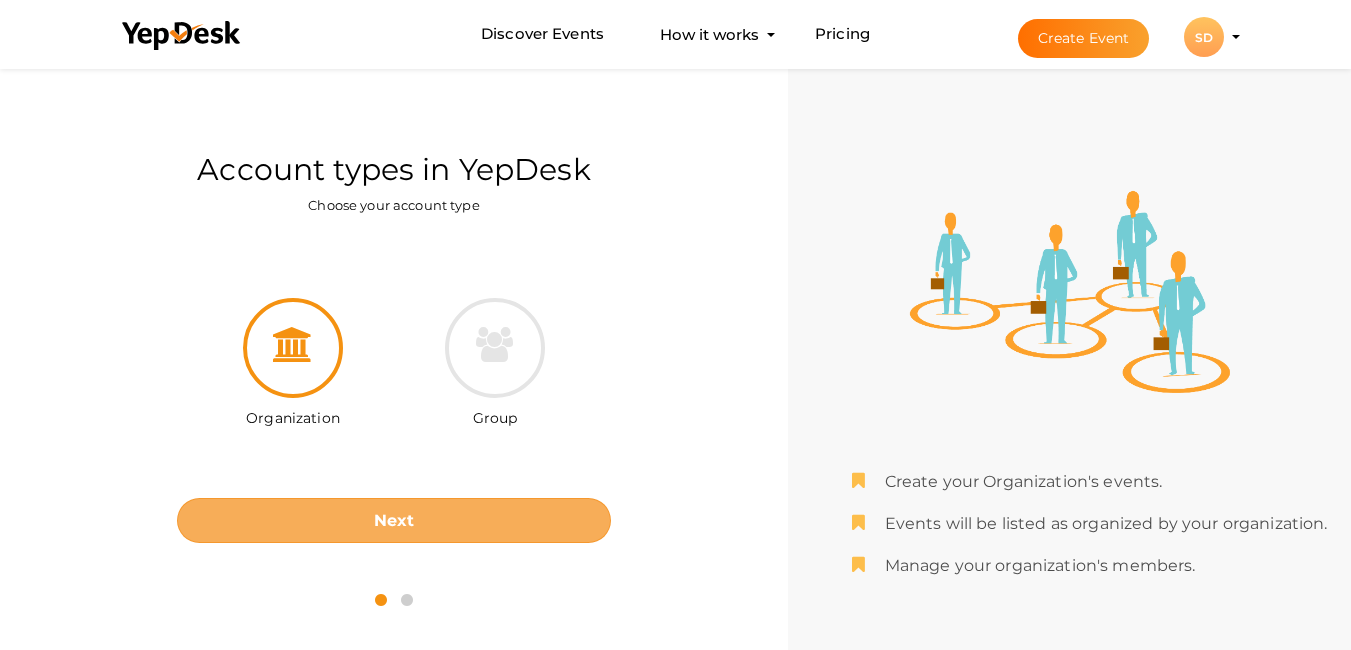 click on "Next" at bounding box center [394, 520] 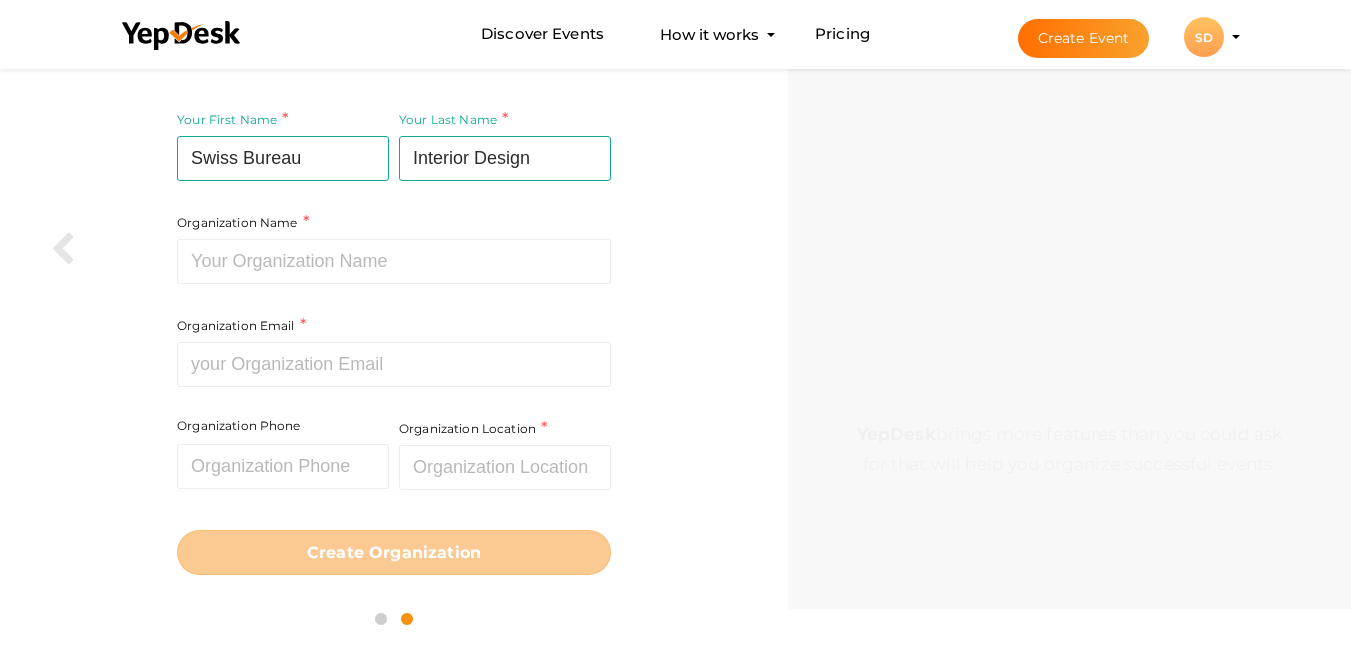 scroll, scrollTop: 106, scrollLeft: 0, axis: vertical 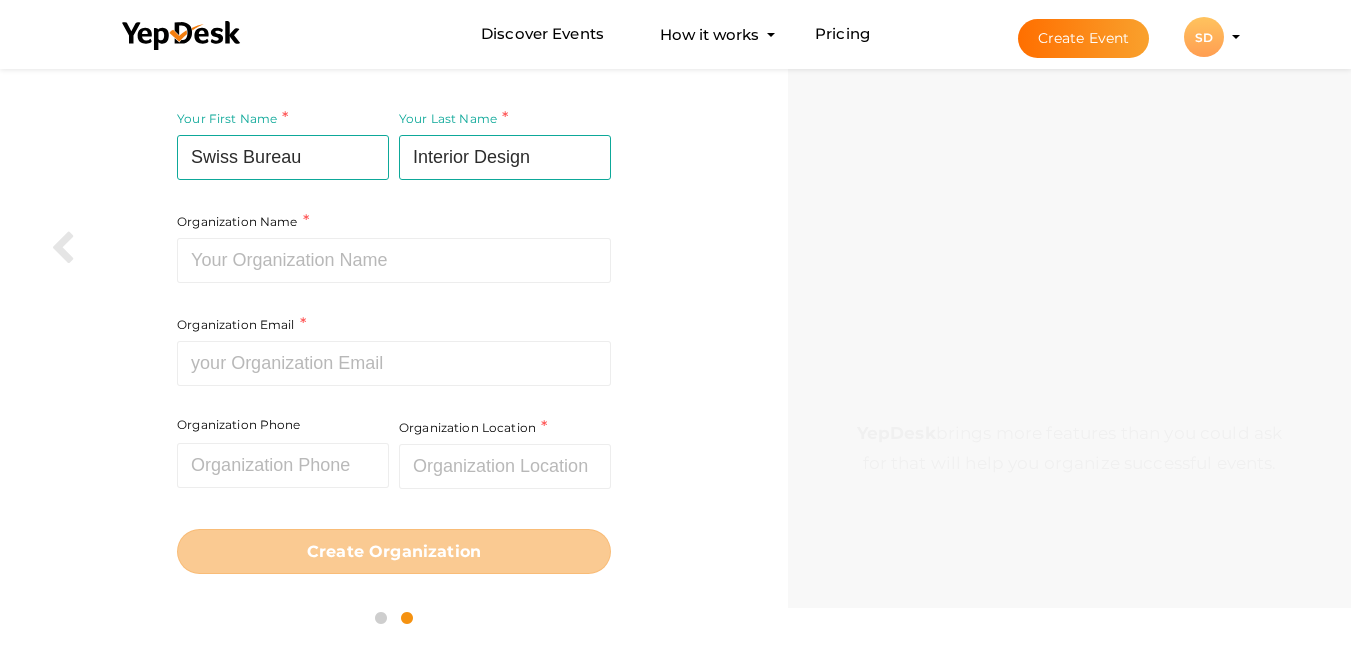 click on "SD" at bounding box center [1204, 37] 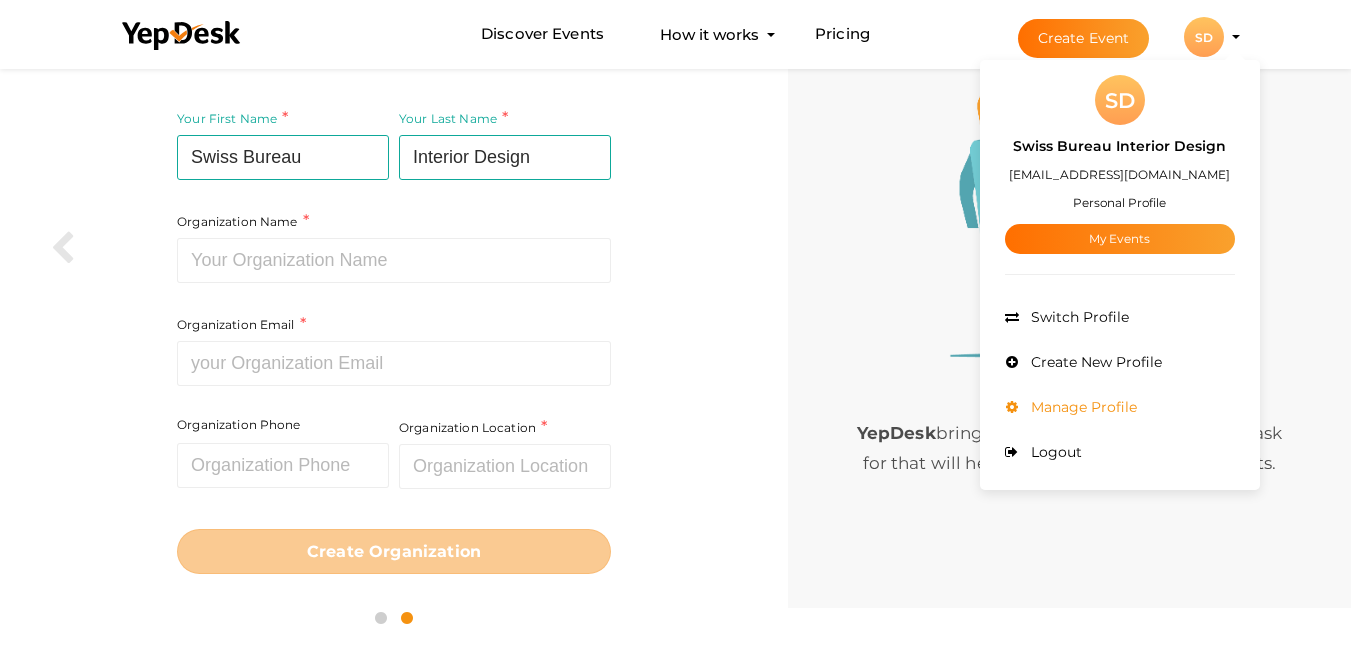 click on "Manage Profile" at bounding box center (1081, 407) 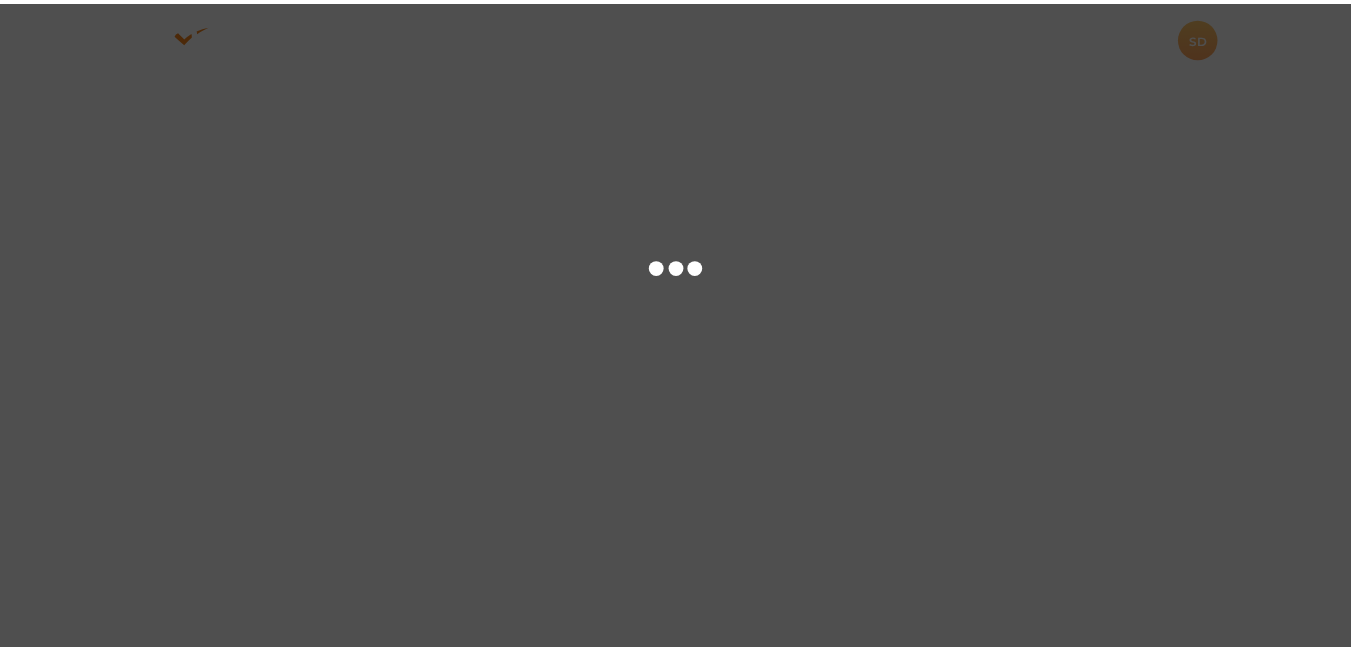 scroll, scrollTop: 0, scrollLeft: 0, axis: both 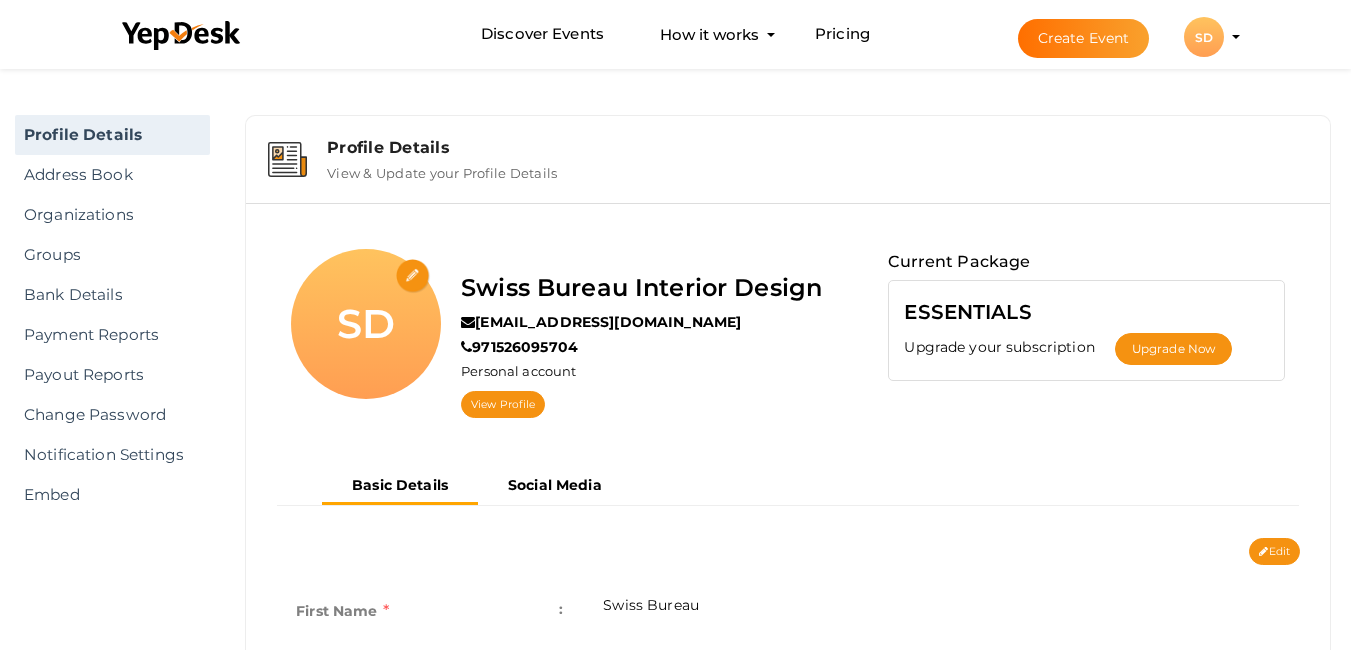 click at bounding box center [413, 276] 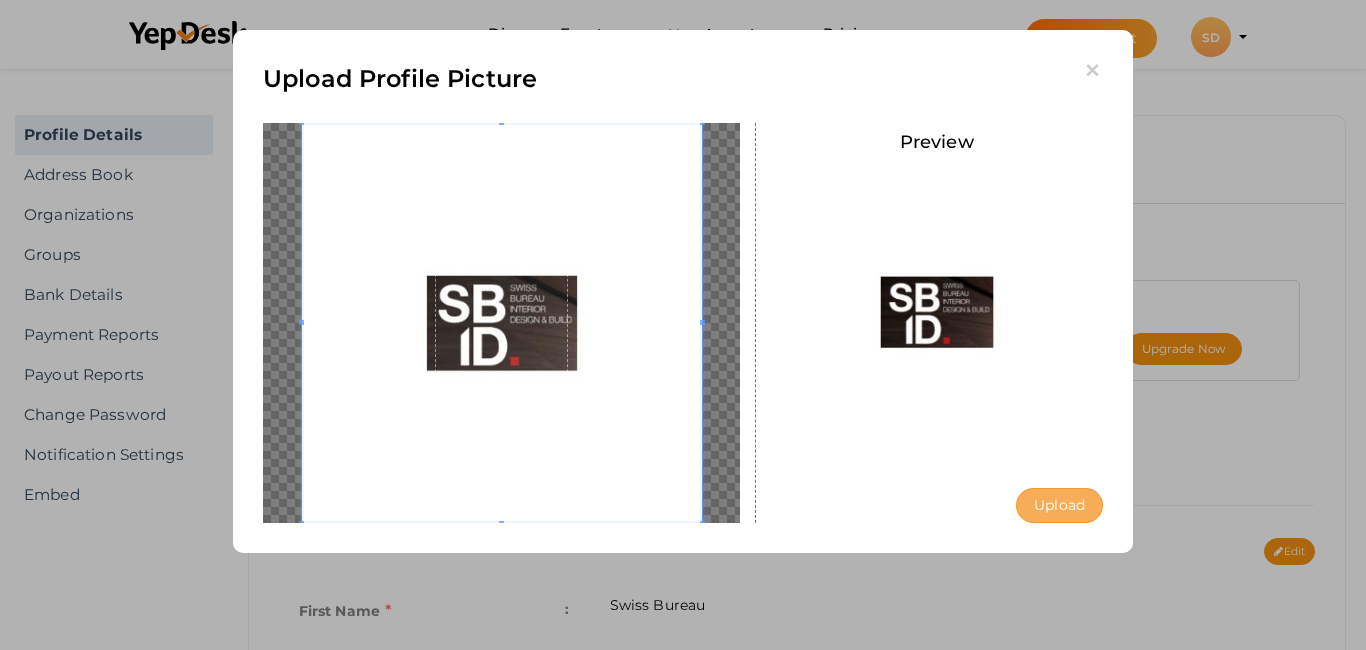 click on "Upload" at bounding box center (1059, 505) 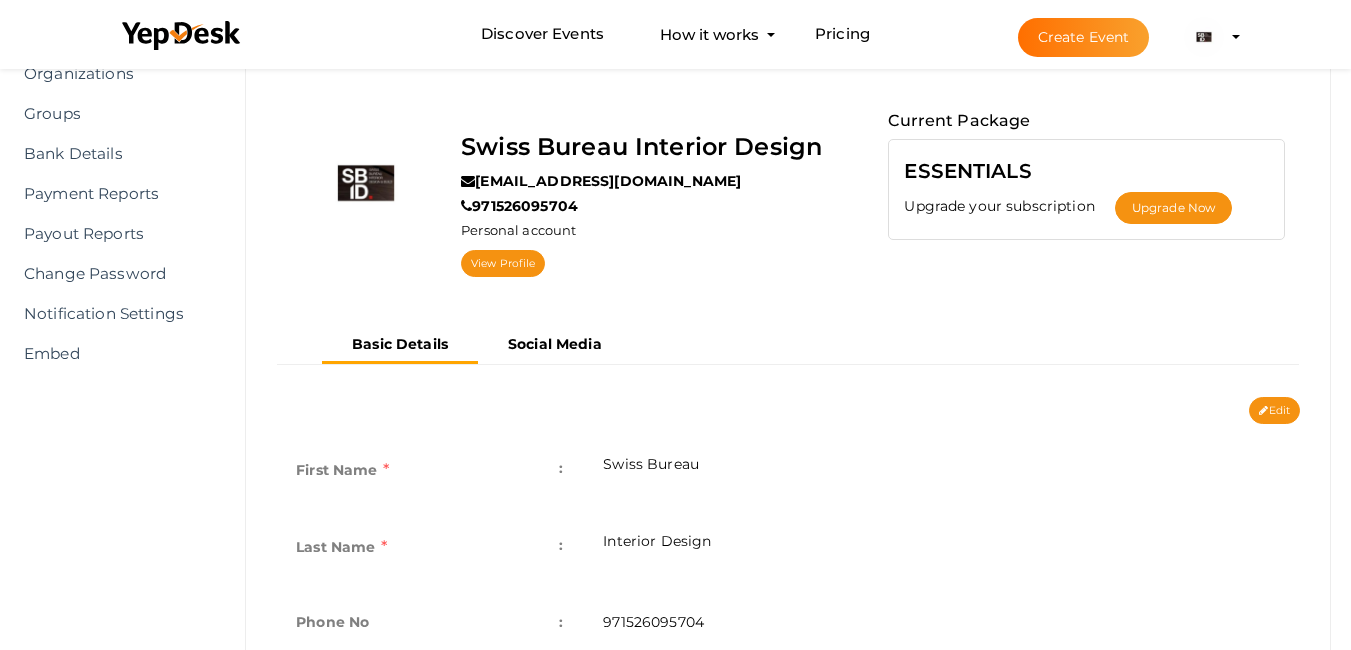 scroll, scrollTop: 122, scrollLeft: 0, axis: vertical 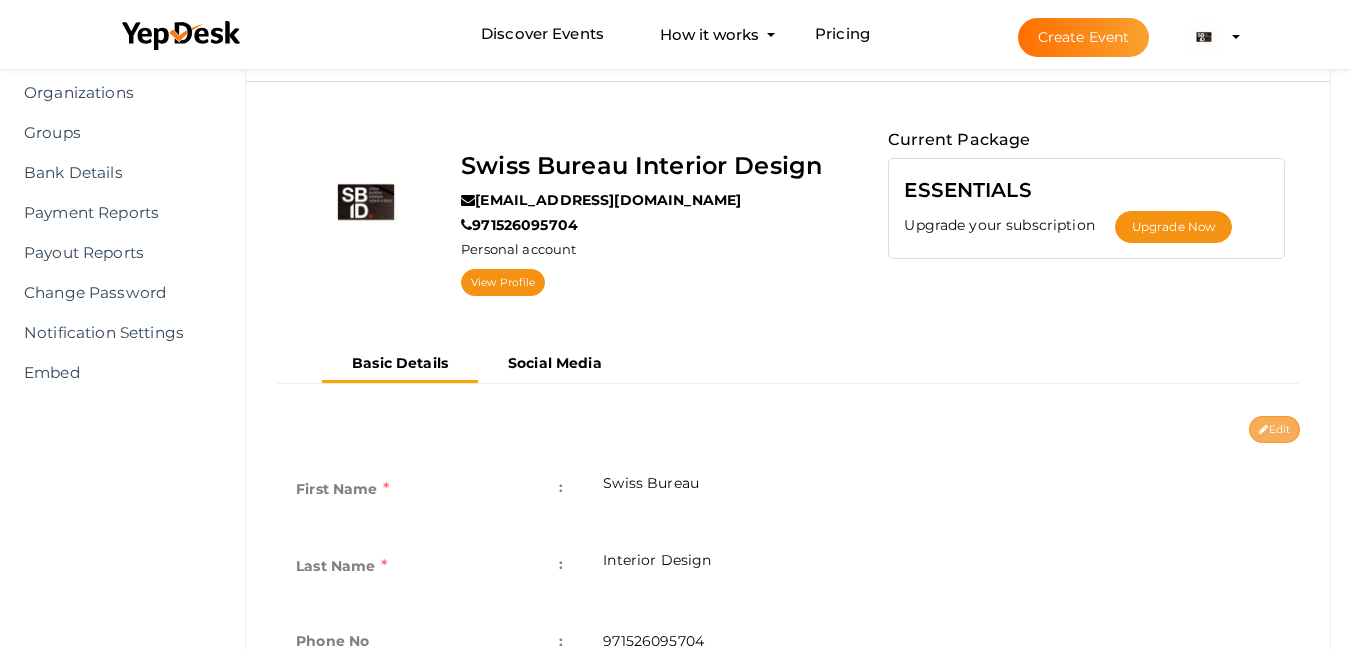 click at bounding box center (1263, 430) 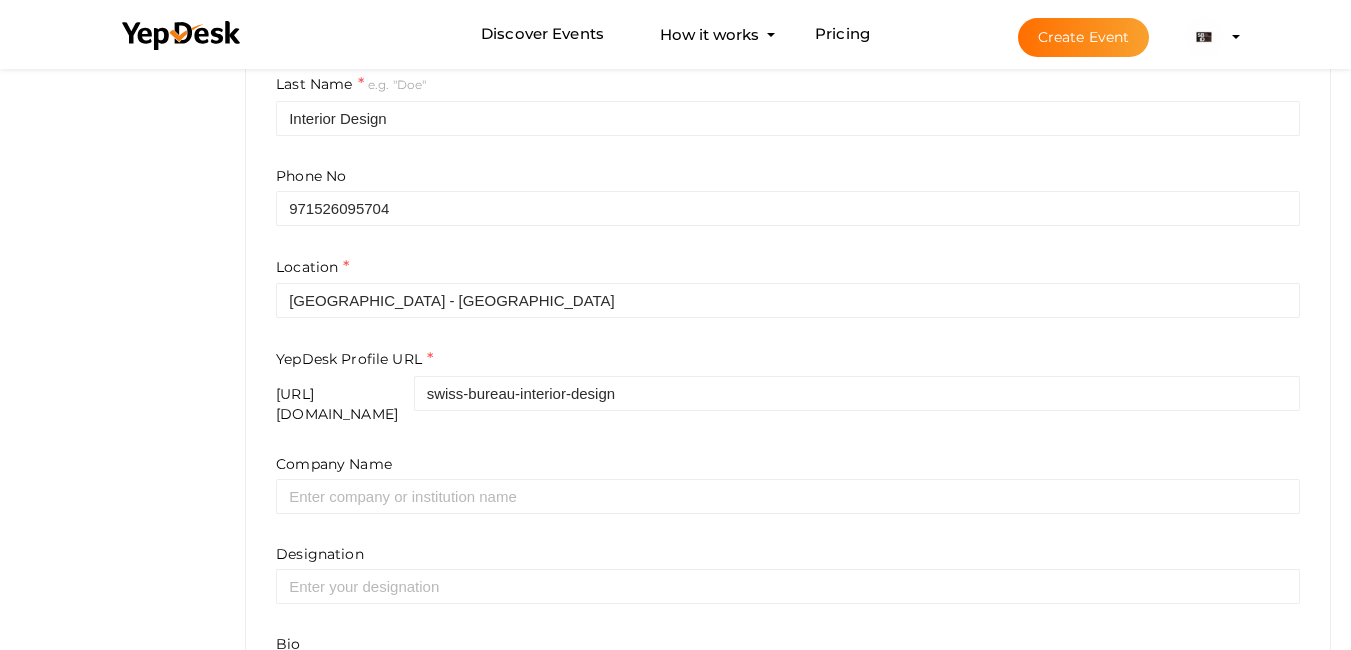 scroll, scrollTop: 754, scrollLeft: 0, axis: vertical 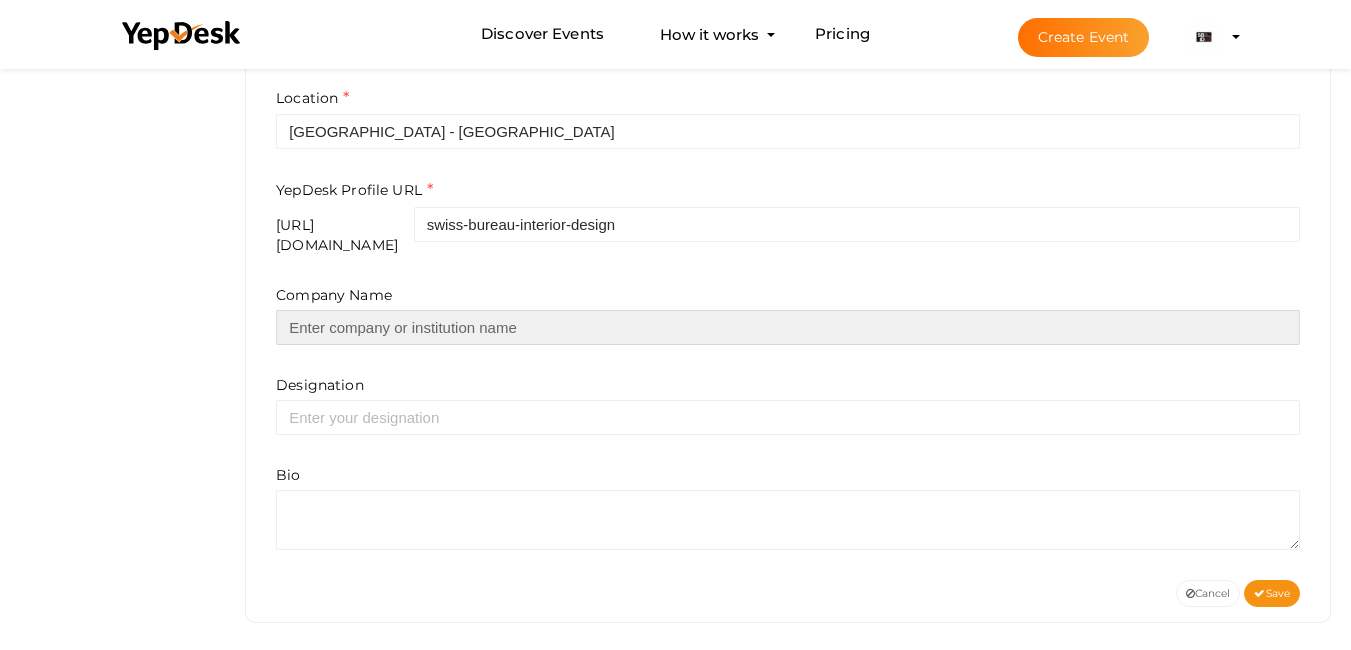 click at bounding box center (788, 327) 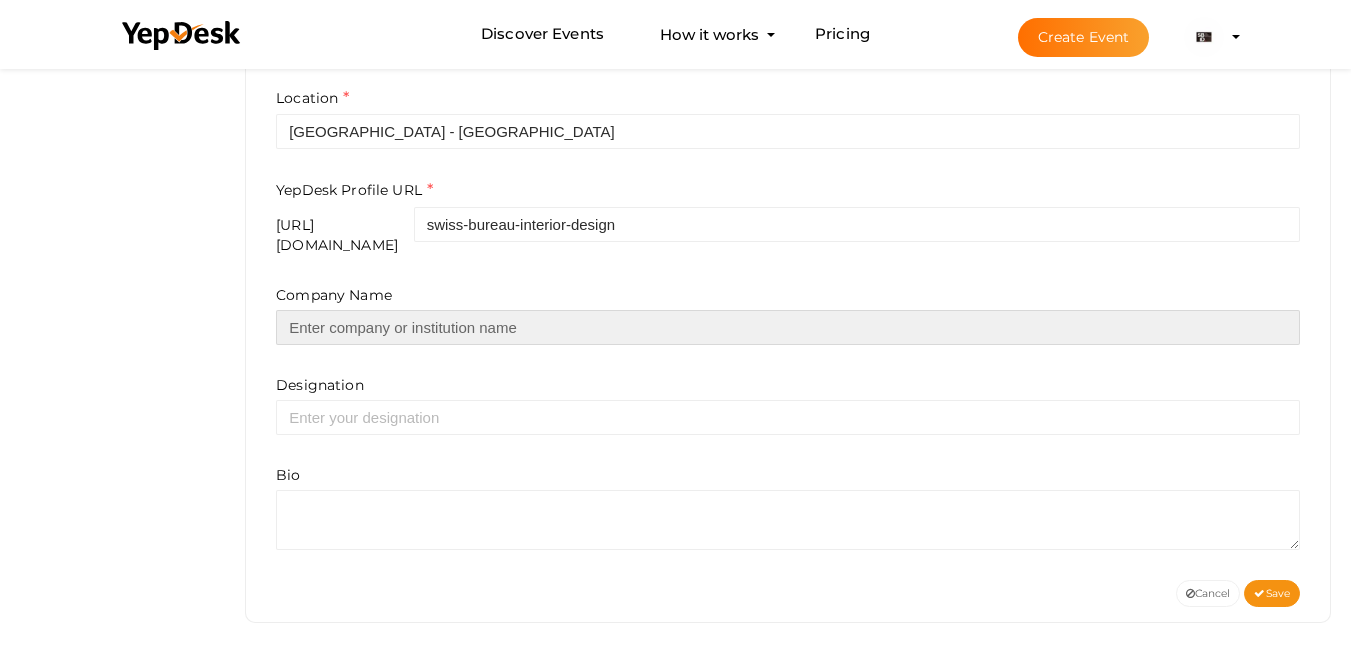 paste on "Swiss Bureau Interior Design & Build" 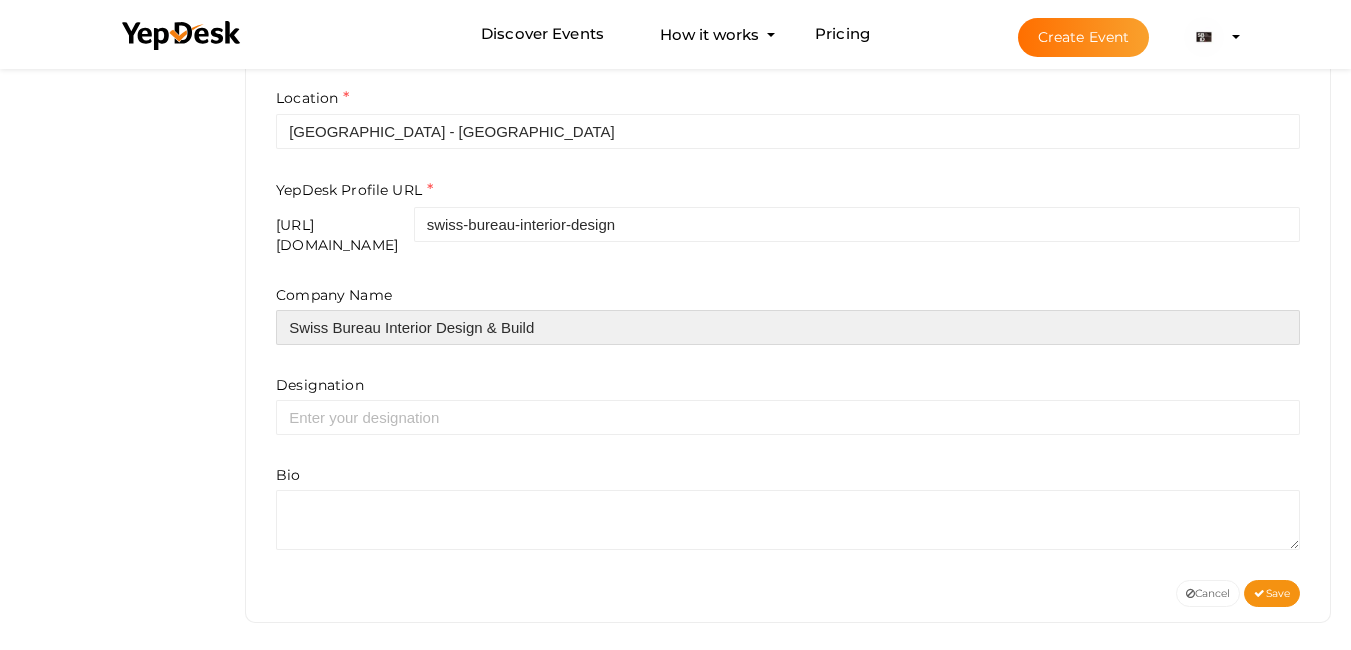 type on "Swiss Bureau Interior Design & Build" 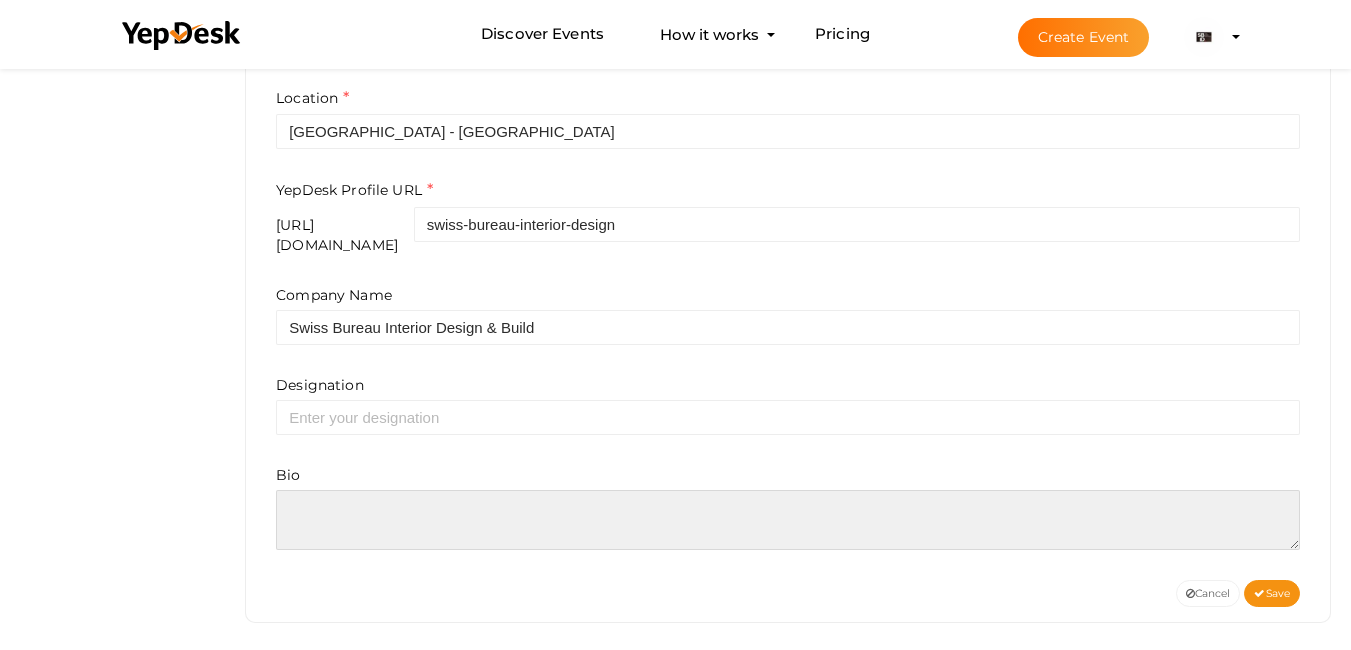 click at bounding box center [788, 520] 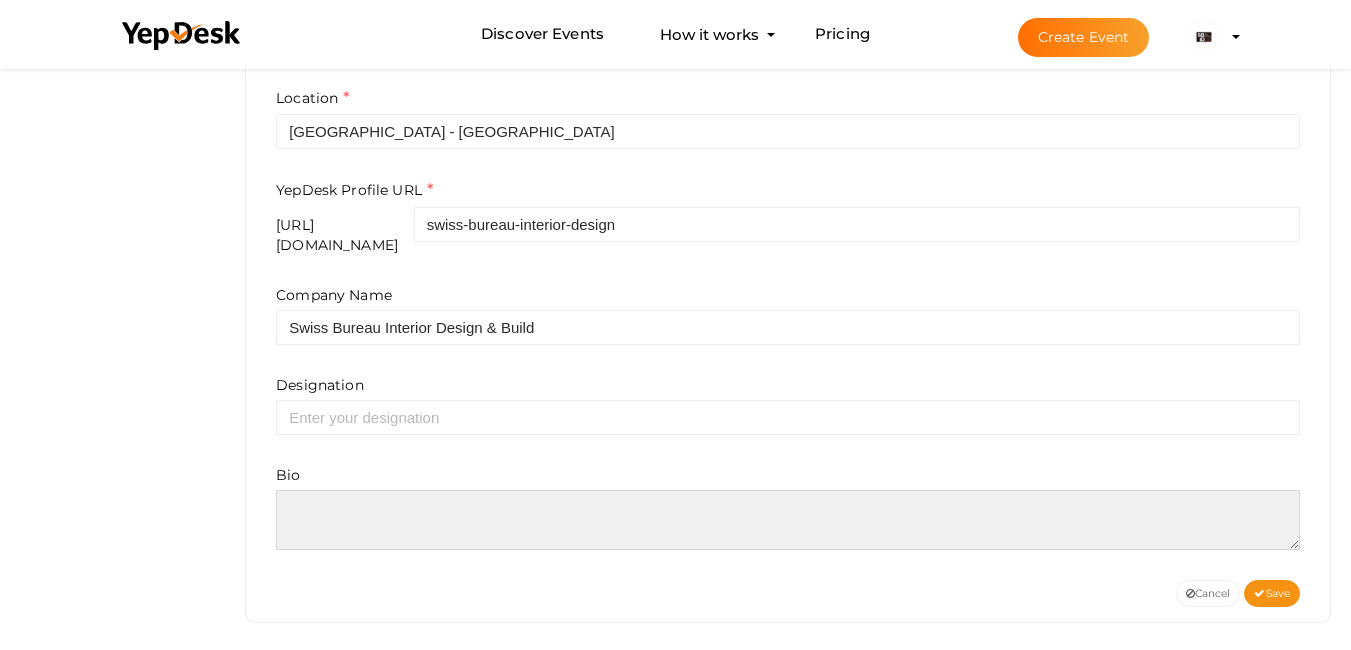 paste on ""SWISS BUREAU
INTERIOR DESIGN is a multi-award winning interior design and interior fit out company based in Dubai, United Arab Emirates.
We provide a wide range of services for our clients in the commercial, hospitality, public and residential sectors not only in Dubai, but worldwide.
Joakim de Rham, a Swiss interior architect and his local partner, Maher Al Zarooni founded the company in 2003. Since then, SBID have grown from a medium sized studio to be a market leading design consultancy and fit-out contractor."" 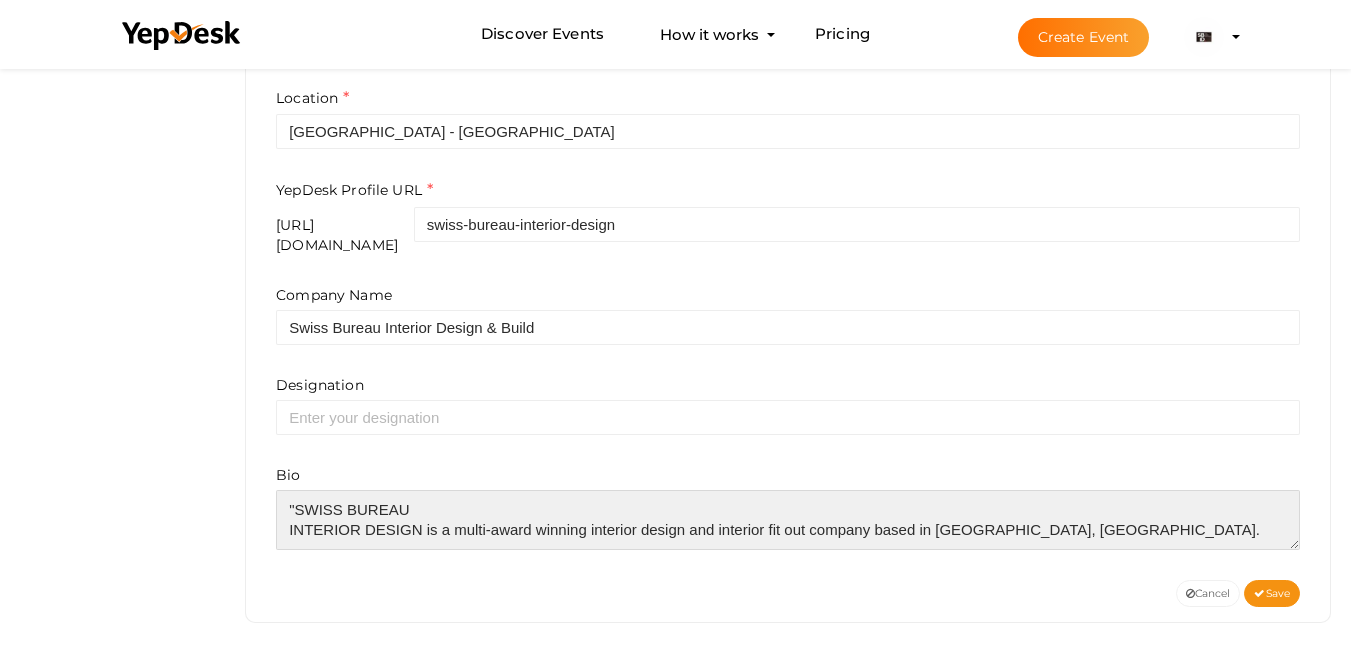 scroll, scrollTop: 90, scrollLeft: 0, axis: vertical 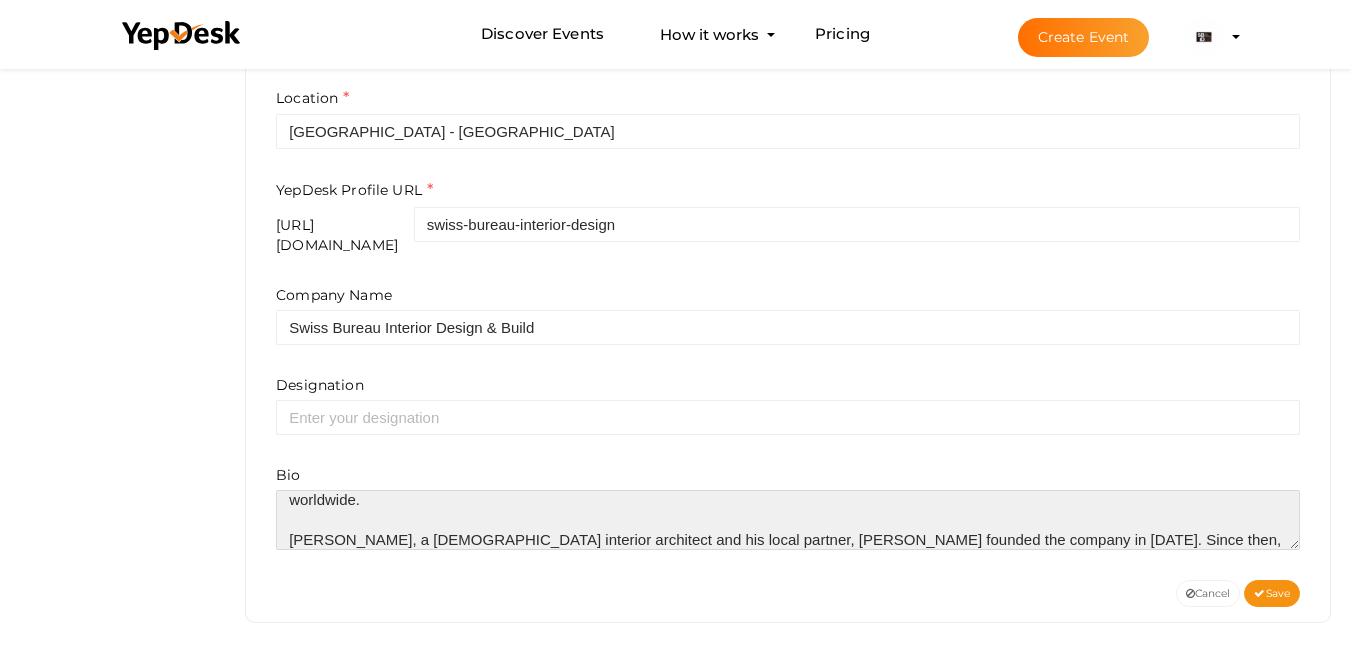 click at bounding box center (788, 520) 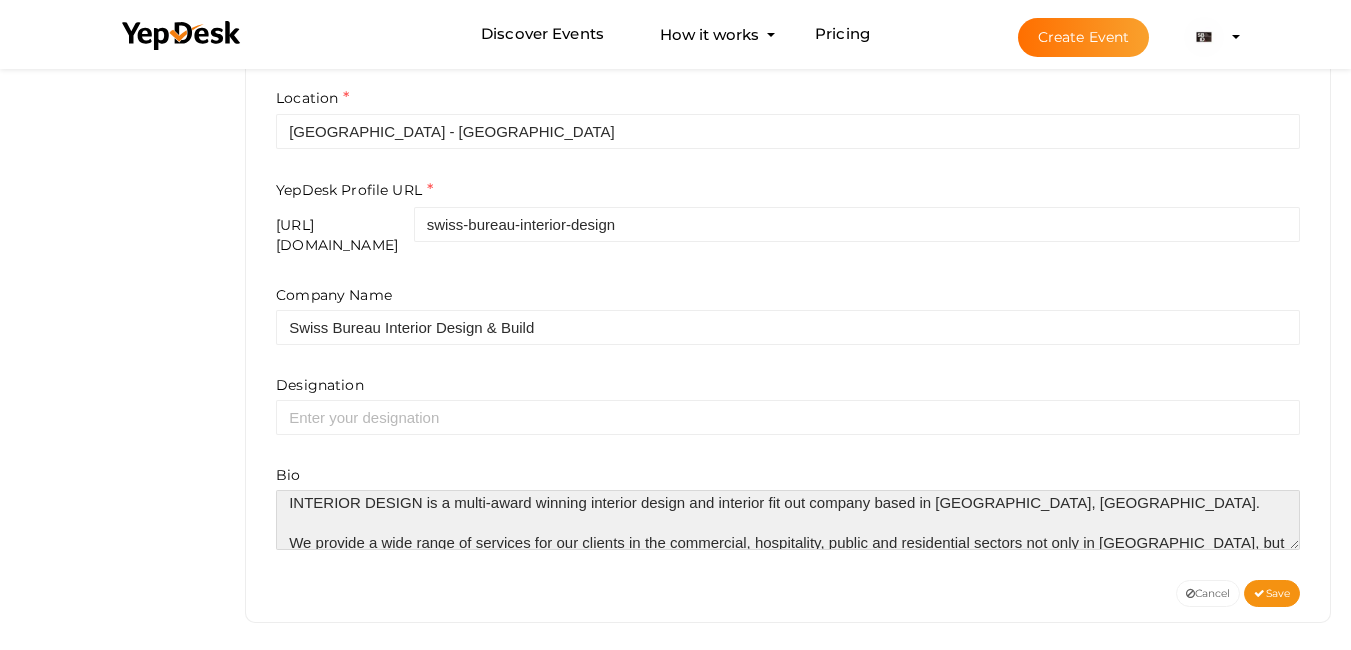 scroll, scrollTop: 0, scrollLeft: 0, axis: both 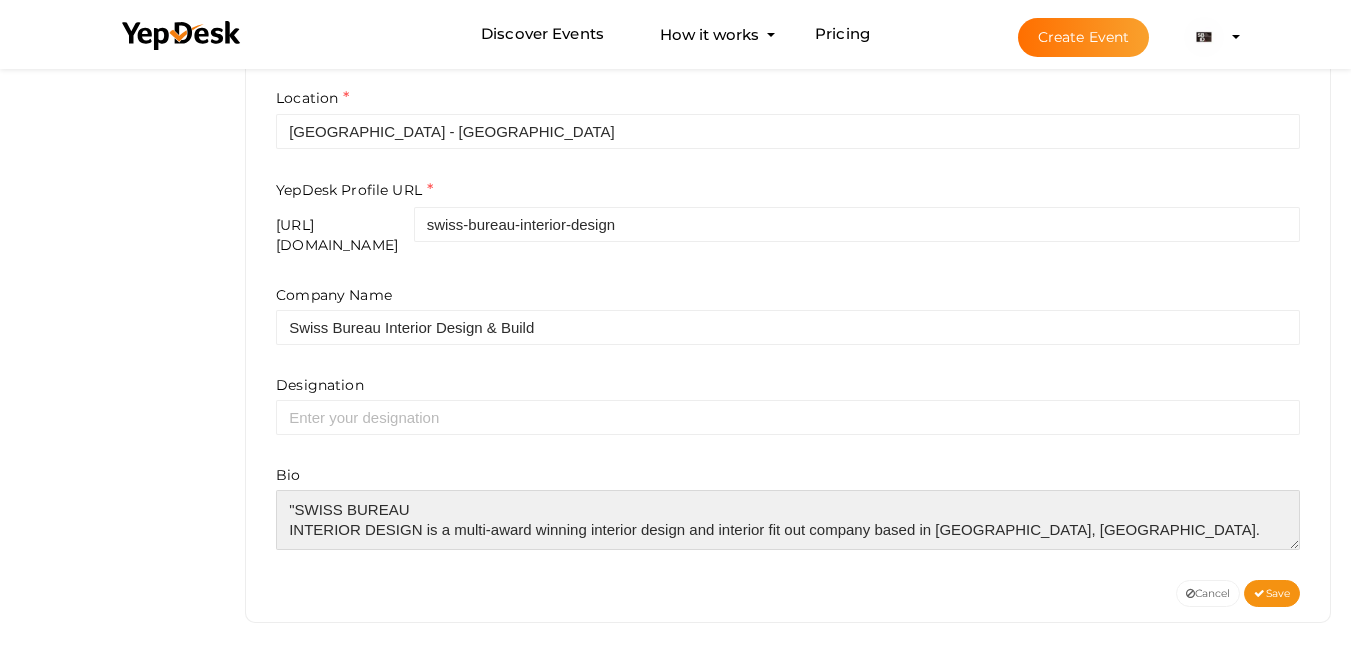 click at bounding box center (788, 520) 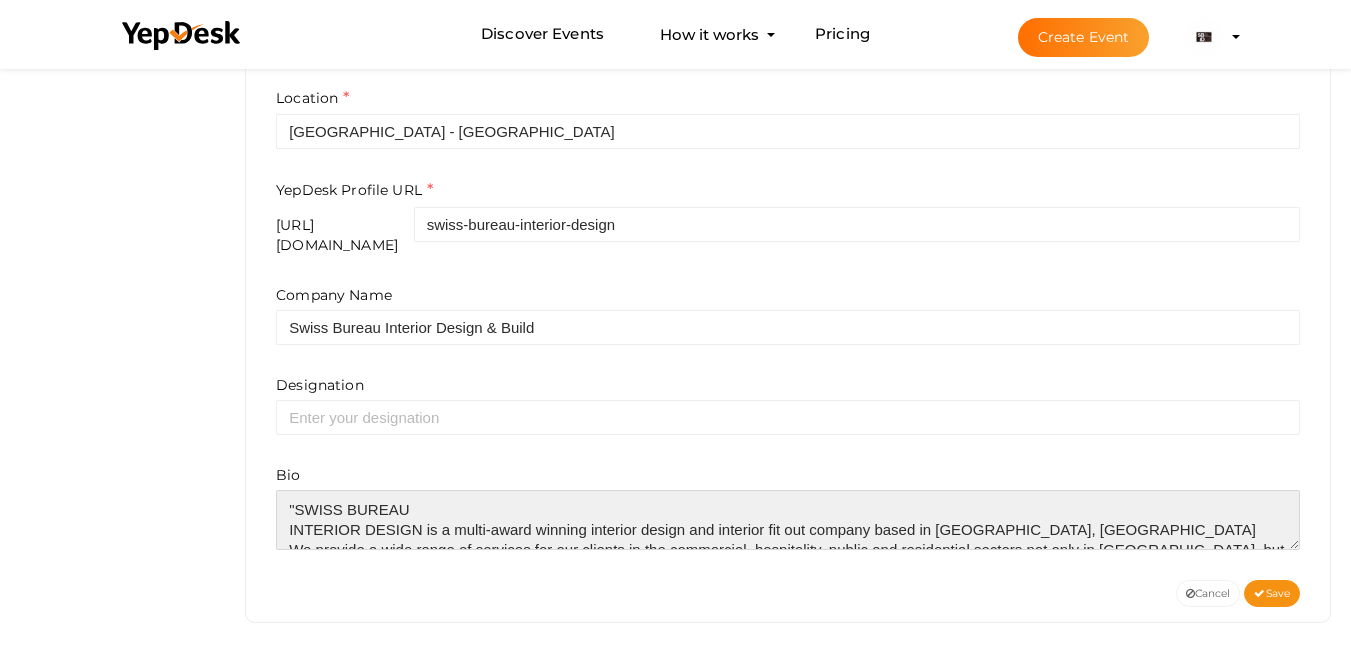 click at bounding box center [788, 520] 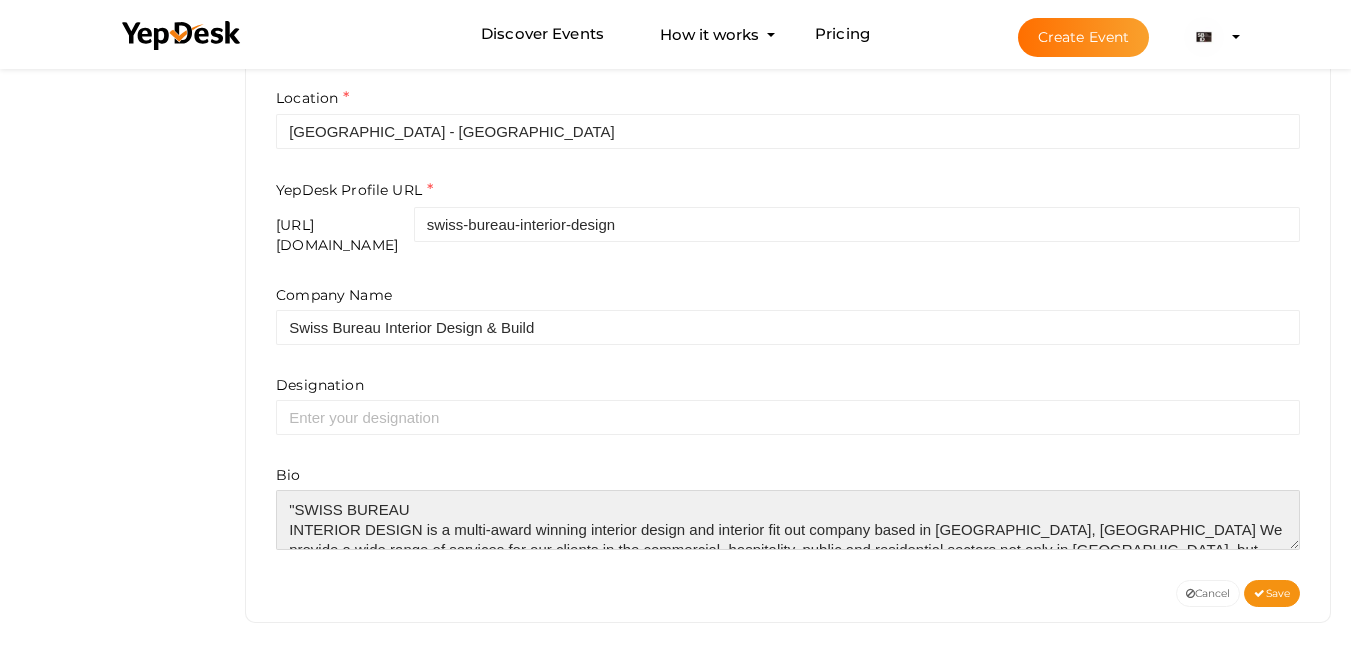 click at bounding box center [788, 520] 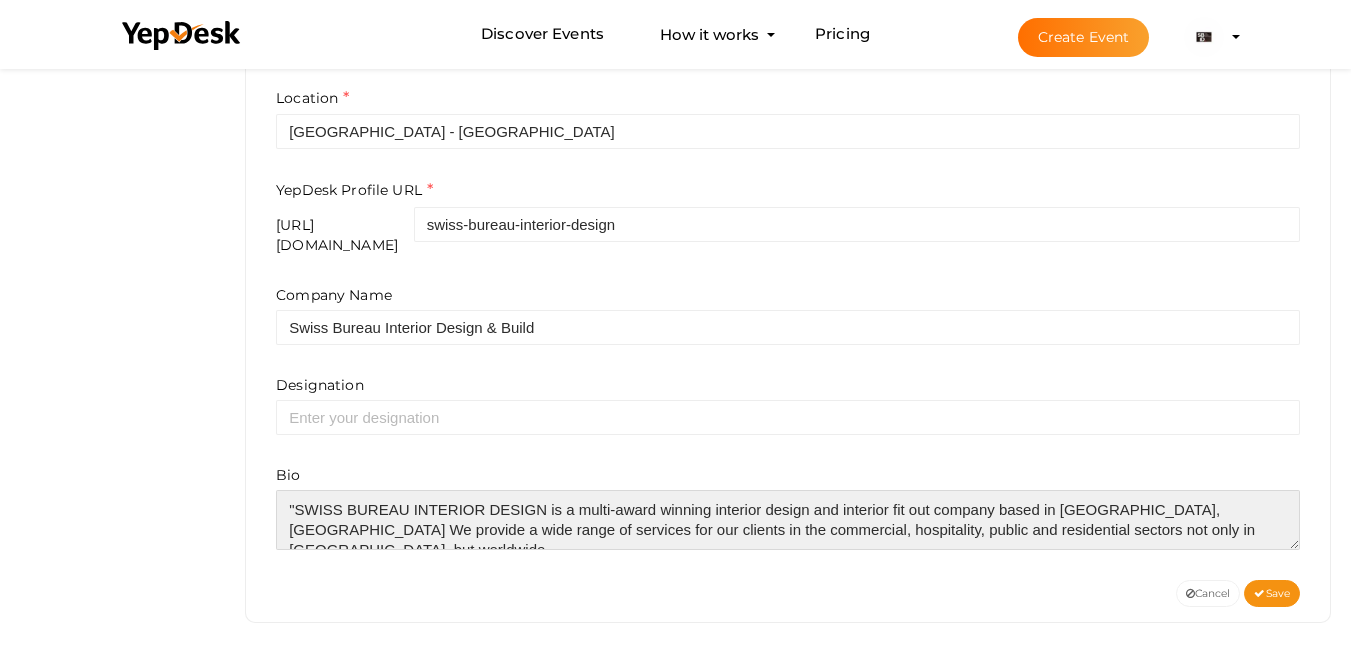 drag, startPoint x: 296, startPoint y: 496, endPoint x: 314, endPoint y: 502, distance: 18.973665 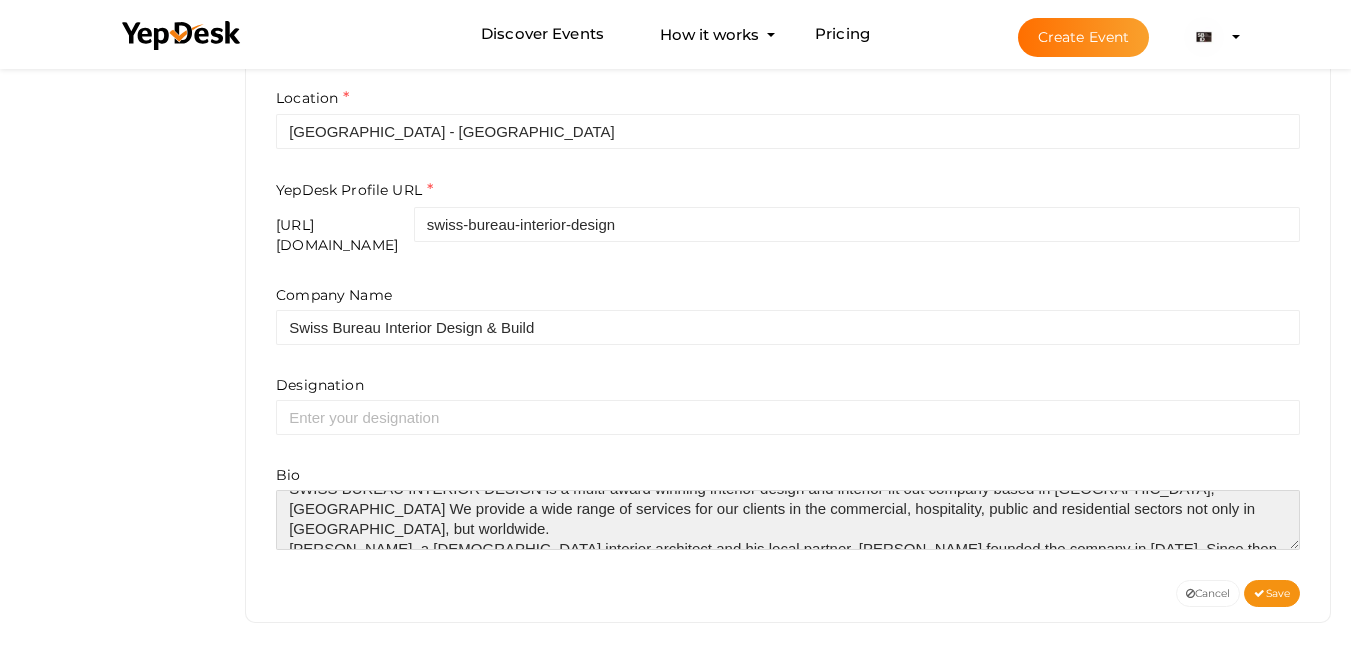 scroll, scrollTop: 40, scrollLeft: 0, axis: vertical 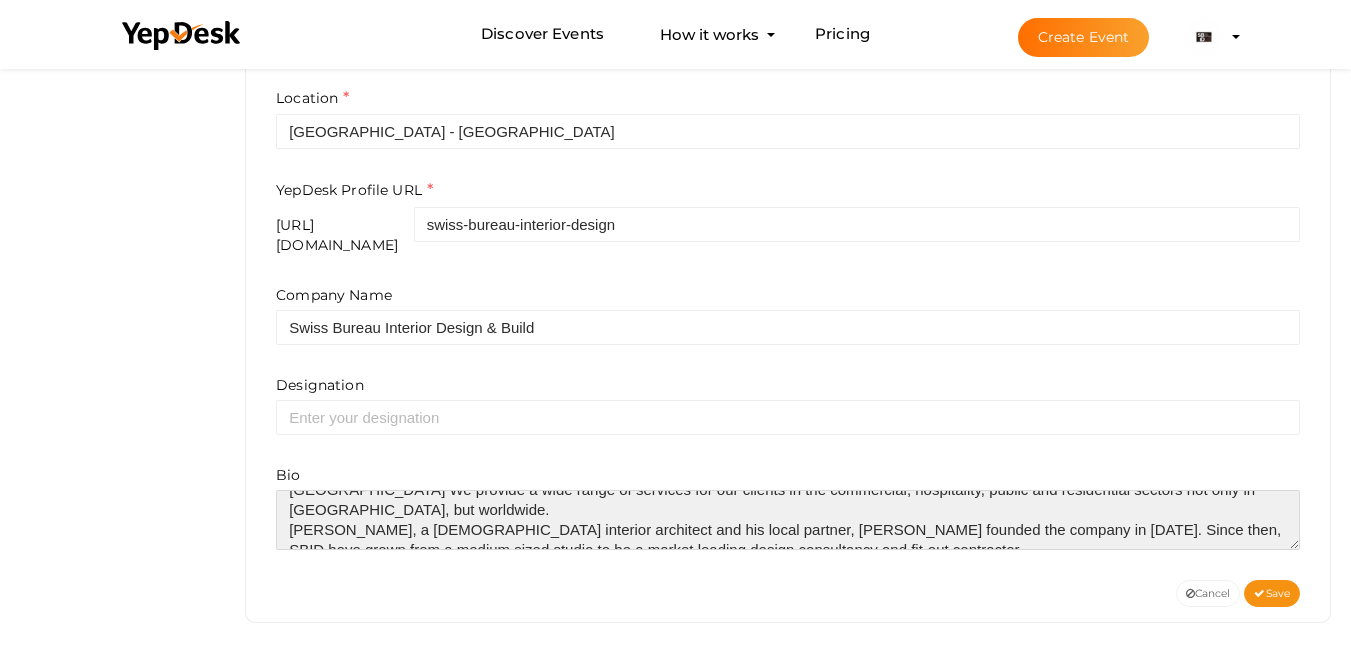 click at bounding box center [788, 520] 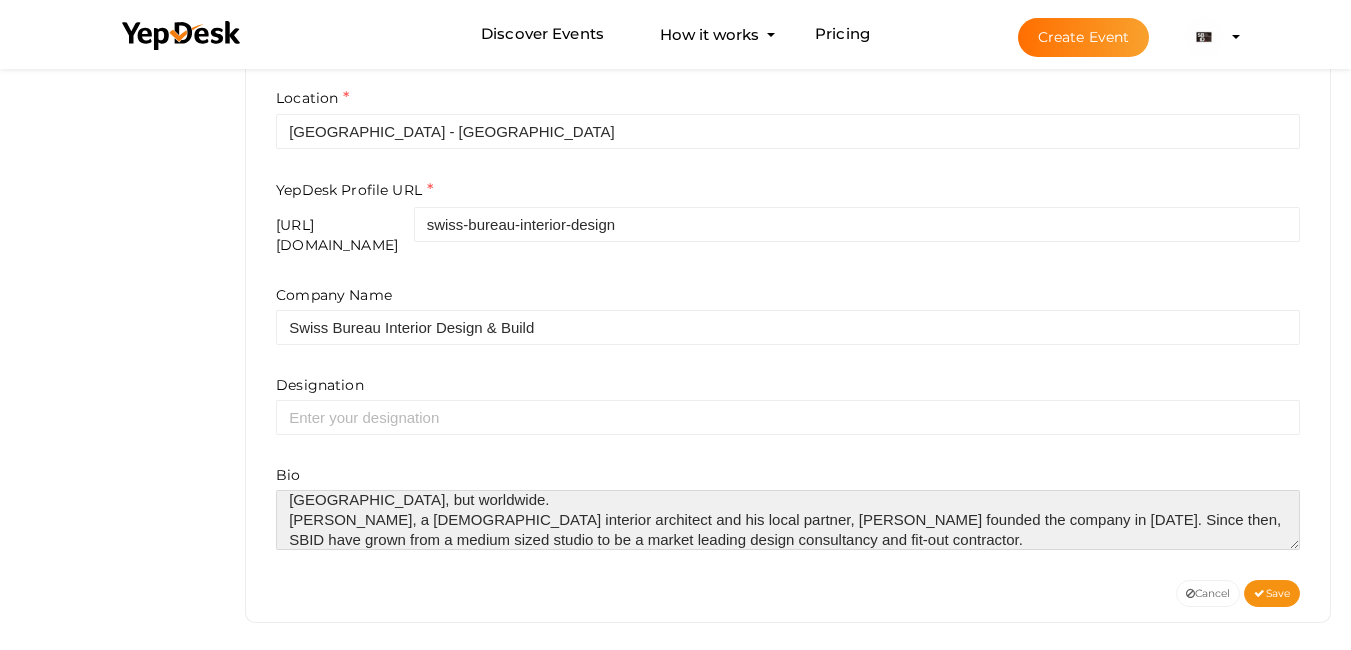 scroll, scrollTop: 70, scrollLeft: 0, axis: vertical 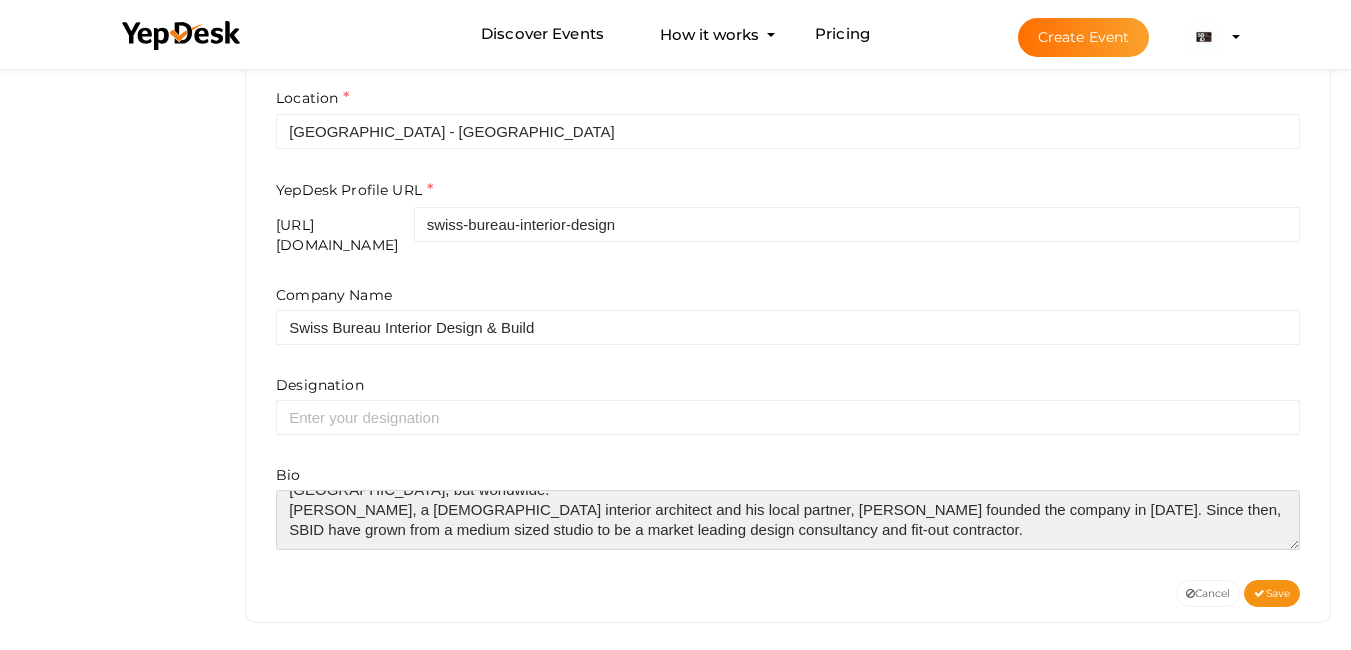 paste on "Contact Details
Phone Number:526095704
Address: UAE
Working Hours:(9-6pm) Mon-sun" 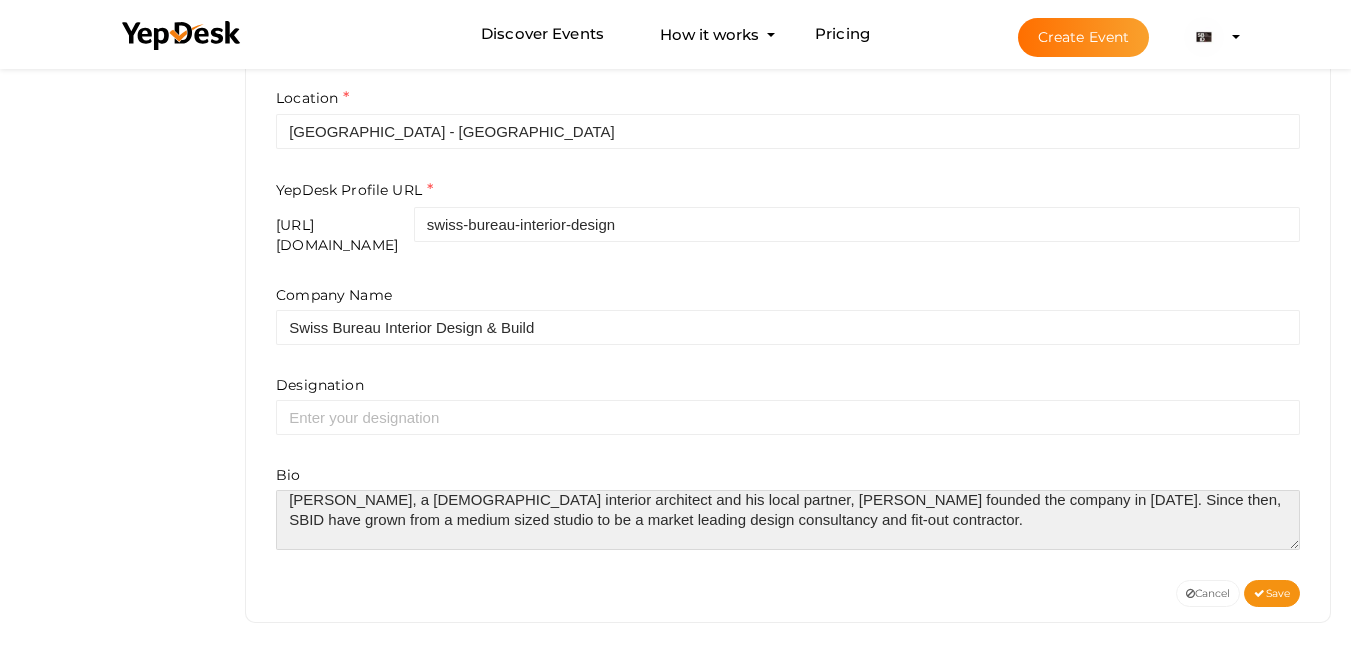 scroll, scrollTop: 150, scrollLeft: 0, axis: vertical 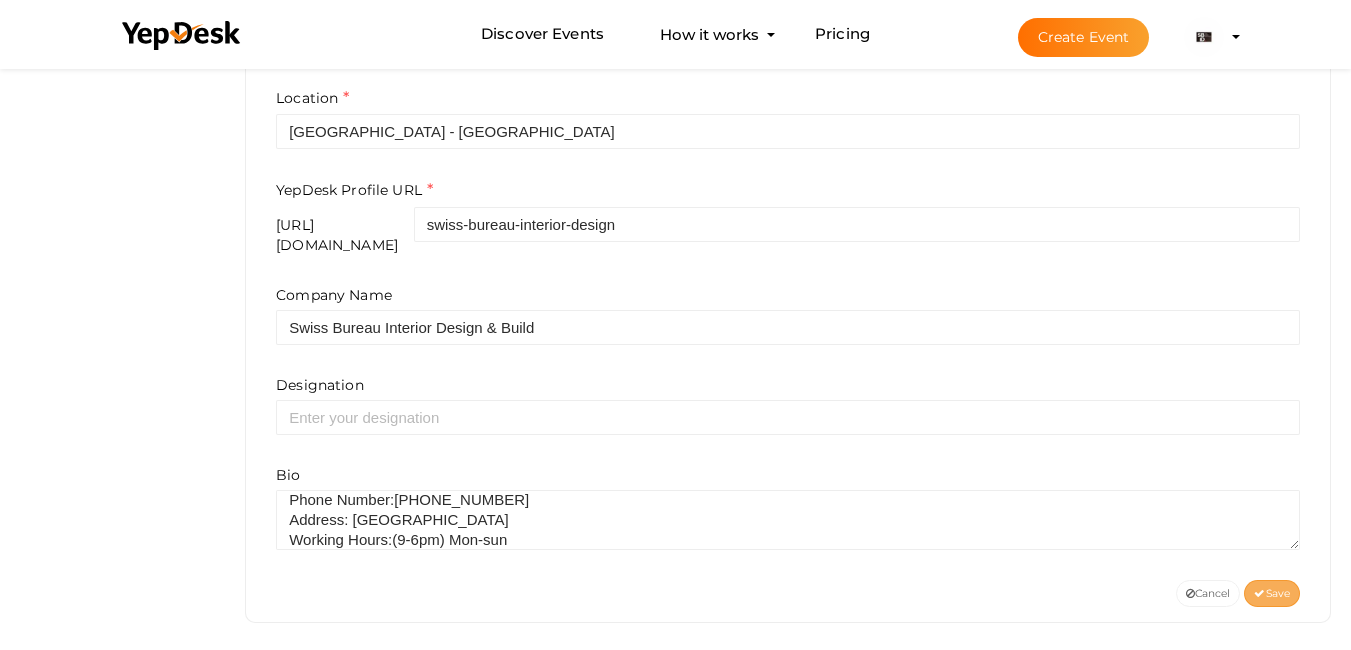 click on "Save" at bounding box center (1272, 593) 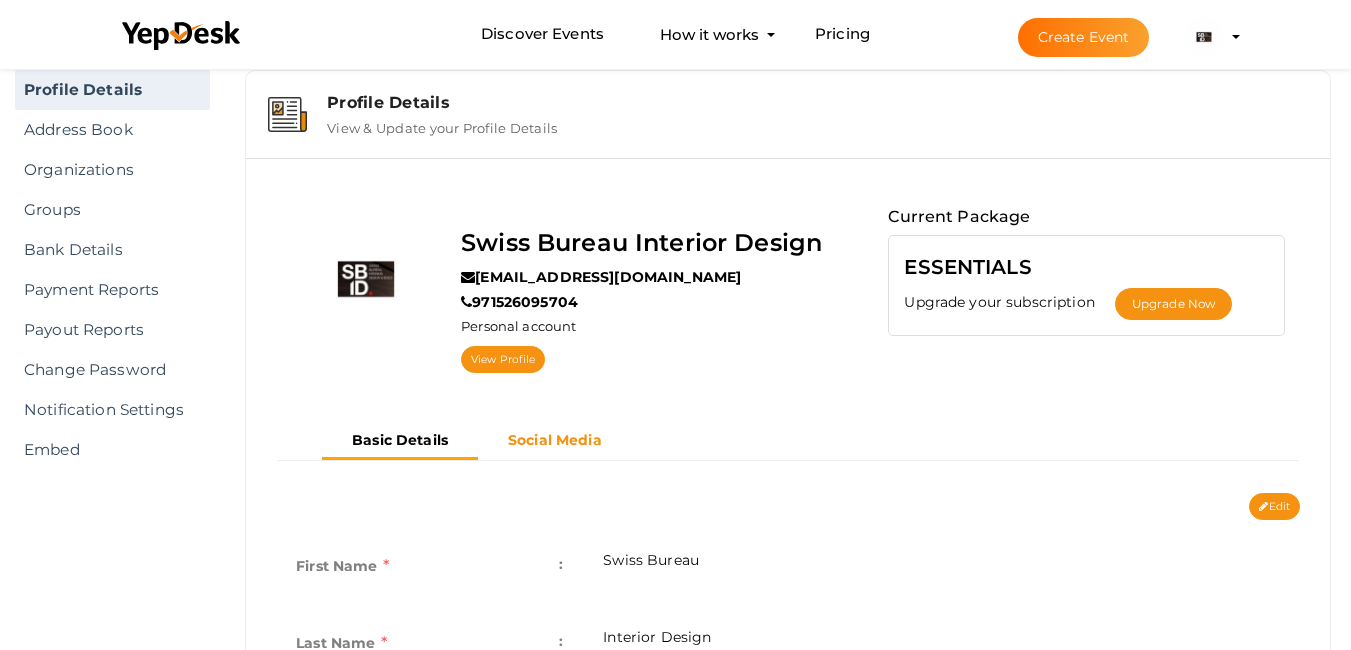 scroll, scrollTop: 0, scrollLeft: 0, axis: both 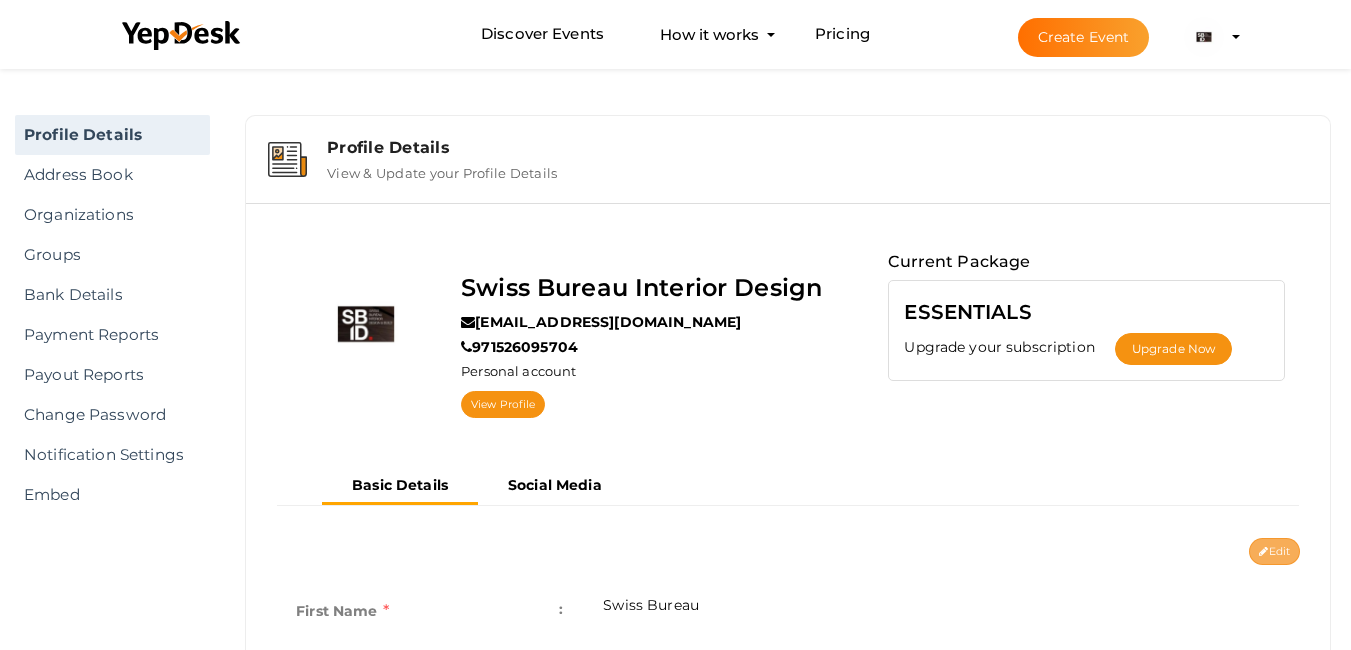click on "Edit" at bounding box center (1274, 551) 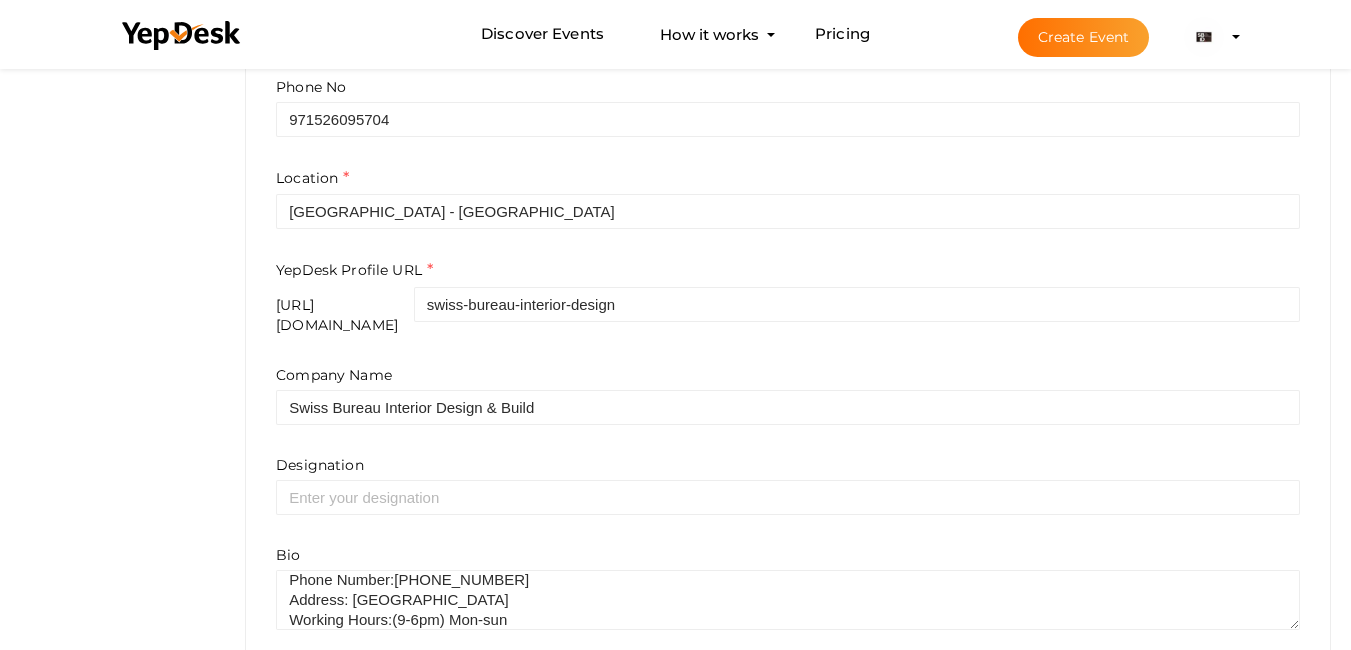 scroll, scrollTop: 754, scrollLeft: 0, axis: vertical 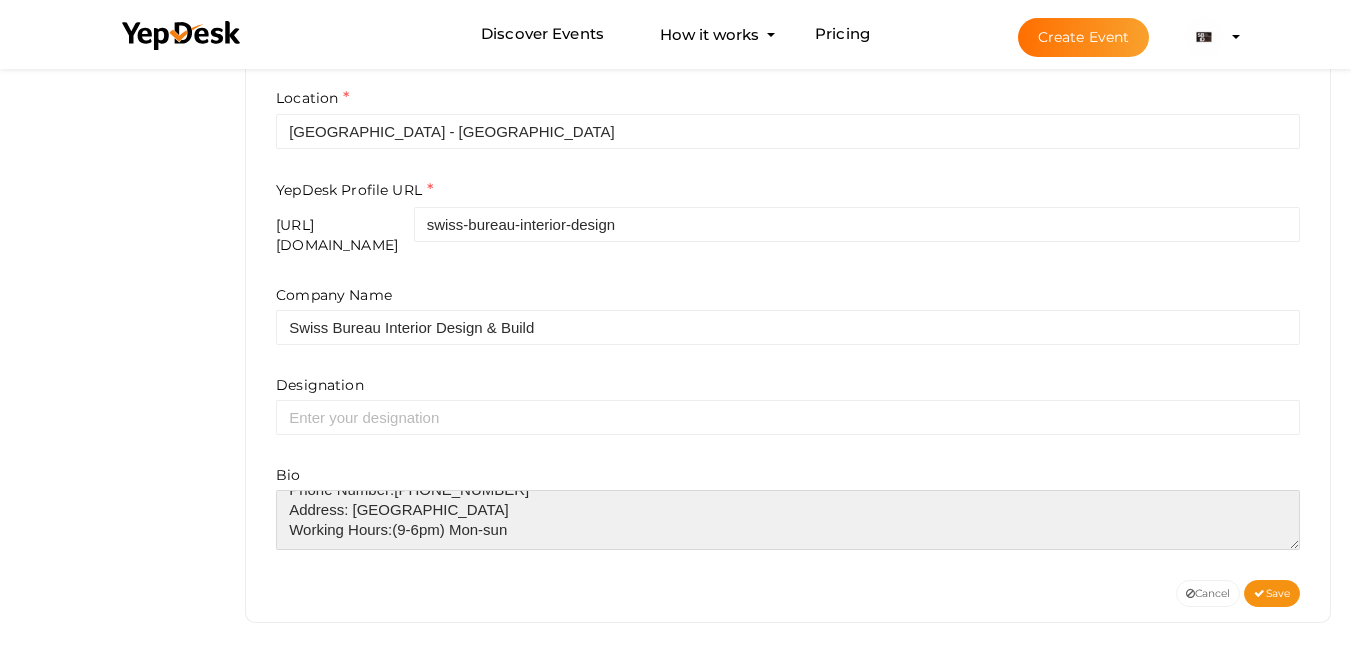 click at bounding box center [788, 520] 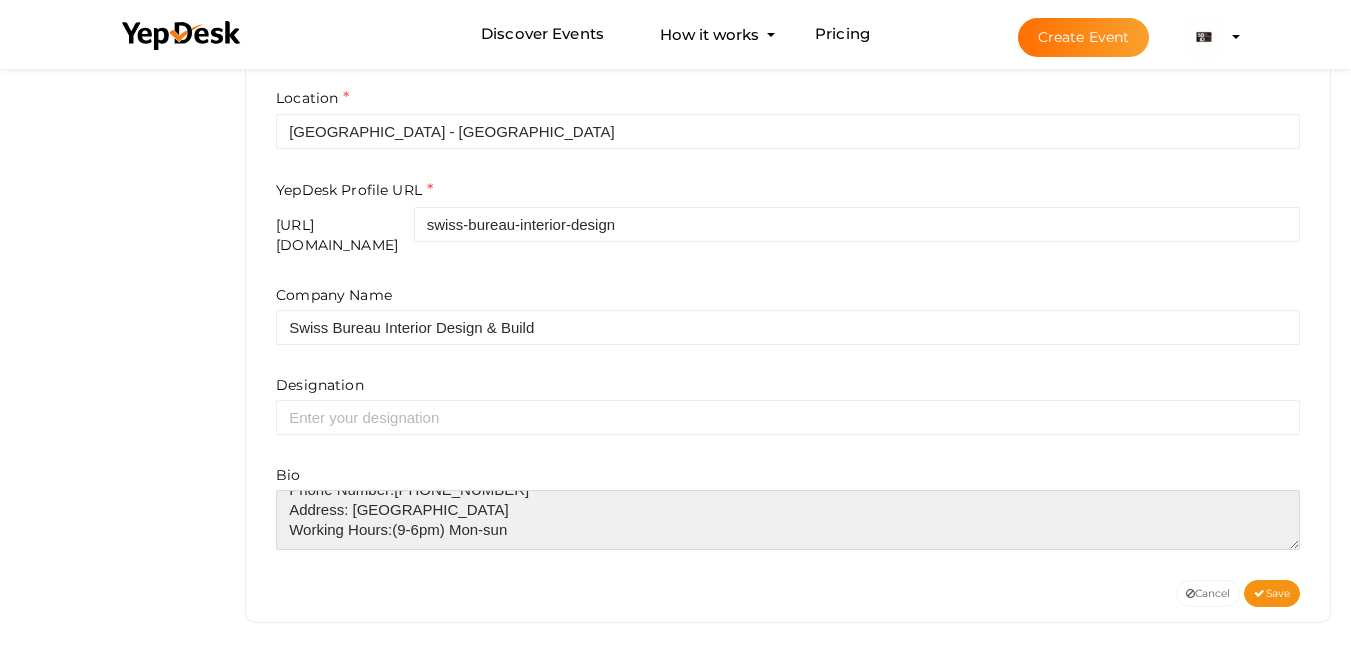 scroll, scrollTop: 150, scrollLeft: 0, axis: vertical 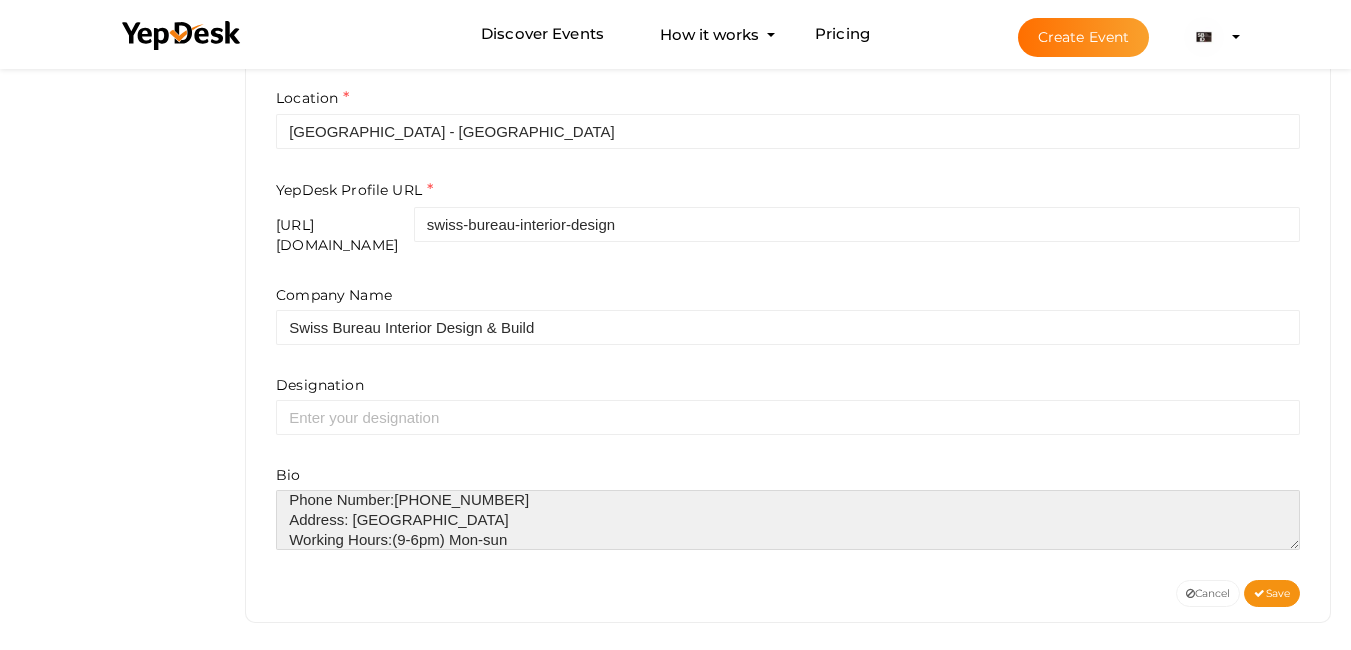 paste on "https://www.sb-id.com/" 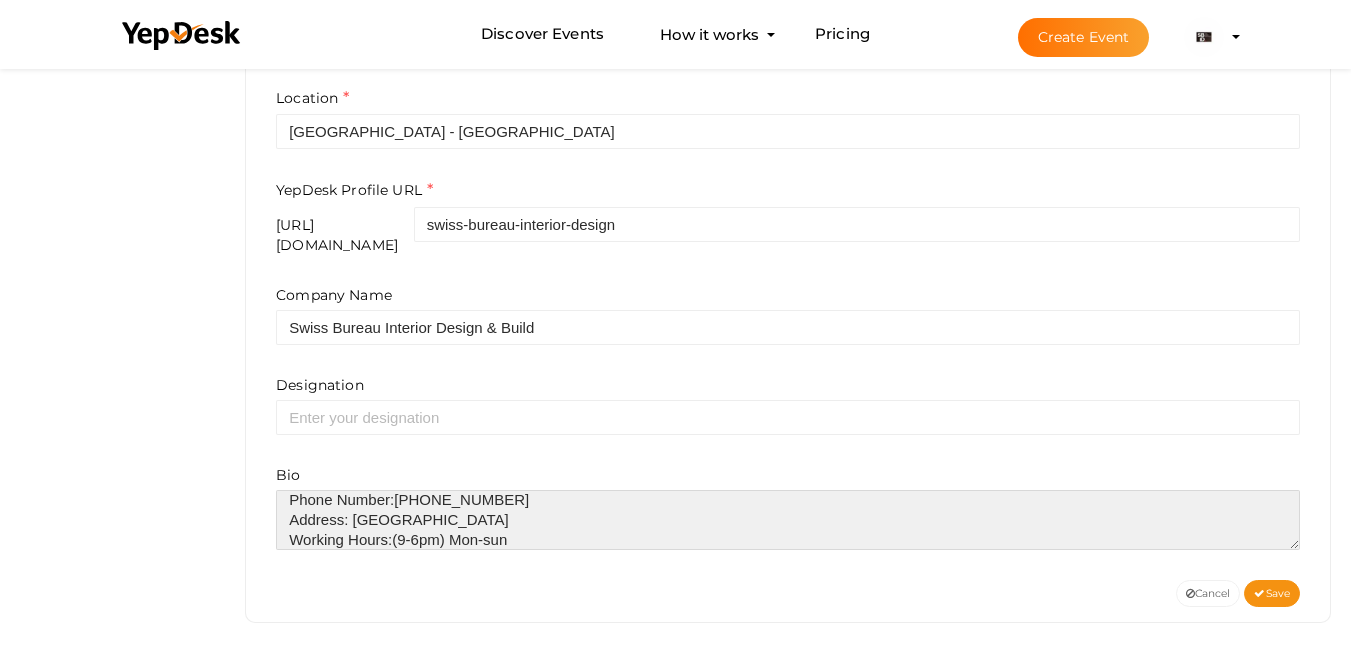 scroll, scrollTop: 180, scrollLeft: 0, axis: vertical 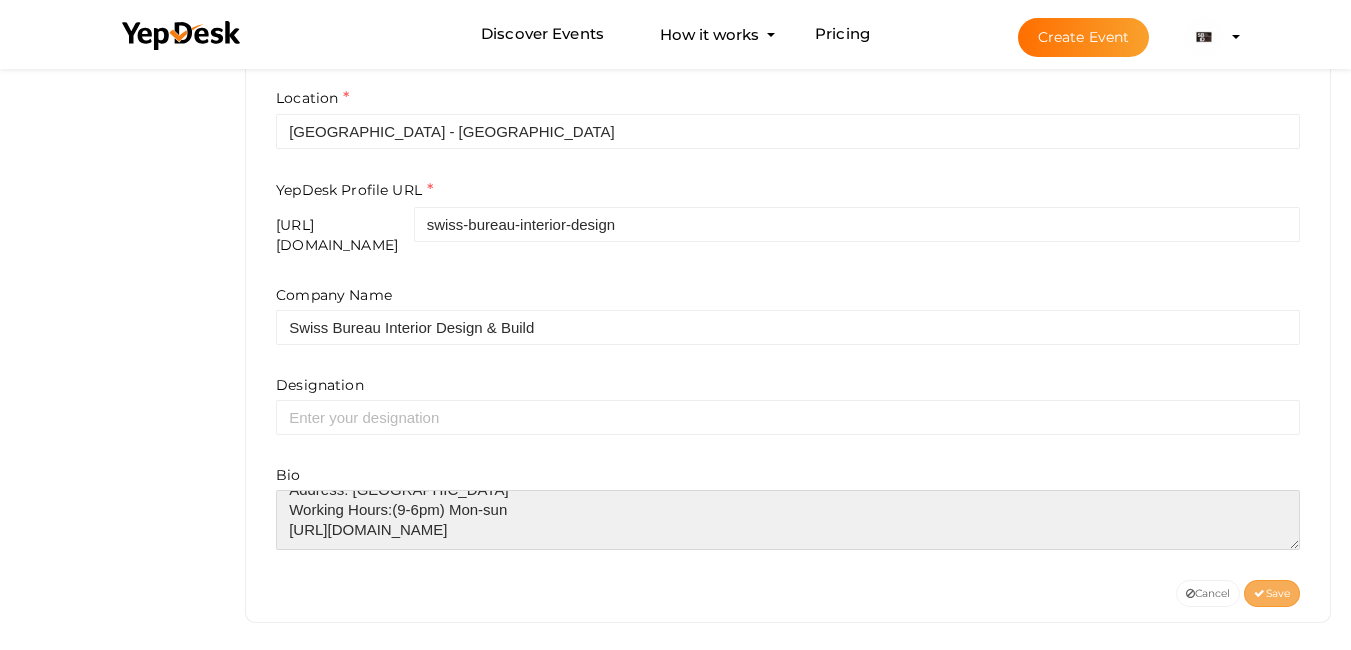 type on "SWISS BUREAU INTERIOR DESIGN is a multi-award winning interior design and interior fit out company based in Dubai, United Arab Emirates We provide a wide range of services for our clients in the commercial, hospitality, public and residential sectors not only in Dubai, but worldwide.
Joakim de Rham, a Swiss interior architect and his local partner, Maher Al Zarooni founded the company in 2003. Since then, SBID have grown from a medium sized studio to be a market leading design consultancy and fit-out contractor.
Contact Details
Phone Number:526095704
Address: UAE
Working Hours:(9-6pm) Mon-sun
https://www.sb-id.com/" 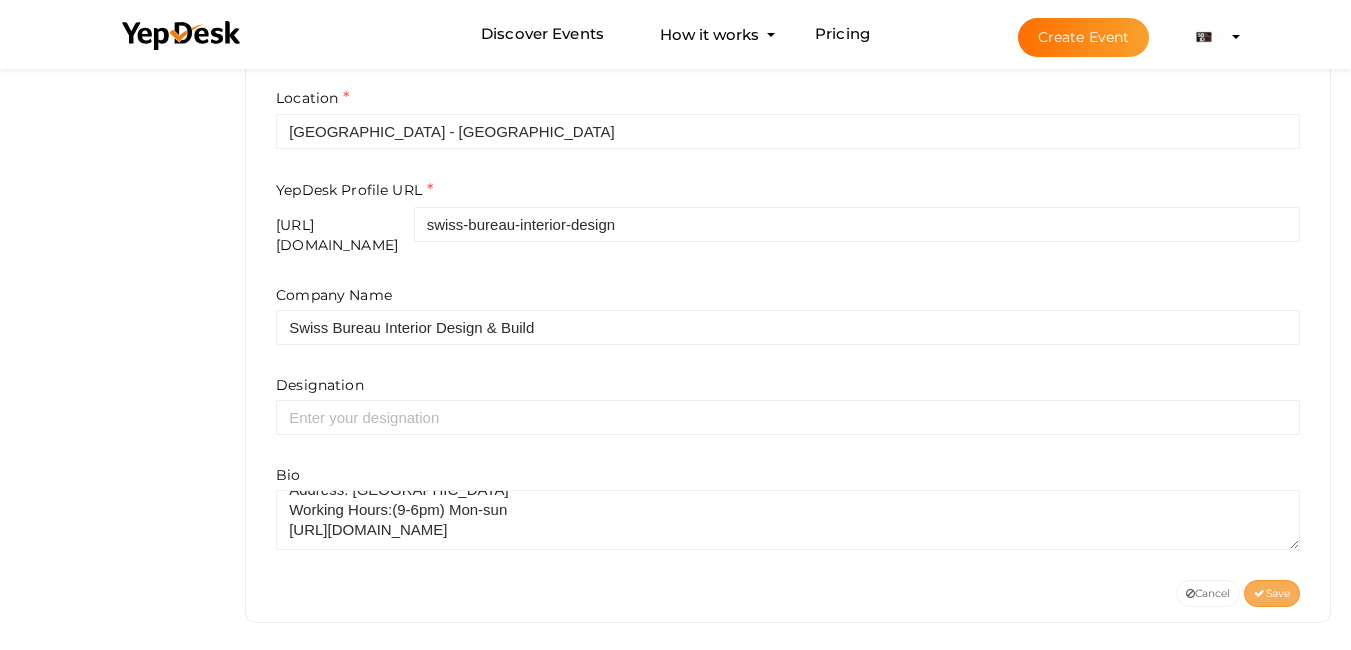 click on "Save" at bounding box center [1272, 593] 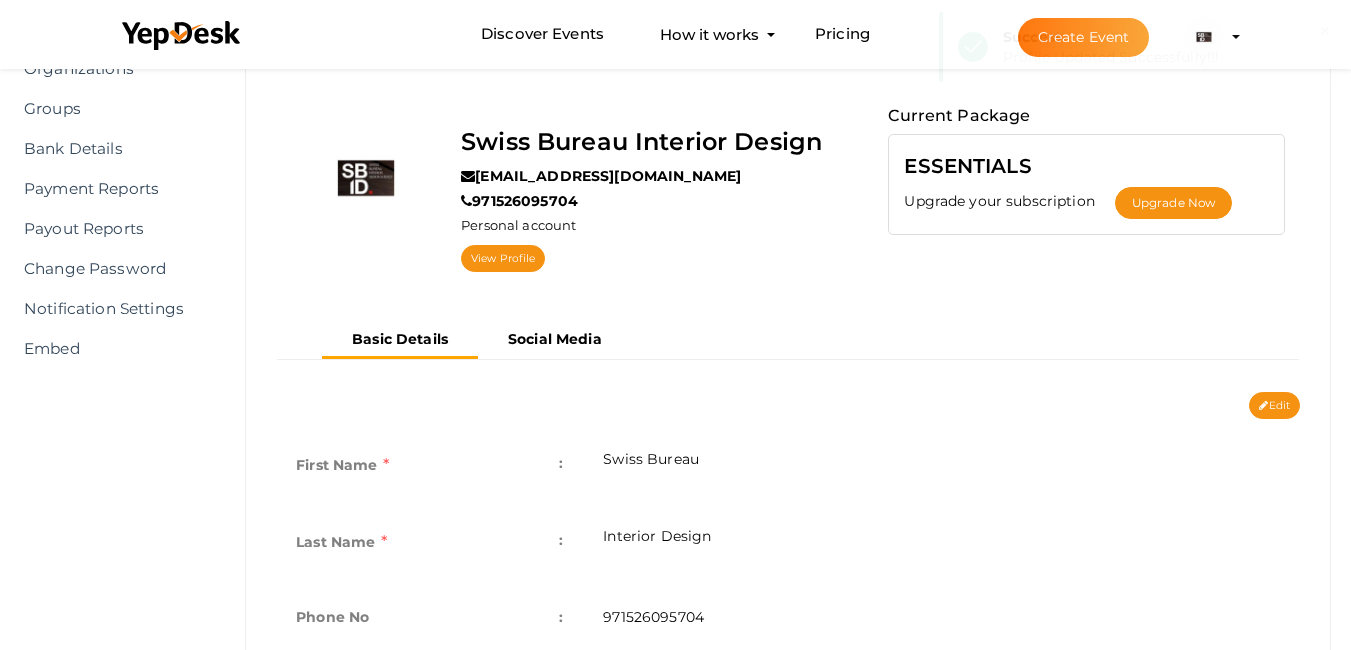 scroll, scrollTop: 0, scrollLeft: 0, axis: both 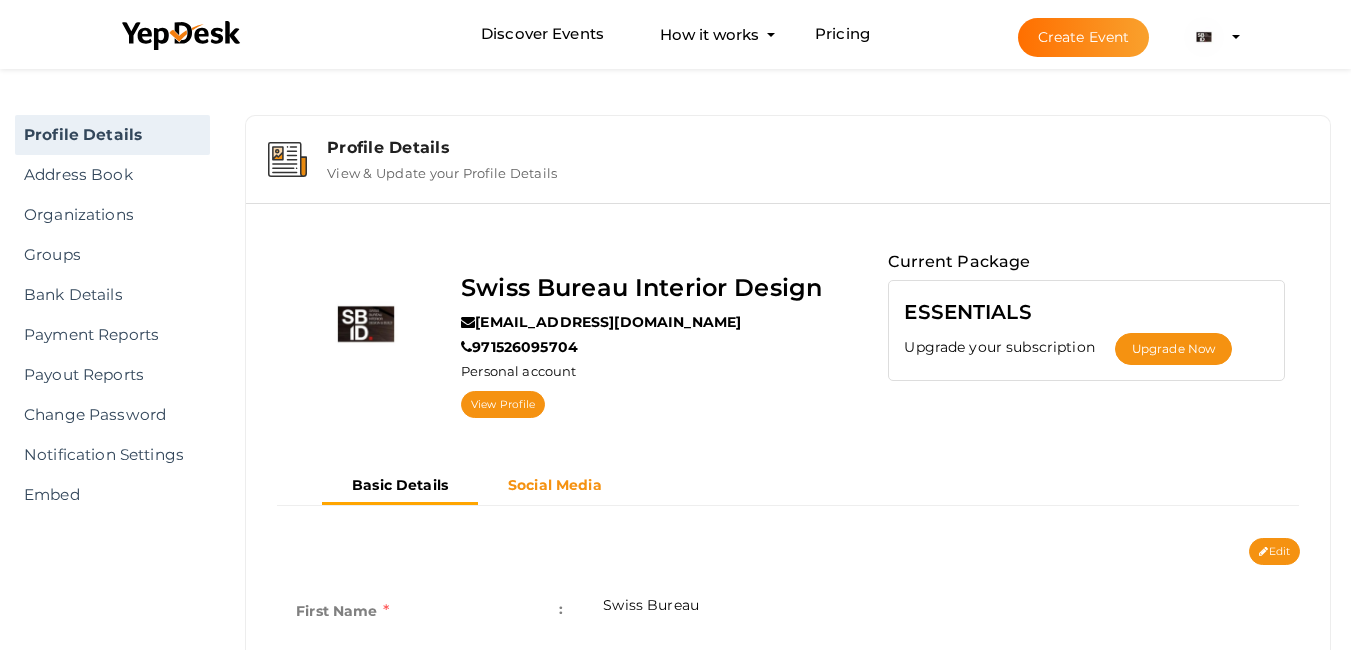 click on "Social Media" at bounding box center (555, 485) 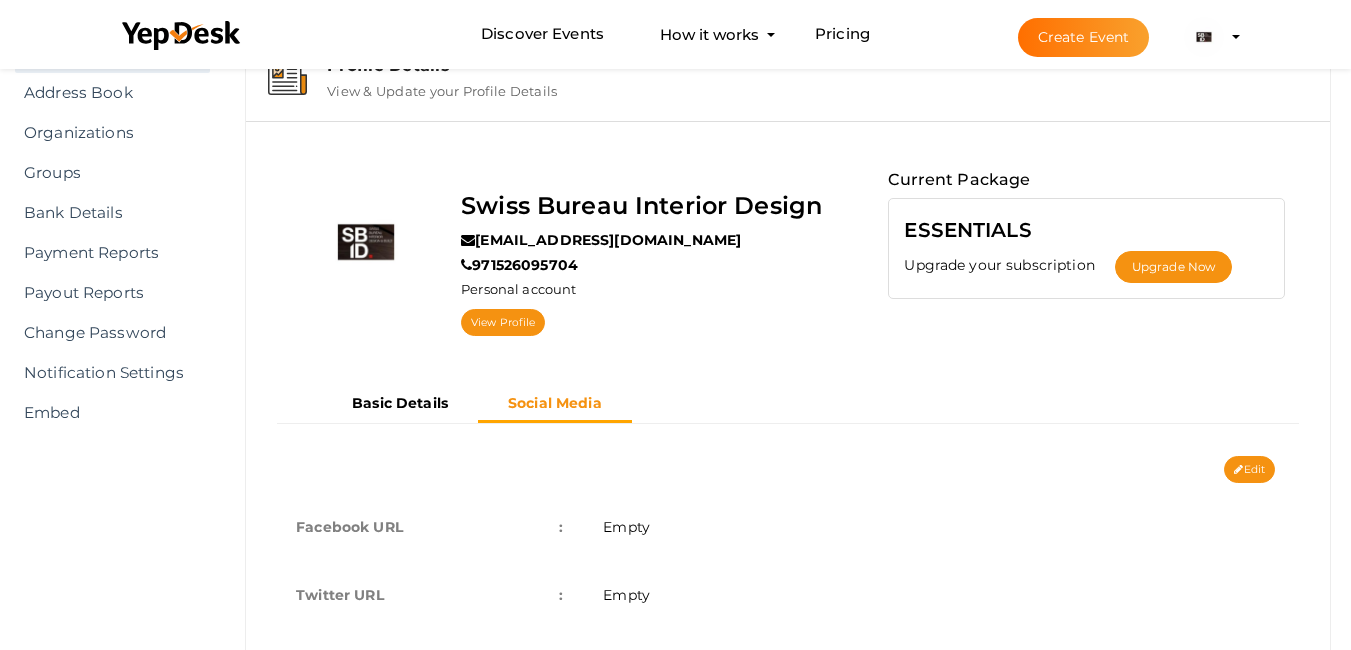 scroll, scrollTop: 172, scrollLeft: 0, axis: vertical 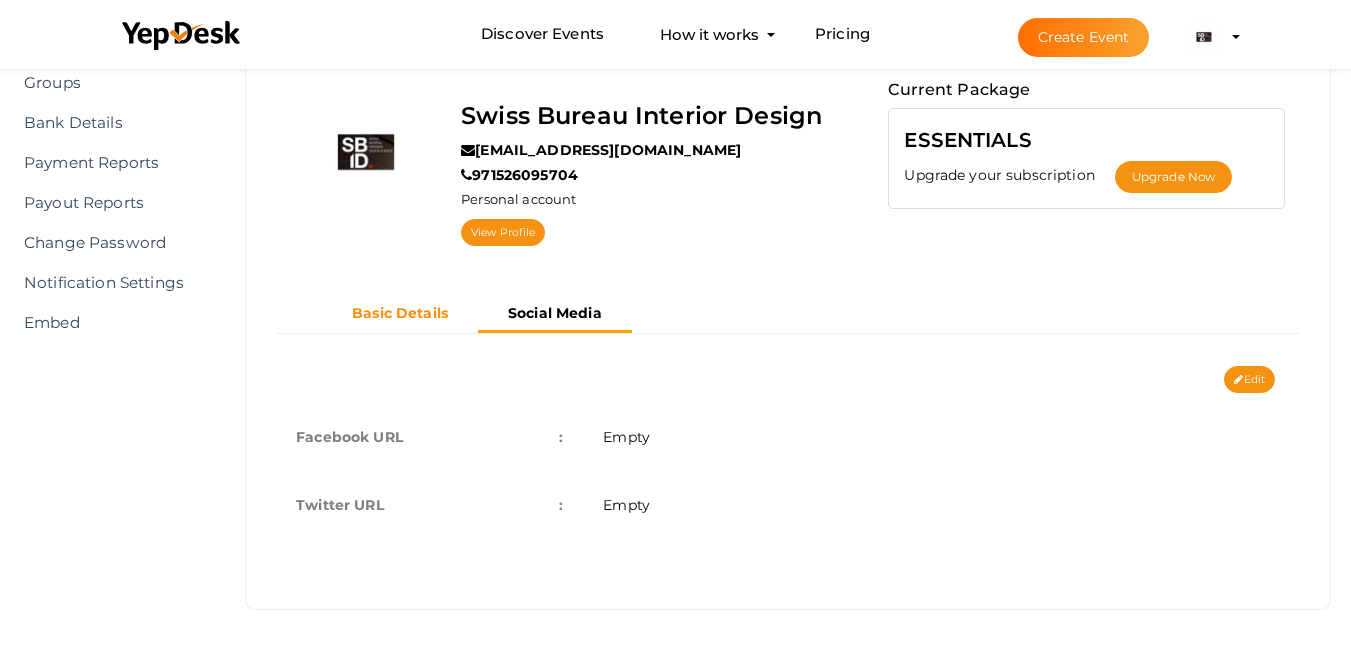 click on "Basic Details" at bounding box center [400, 313] 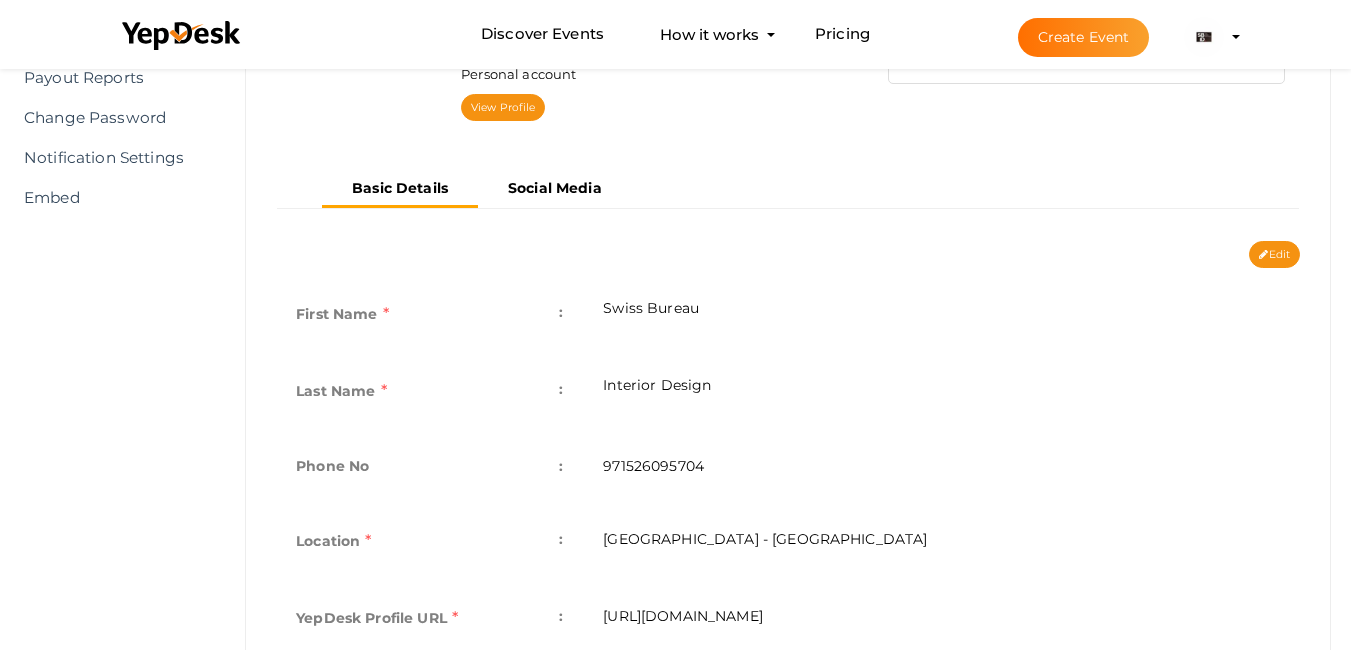 scroll, scrollTop: 765, scrollLeft: 0, axis: vertical 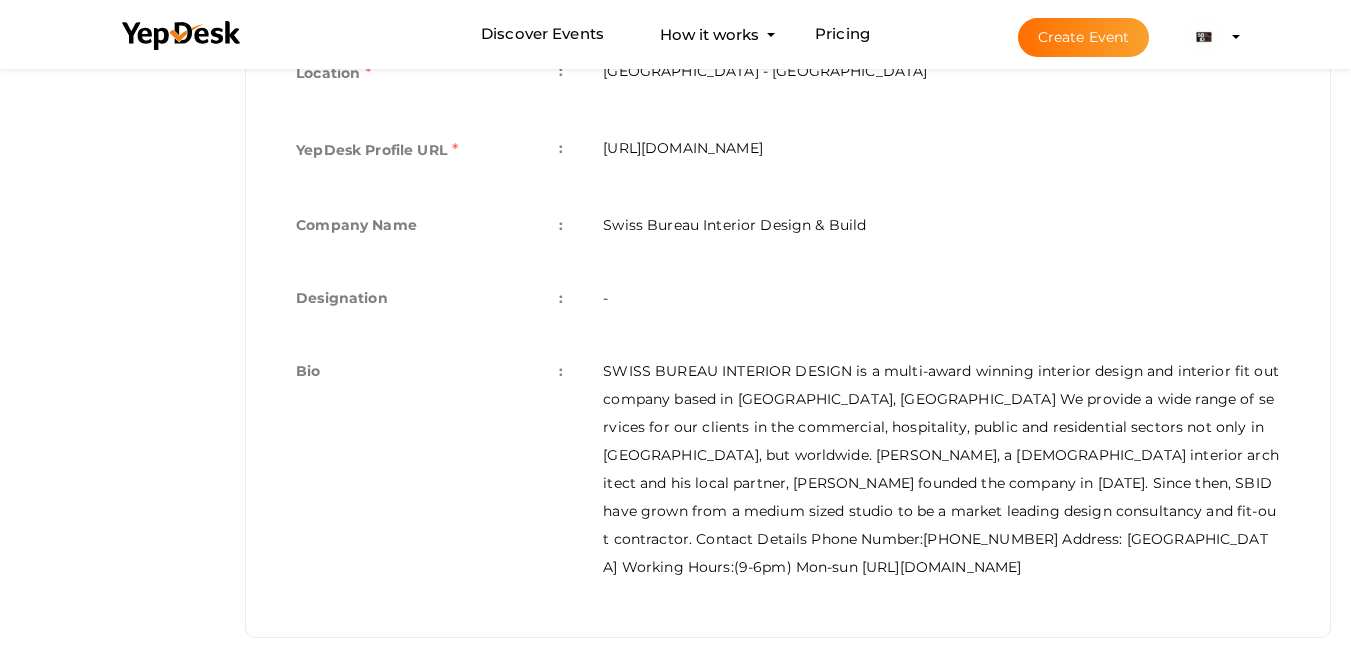 click on "SWISS BUREAU INTERIOR DESIGN is a multi-award winning interior design and interior fit out company based in Dubai, United Arab Emirates We provide a wide range of services for our clients in the commercial, hospitality, public and residential sectors not only in Dubai, but worldwide.
Joakim de Rham, a Swiss interior architect and his local partner, Maher Al Zarooni founded the company in 2003. Since then, SBID have grown from a medium sized studio to be a market leading design consultancy and fit-out contractor.
Contact Details
Phone Number:526095704
Address: UAE
Working Hours:(9-6pm) Mon-sun
https://www.sb-id.com/" at bounding box center (941, 469) 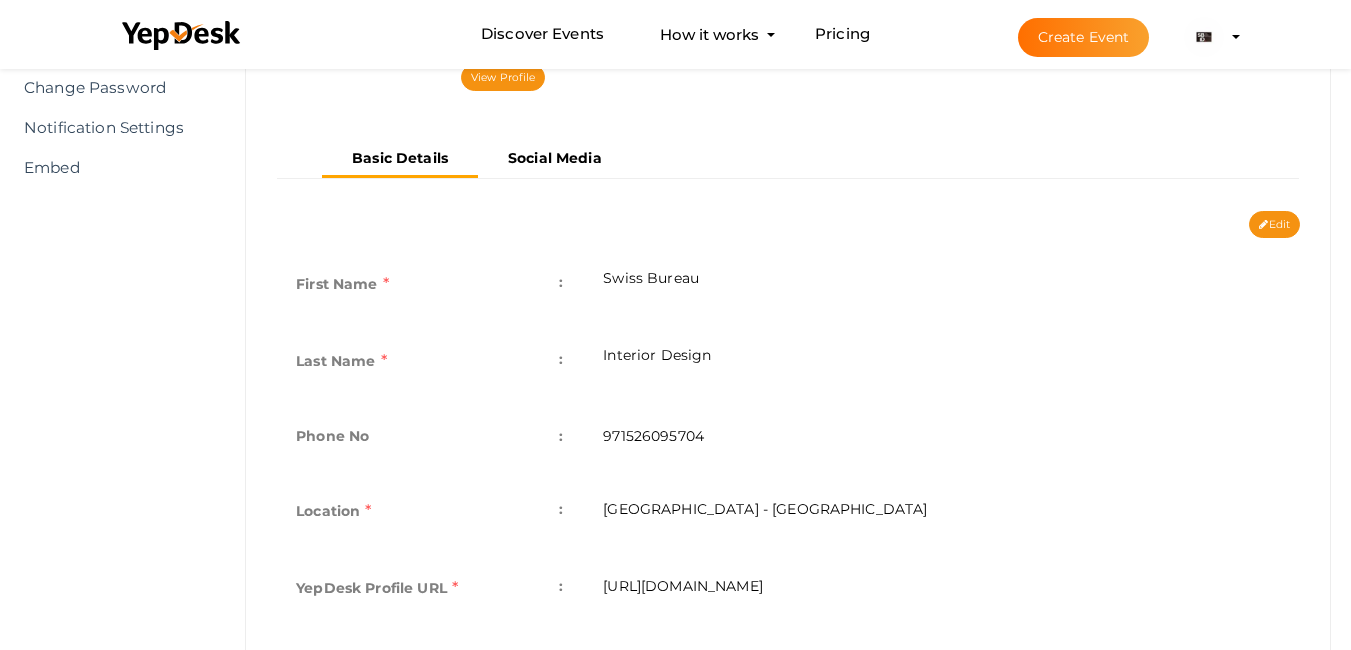 scroll, scrollTop: 285, scrollLeft: 0, axis: vertical 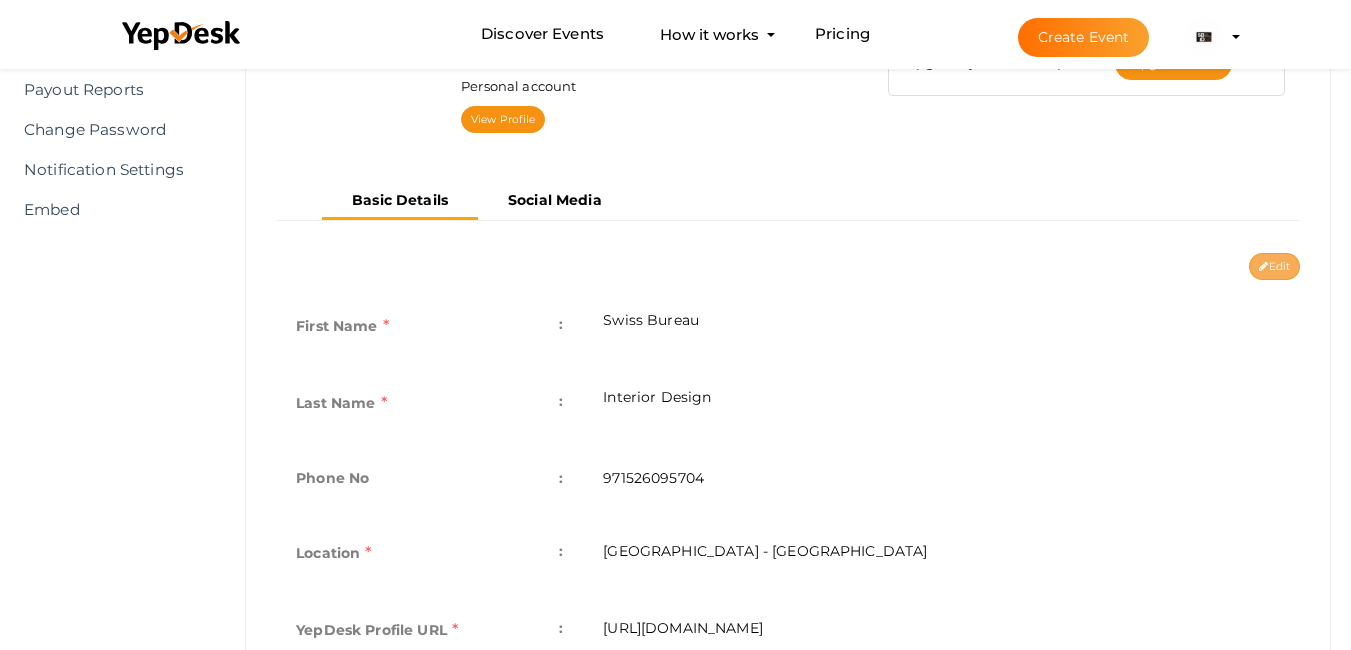 click on "Edit" at bounding box center (1274, 266) 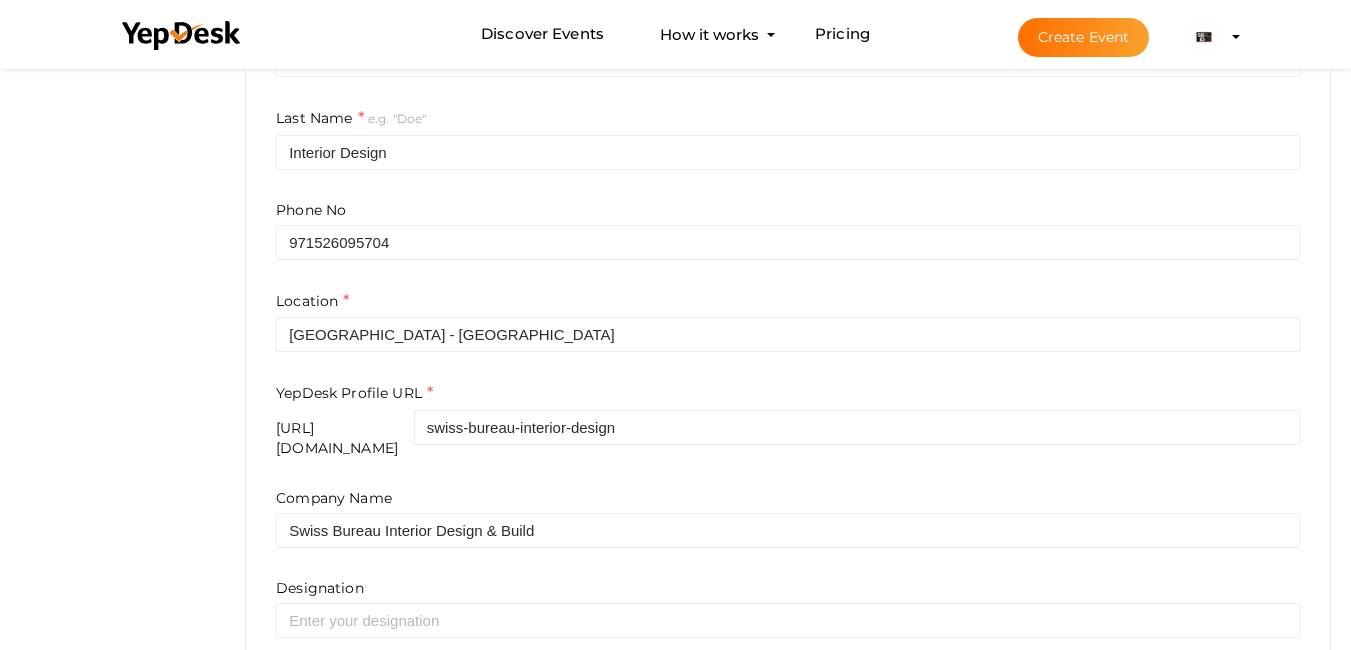 scroll, scrollTop: 754, scrollLeft: 0, axis: vertical 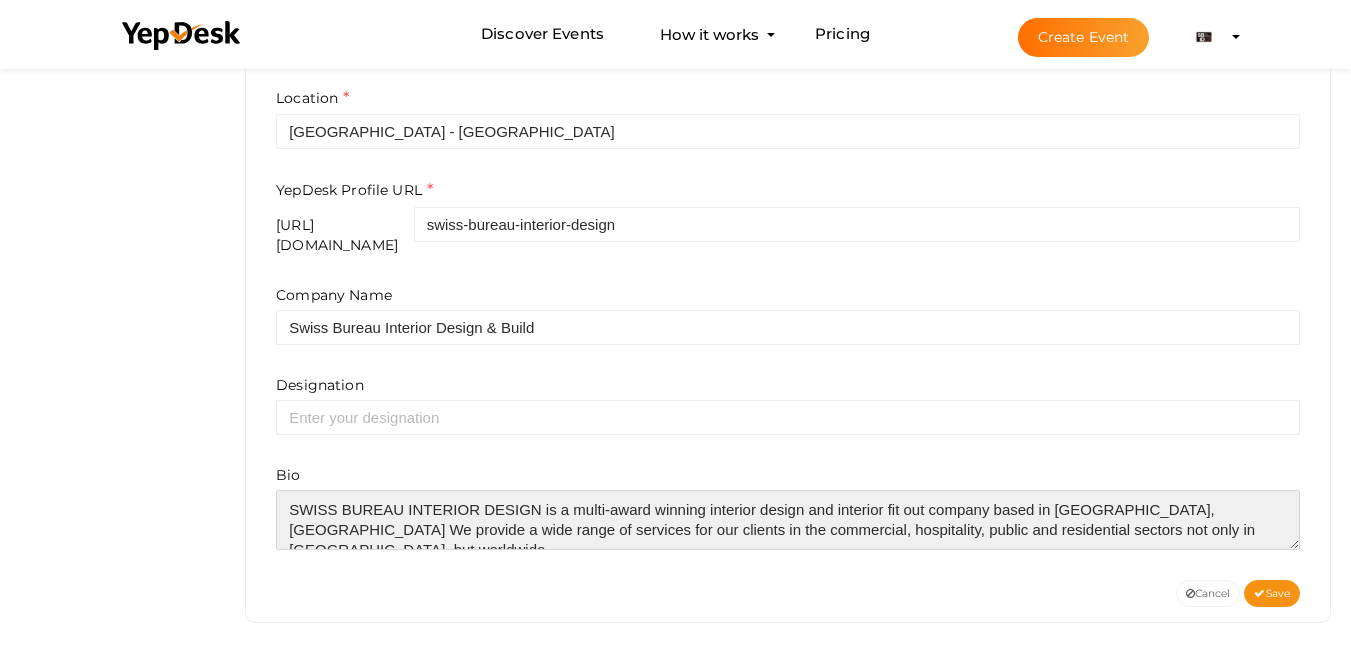 click at bounding box center [788, 520] 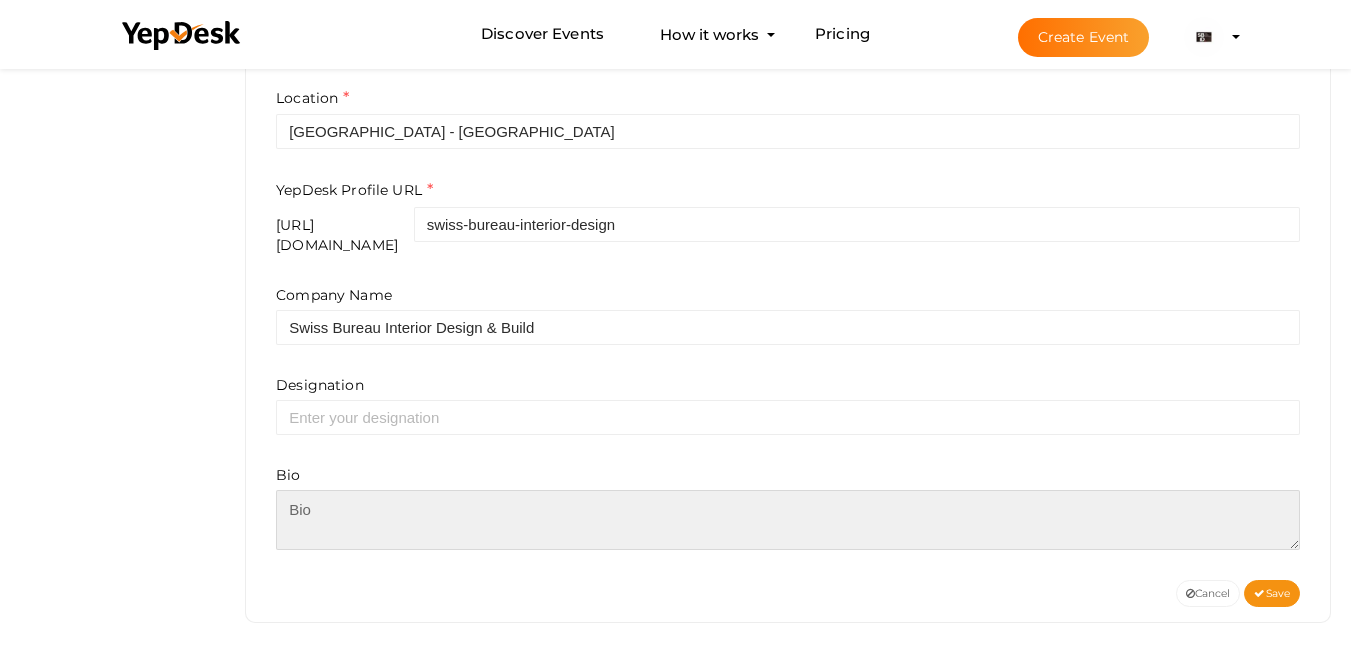 paste on "<p><a href="https://www.sb-id.com/">SWISS BUREAU INTERIOR DESIGN</a> is a multi-award winning interior design and interior fit out company based in Dubai, United Arab Emirates. We provide a wide range of services for our clients in the commercial, hospitality, public, and residential sectors not only in Dubai, but worldwide. Joakim de Rham, a Swiss interior architect, and his local partner, Maher Al Zarooni, founded the company in 2003. Since then, SBID has grown from a medium-sized studio to a market-leading design consultancy and fit-out contractor.</p>
Contact Details
Phone Number:526095704
Address: UAE
Working Hours:(9-6pm) Mon-sun" 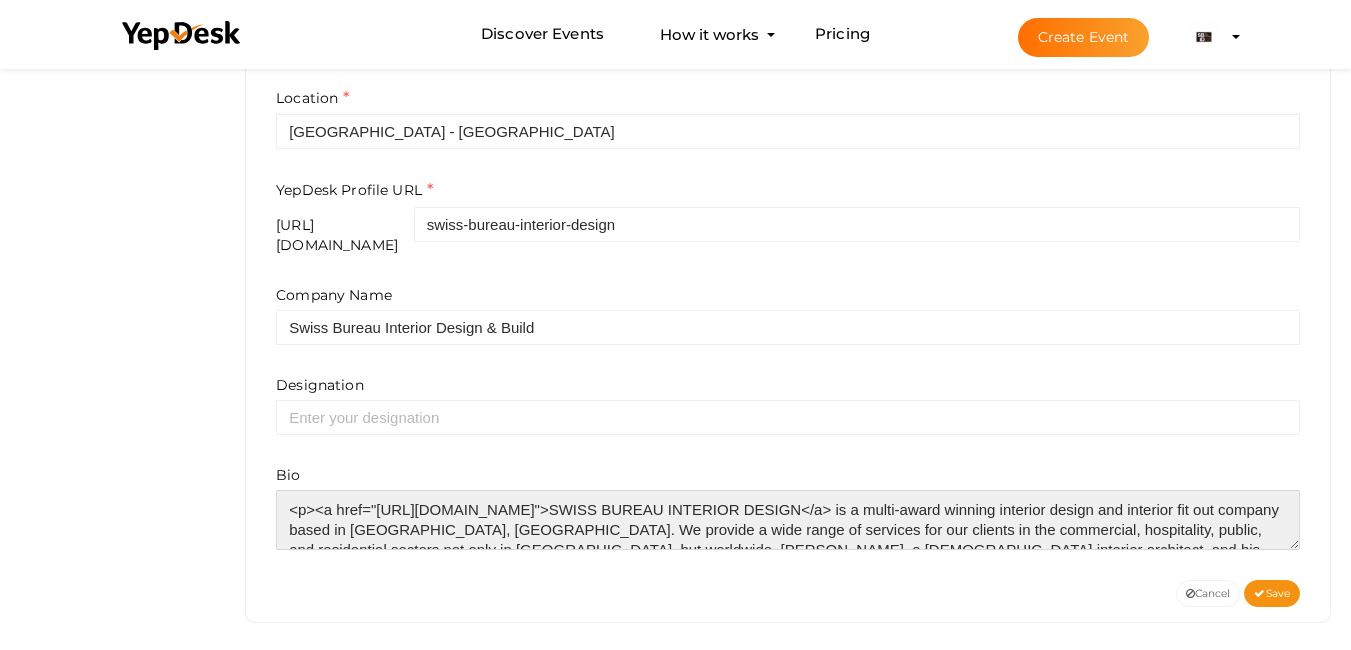 scroll, scrollTop: 130, scrollLeft: 0, axis: vertical 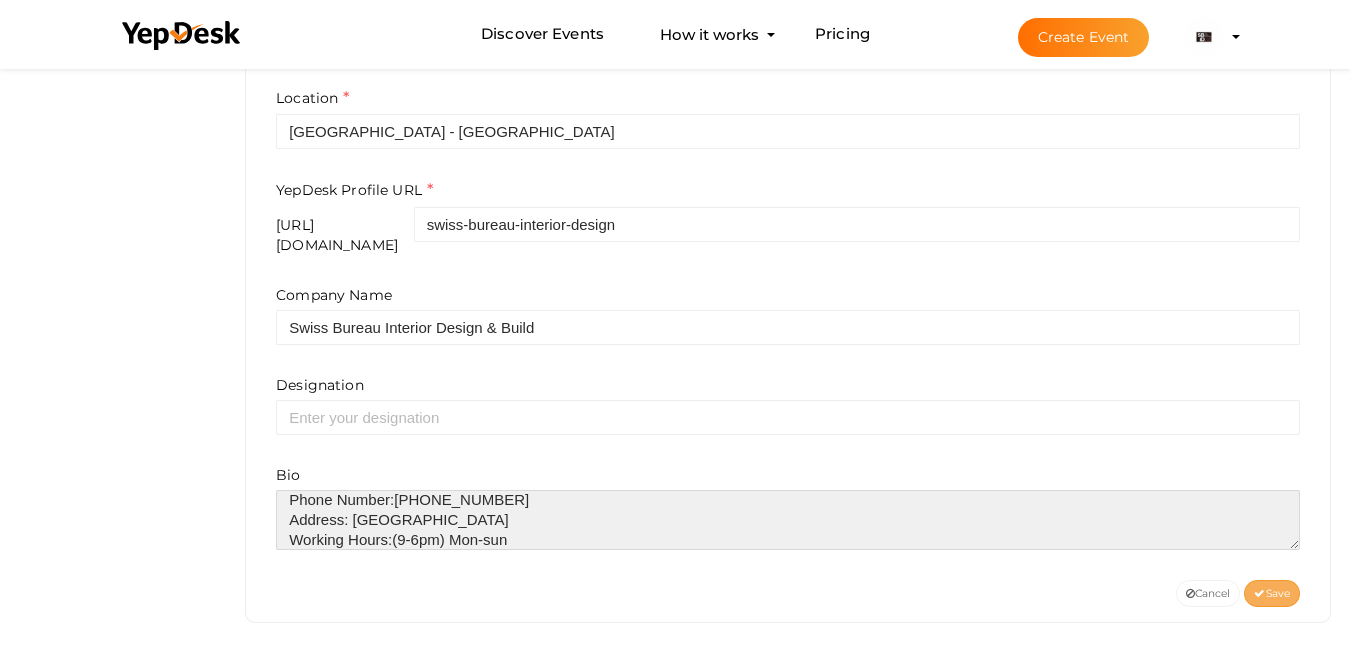 type on "<p><a href="https://www.sb-id.com/">SWISS BUREAU INTERIOR DESIGN</a> is a multi-award winning interior design and interior fit out company based in Dubai, United Arab Emirates. We provide a wide range of services for our clients in the commercial, hospitality, public, and residential sectors not only in Dubai, but worldwide. Joakim de Rham, a Swiss interior architect, and his local partner, Maher Al Zarooni, founded the company in 2003. Since then, SBID has grown from a medium-sized studio to a market-leading design consultancy and fit-out contractor.</p>
Contact Details
Phone Number:526095704
Address: UAE
Working Hours:(9-6pm) Mon-sun" 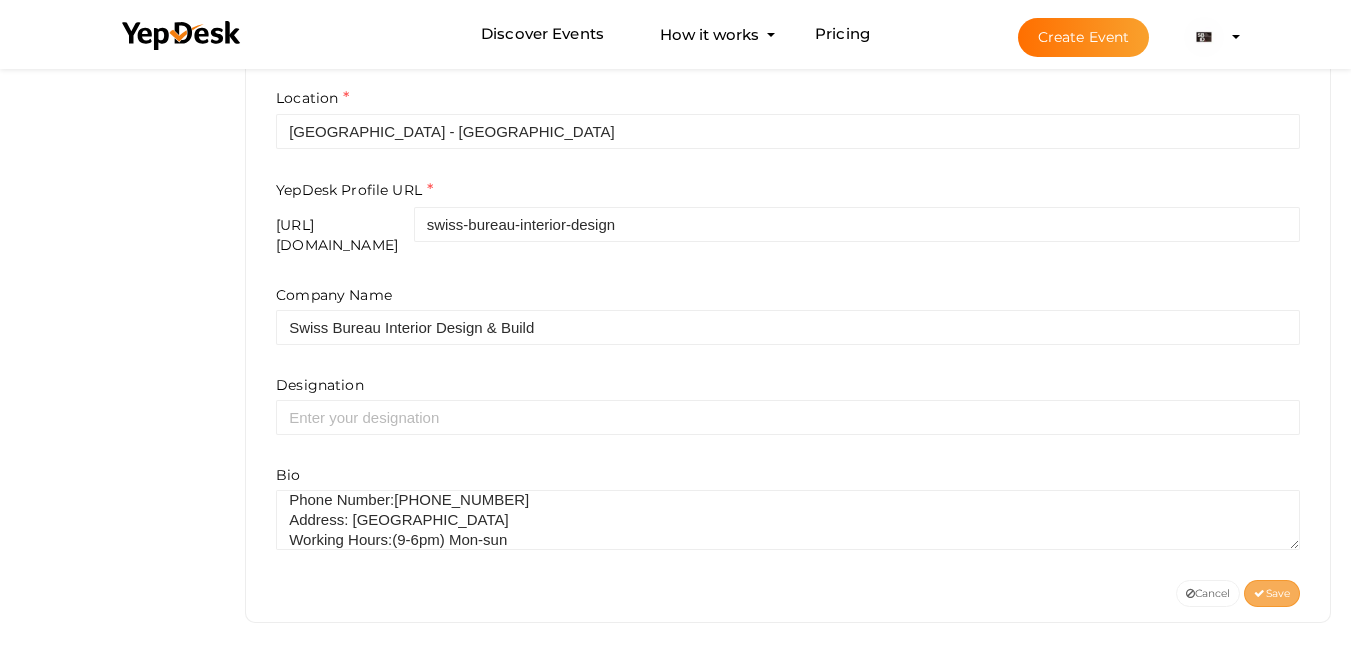 click on "Save" at bounding box center [1272, 593] 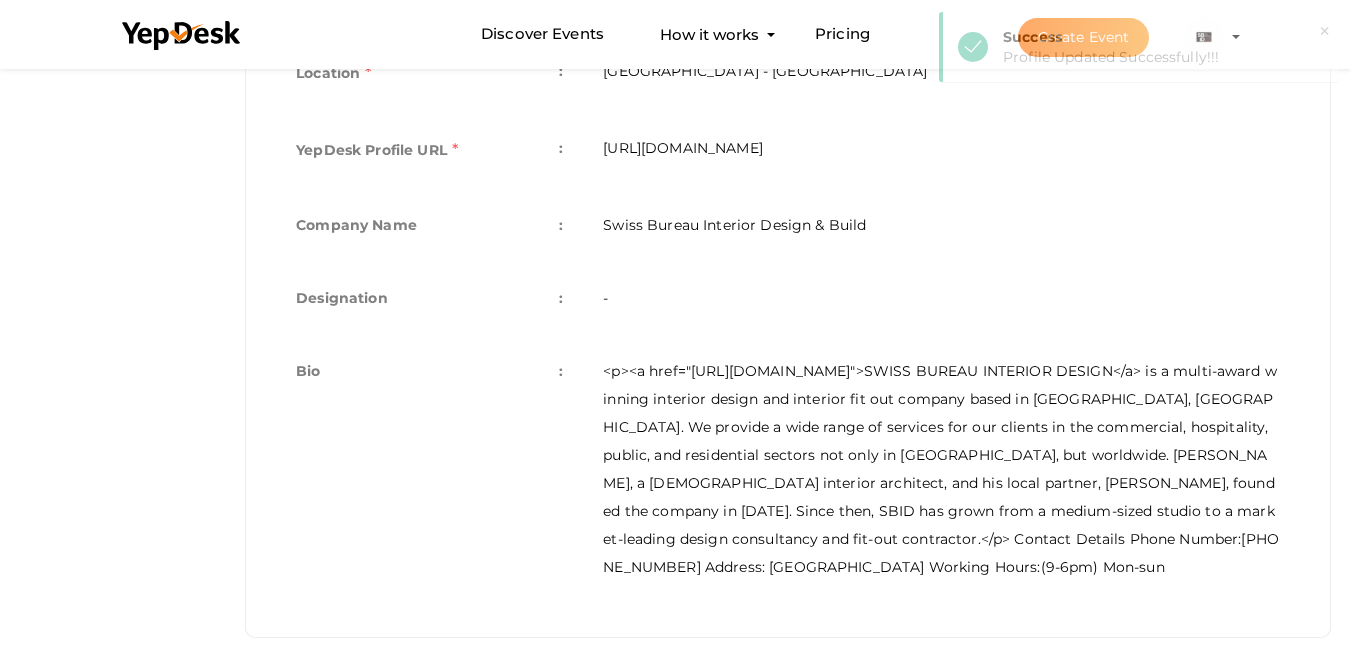 scroll, scrollTop: 405, scrollLeft: 0, axis: vertical 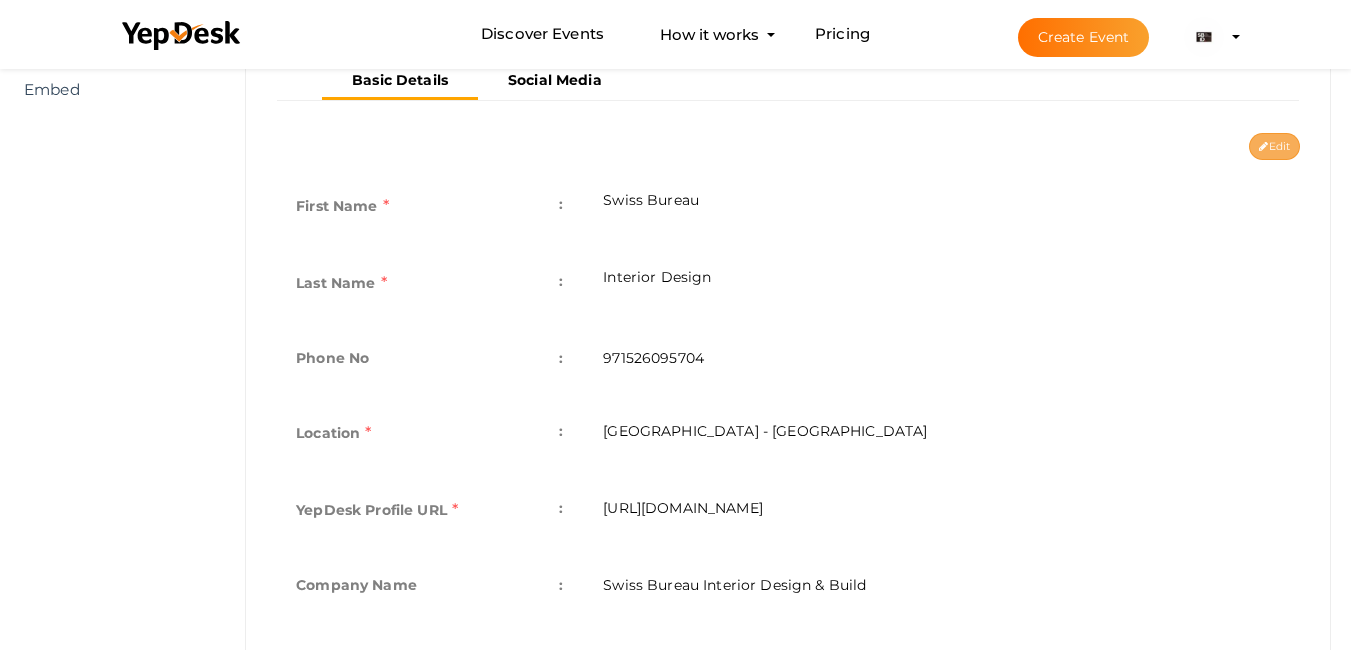 click on "Edit" at bounding box center [1274, 146] 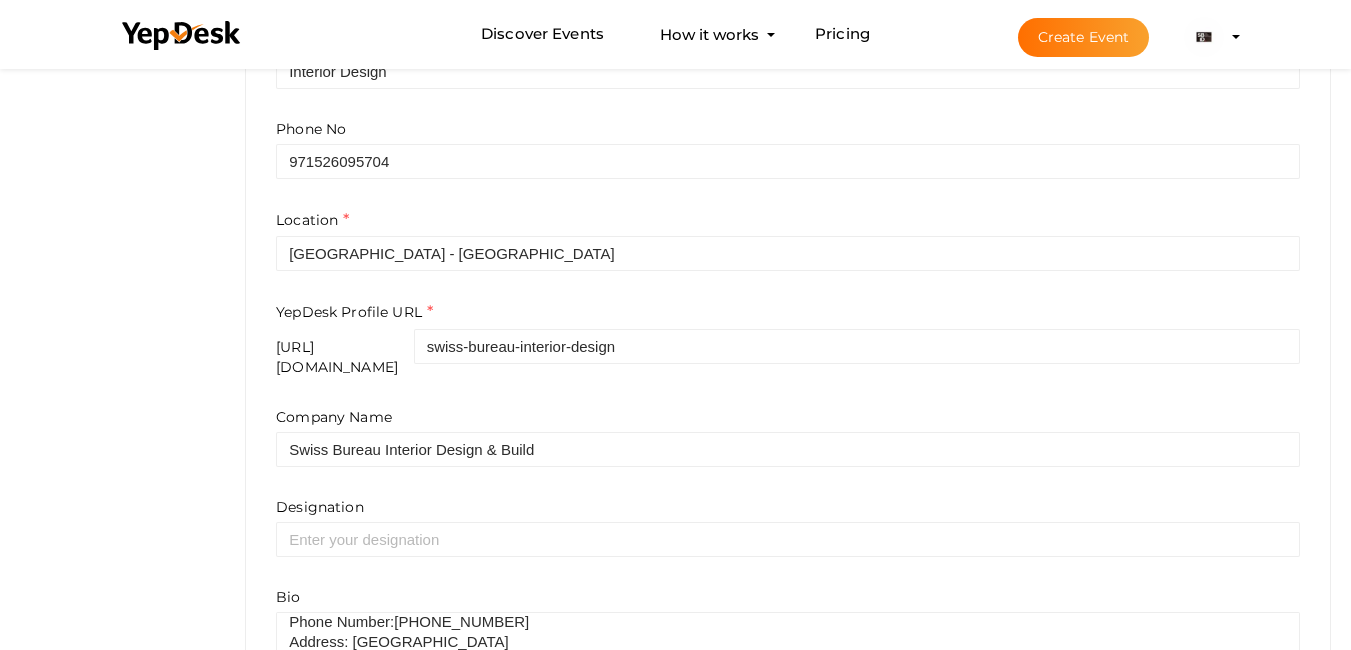 scroll, scrollTop: 754, scrollLeft: 0, axis: vertical 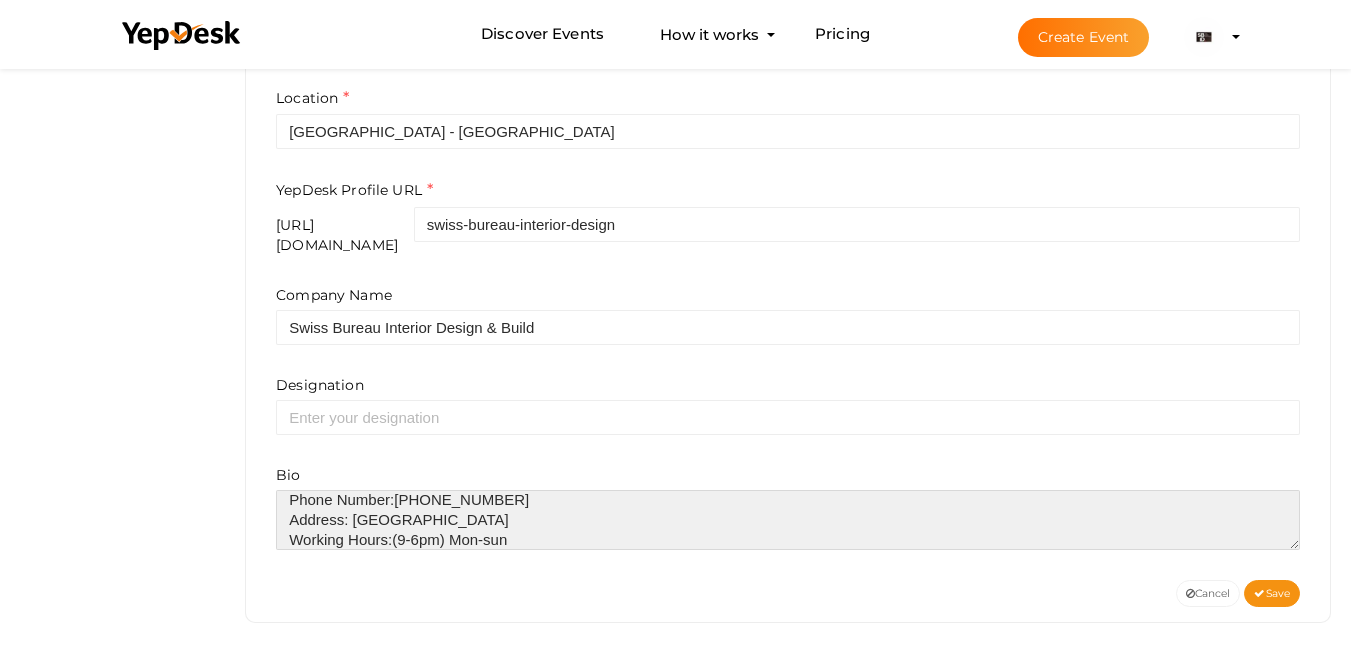 click at bounding box center (788, 520) 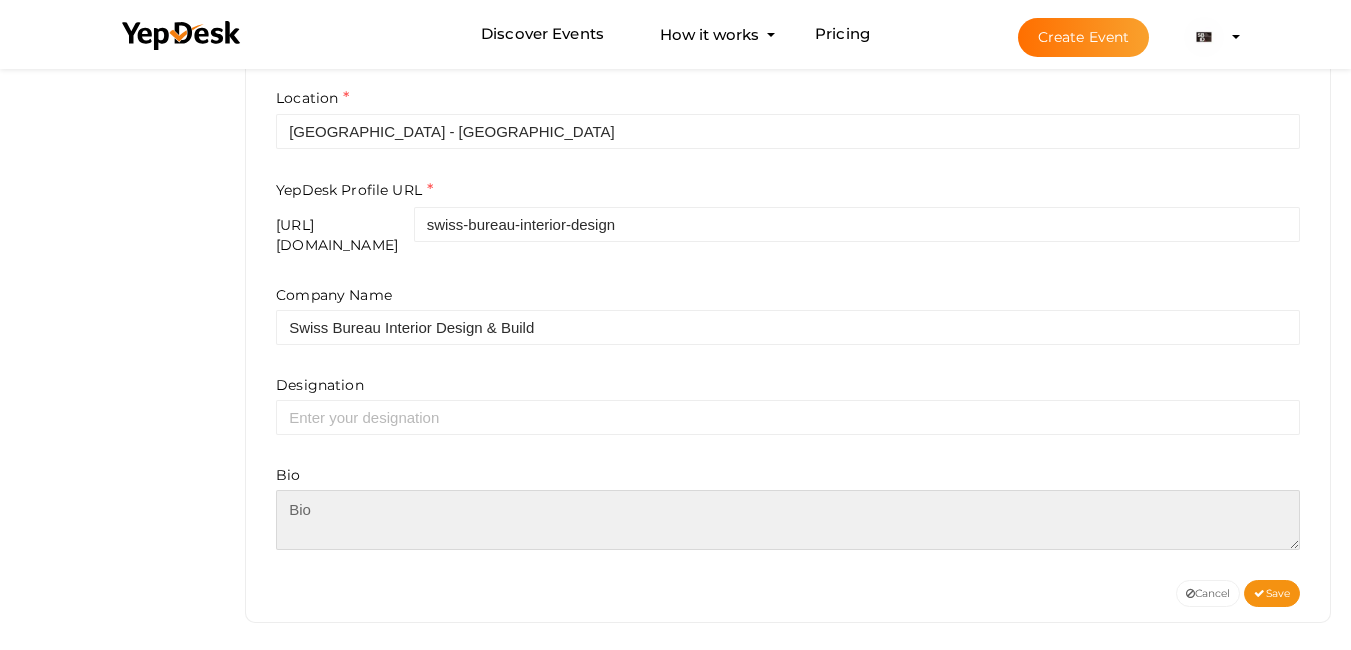 scroll, scrollTop: 0, scrollLeft: 0, axis: both 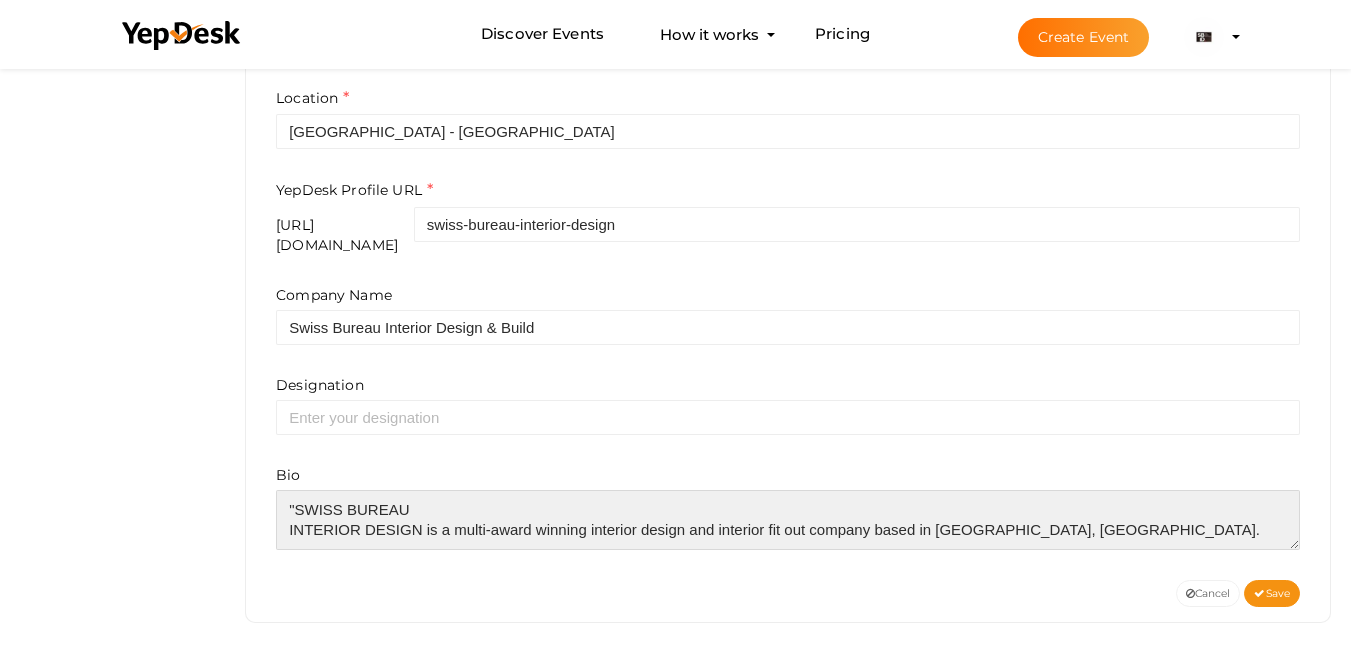 click at bounding box center (788, 520) 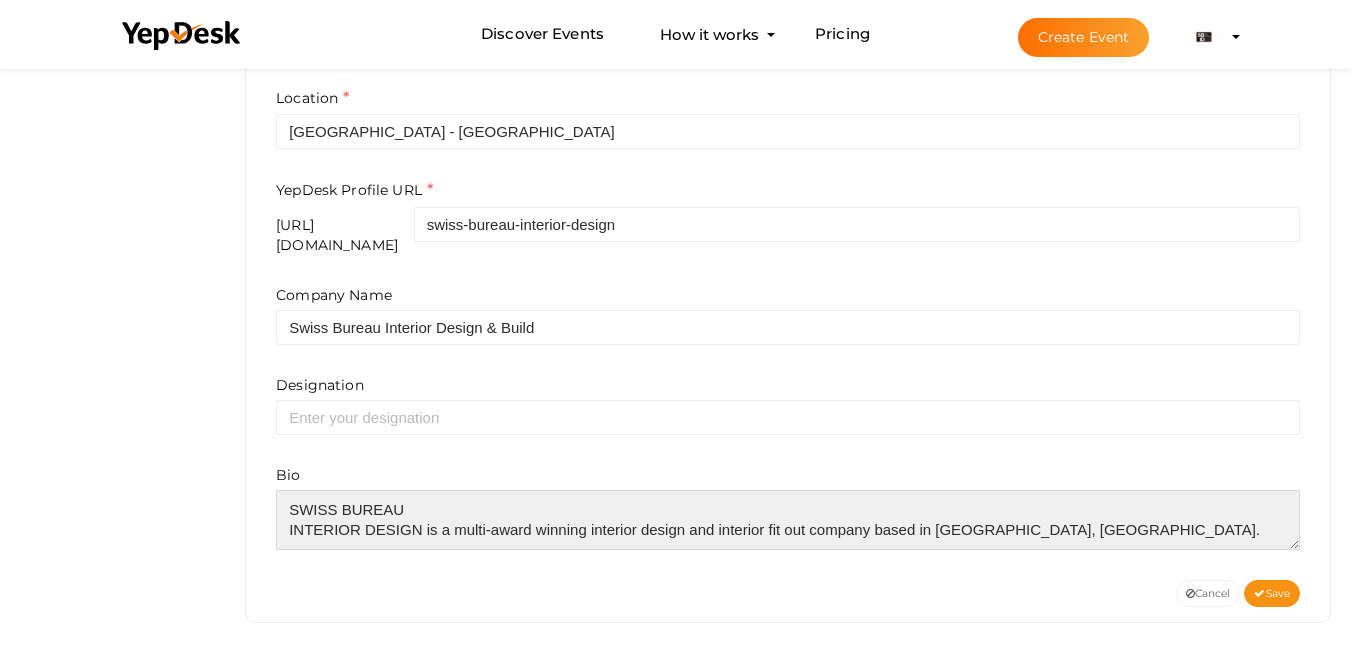 click at bounding box center (788, 520) 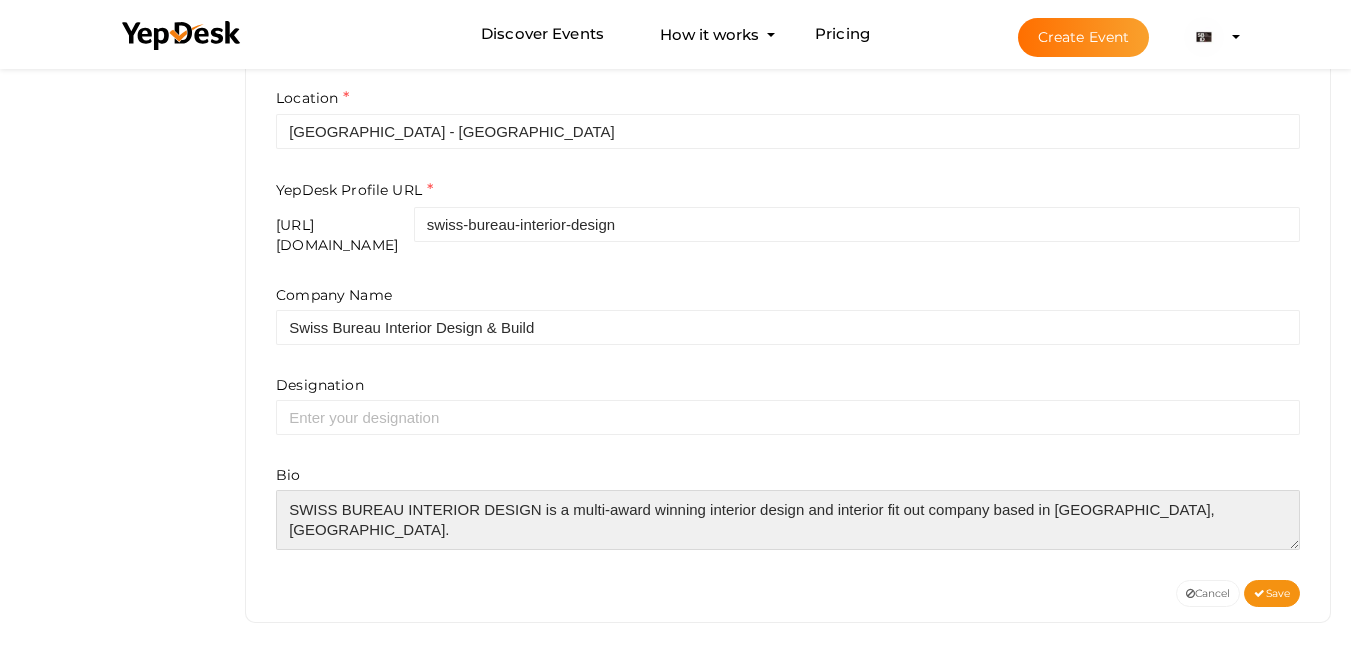 click at bounding box center [788, 520] 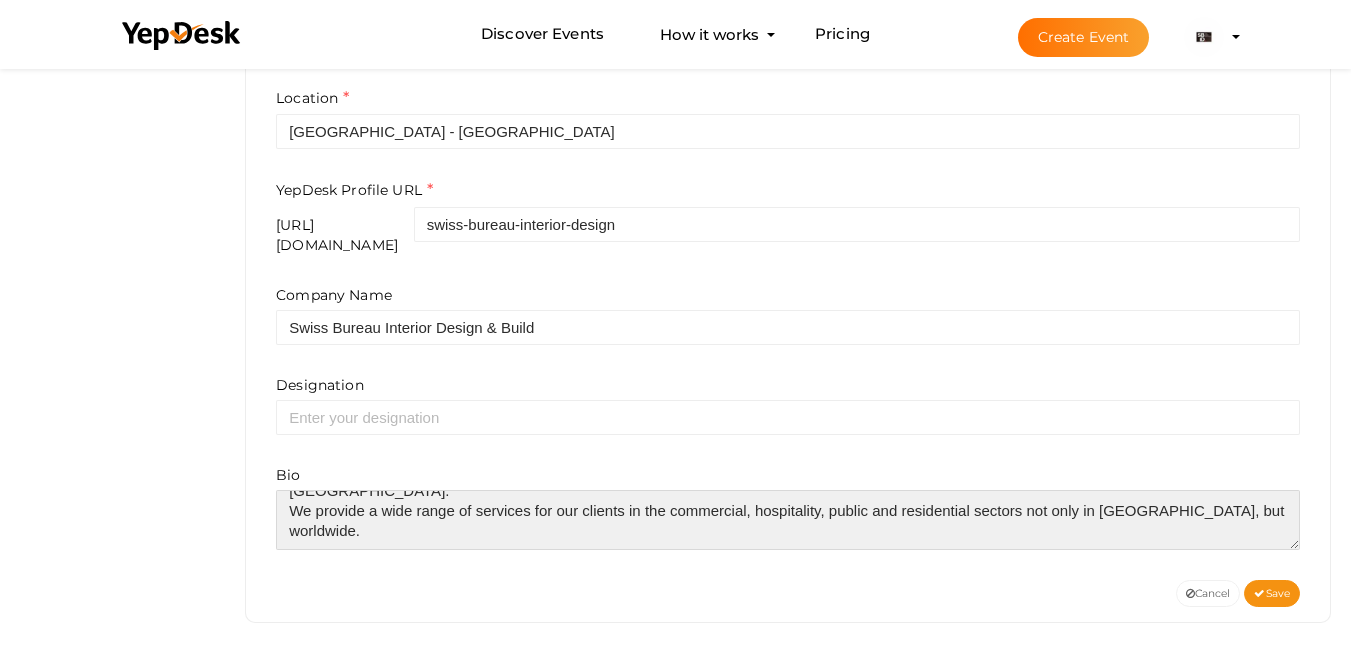 scroll, scrollTop: 60, scrollLeft: 0, axis: vertical 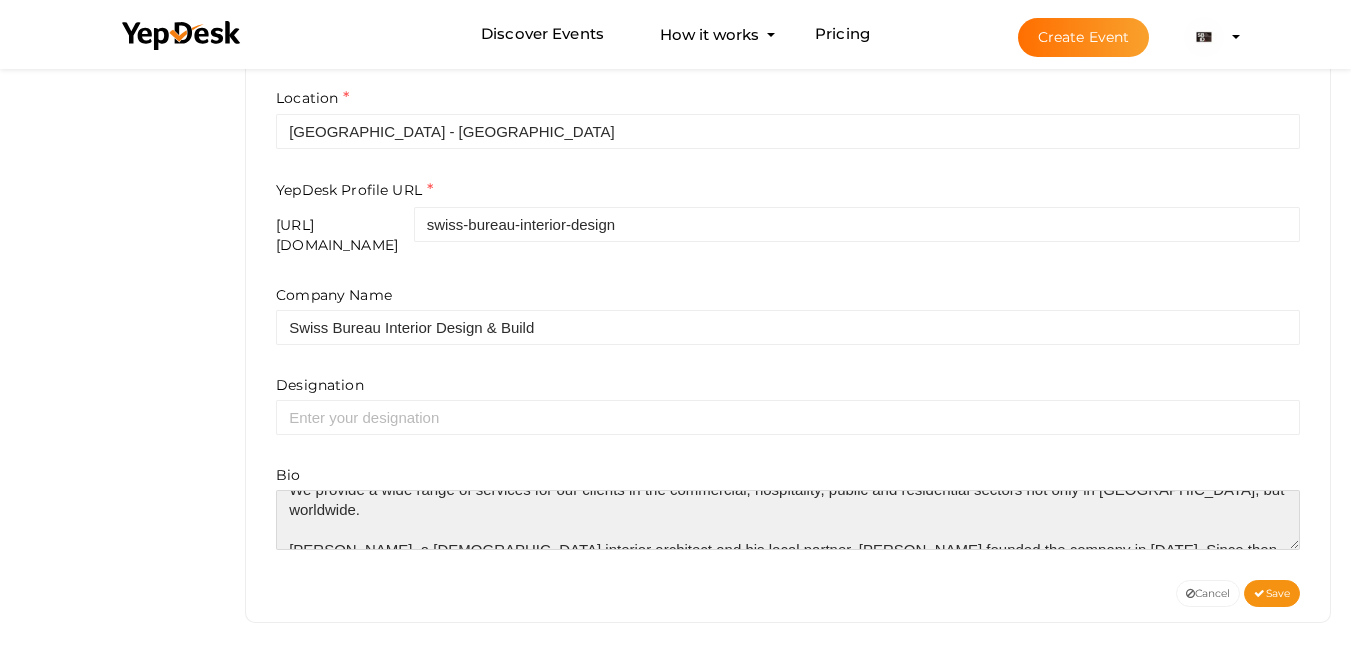 click at bounding box center (788, 520) 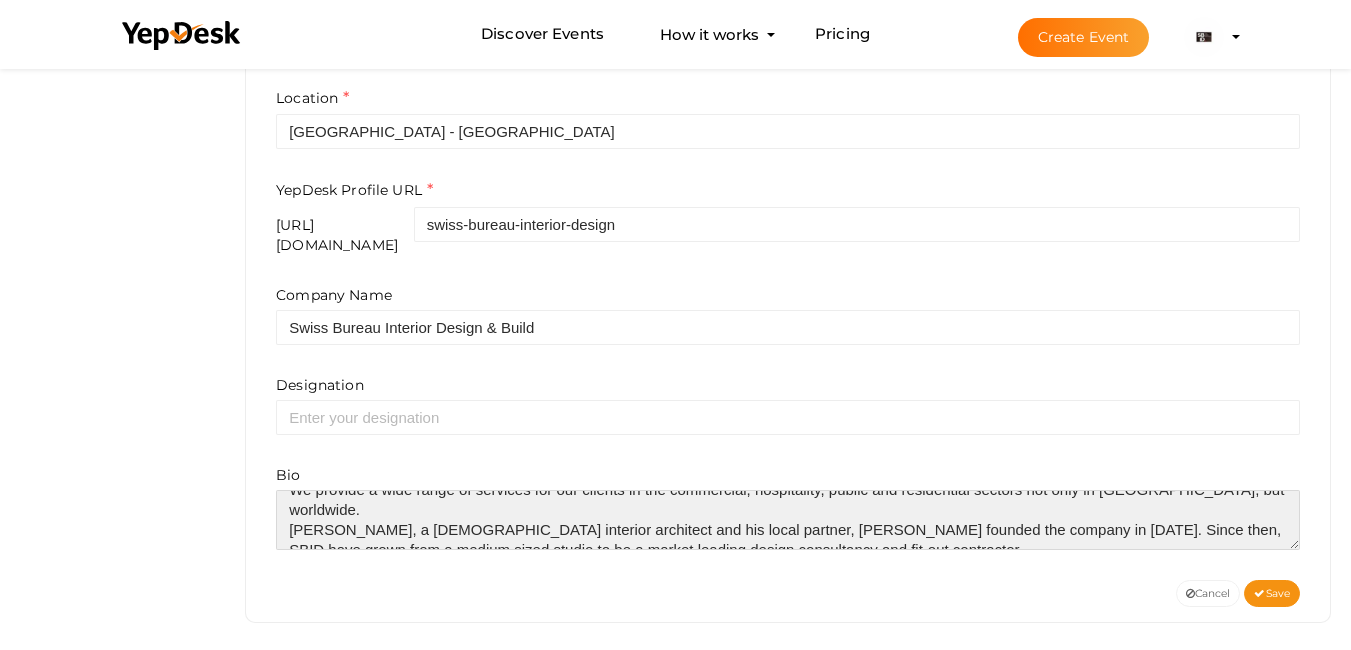 scroll, scrollTop: 40, scrollLeft: 0, axis: vertical 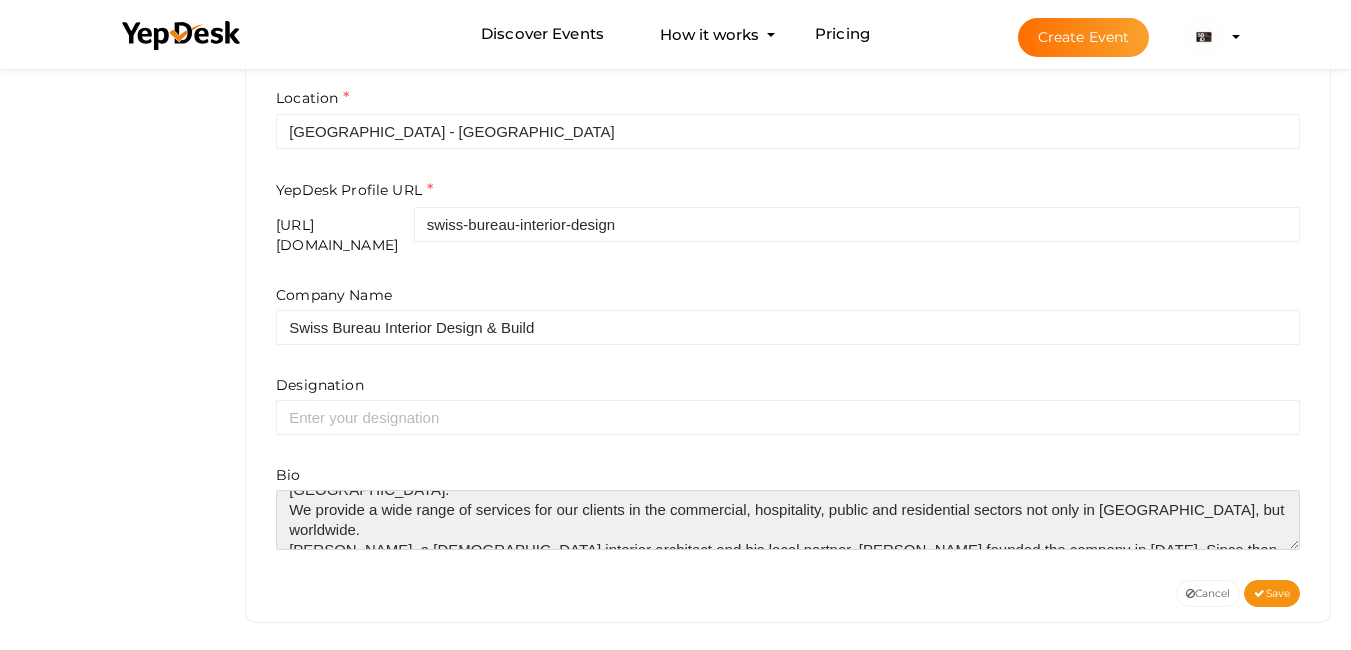 click at bounding box center (788, 520) 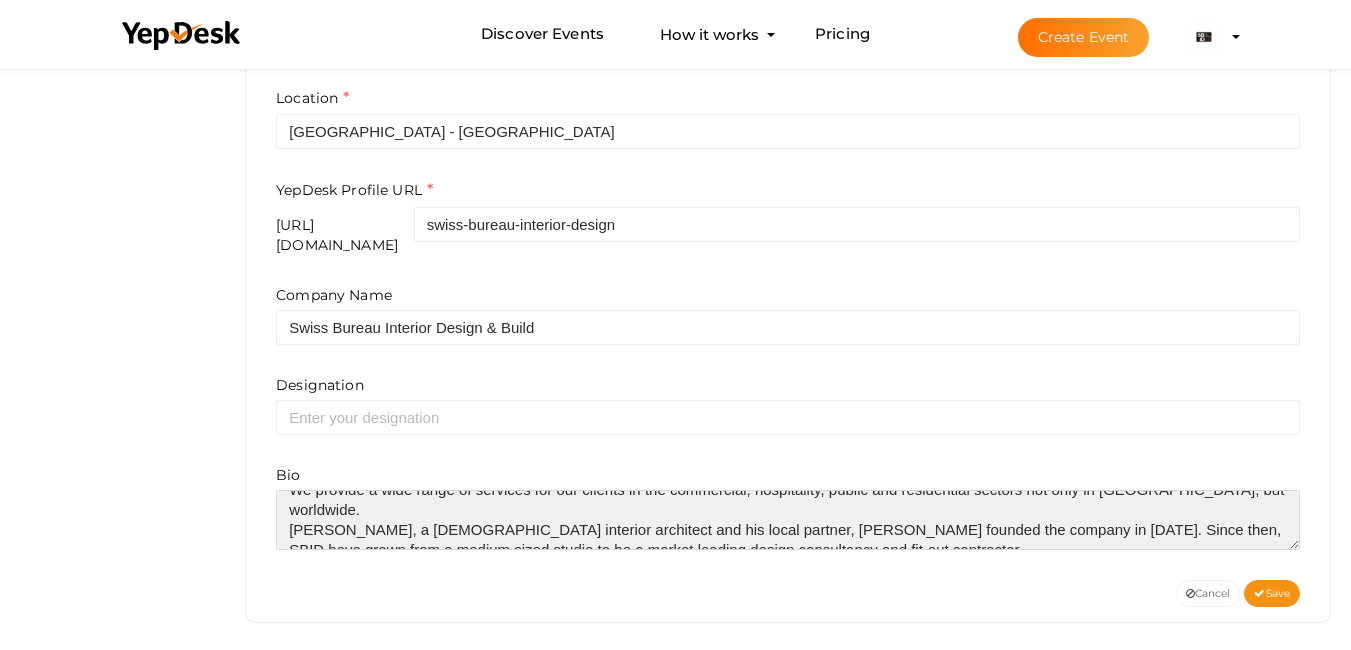 scroll, scrollTop: 70, scrollLeft: 0, axis: vertical 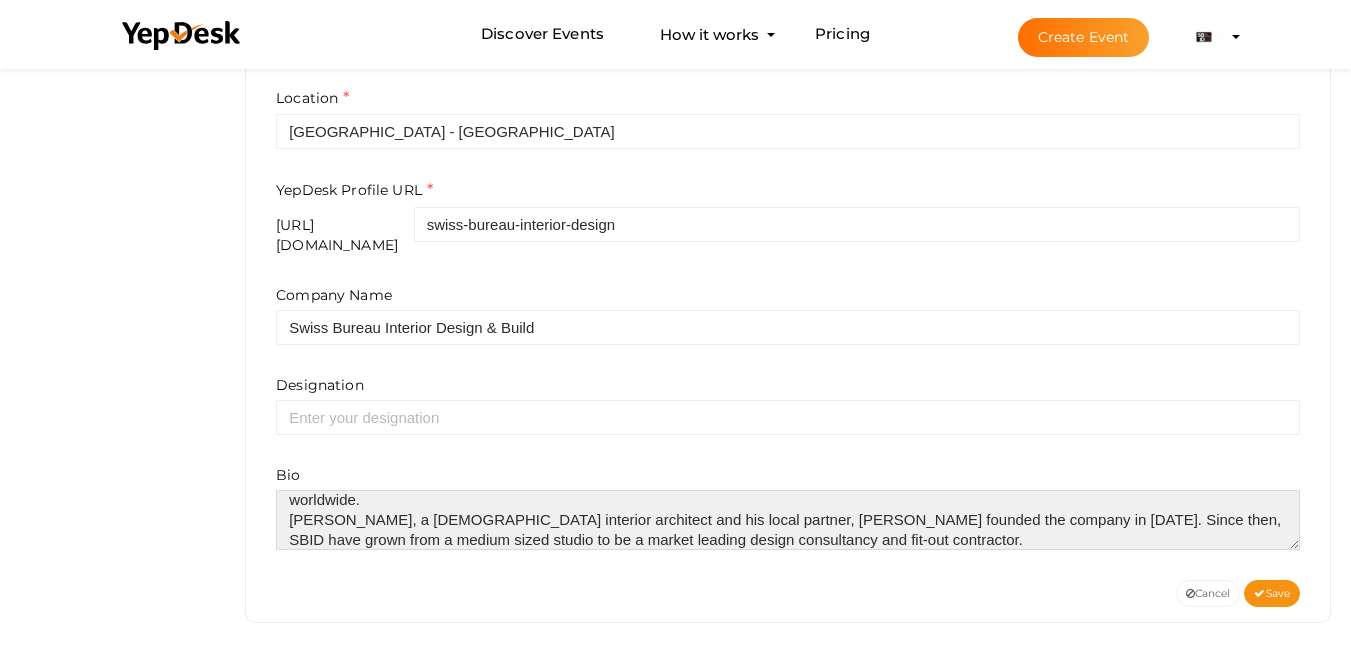 paste on "Contact Details
Phone Number:526095704
Address: UAE
Working Hours:(9-6pm) Mon-sun" 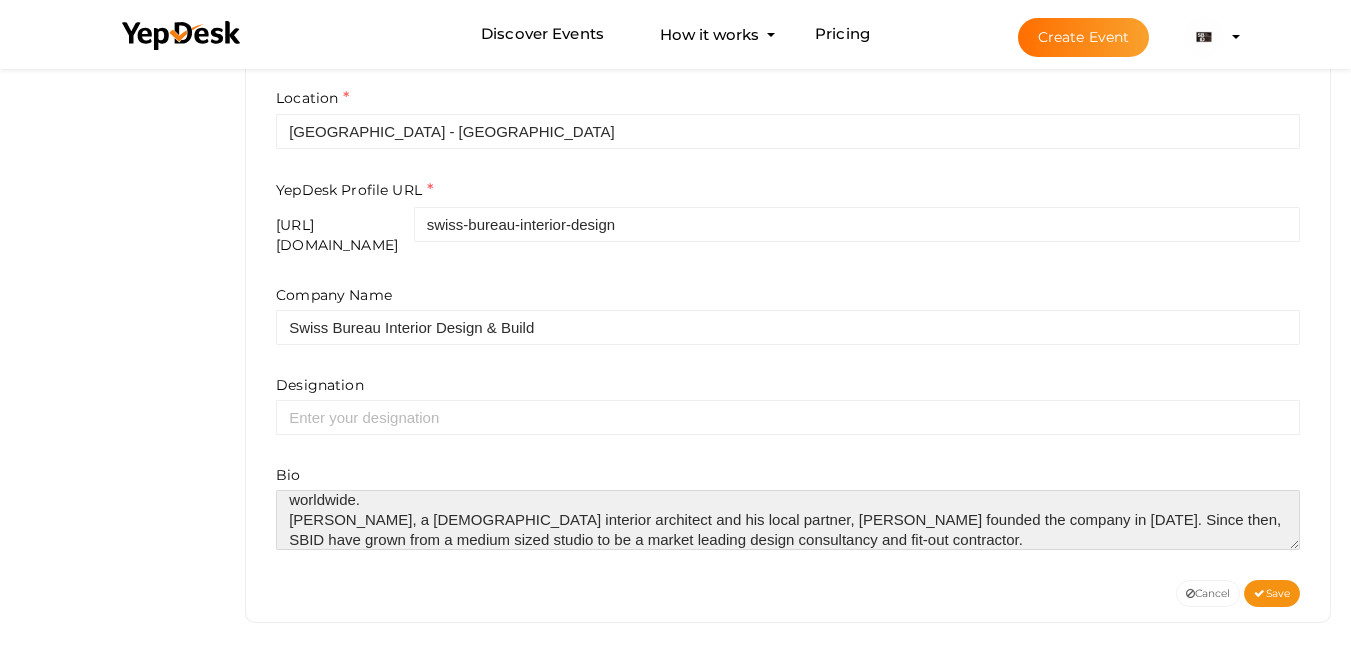 scroll, scrollTop: 150, scrollLeft: 0, axis: vertical 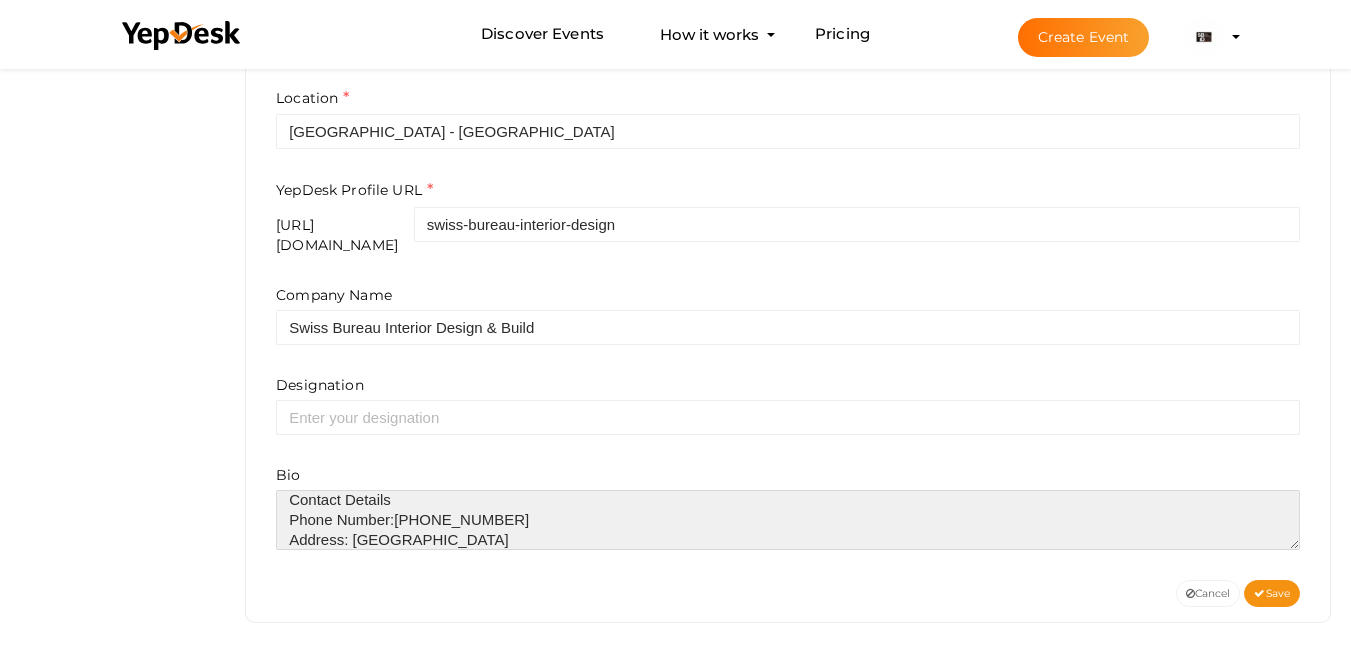 click at bounding box center [788, 520] 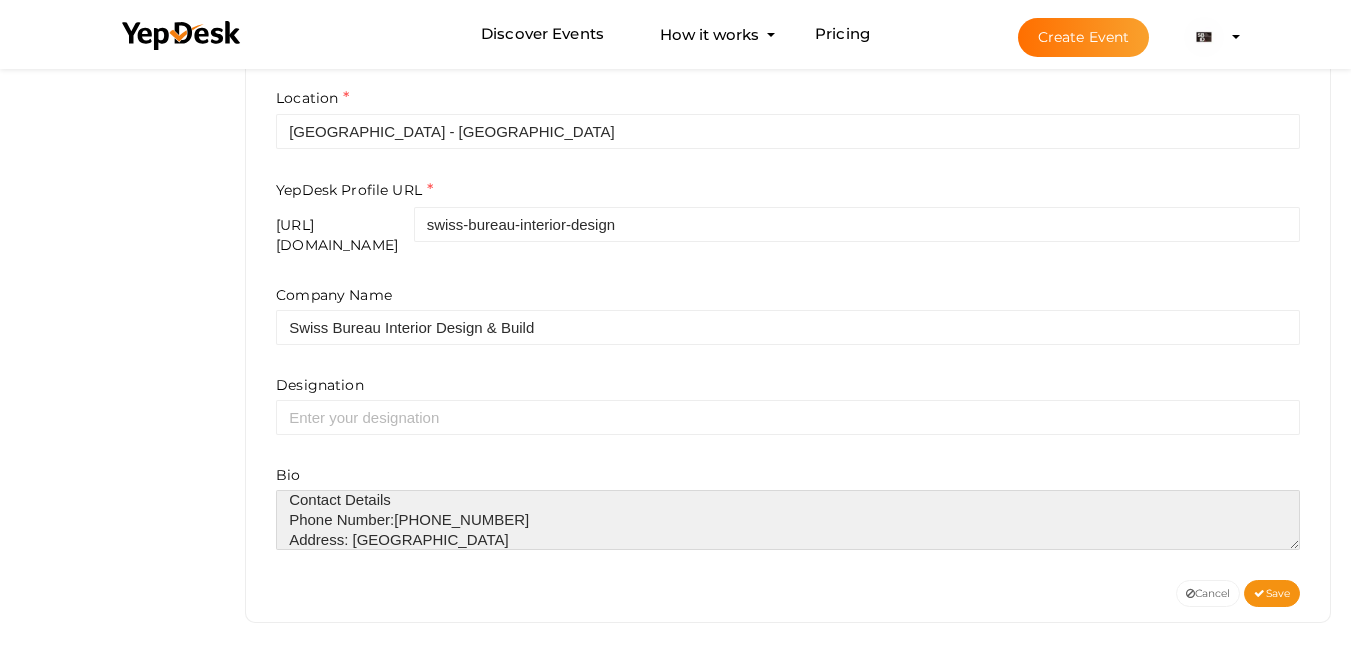 paste on "https://www.sb-id.com/" 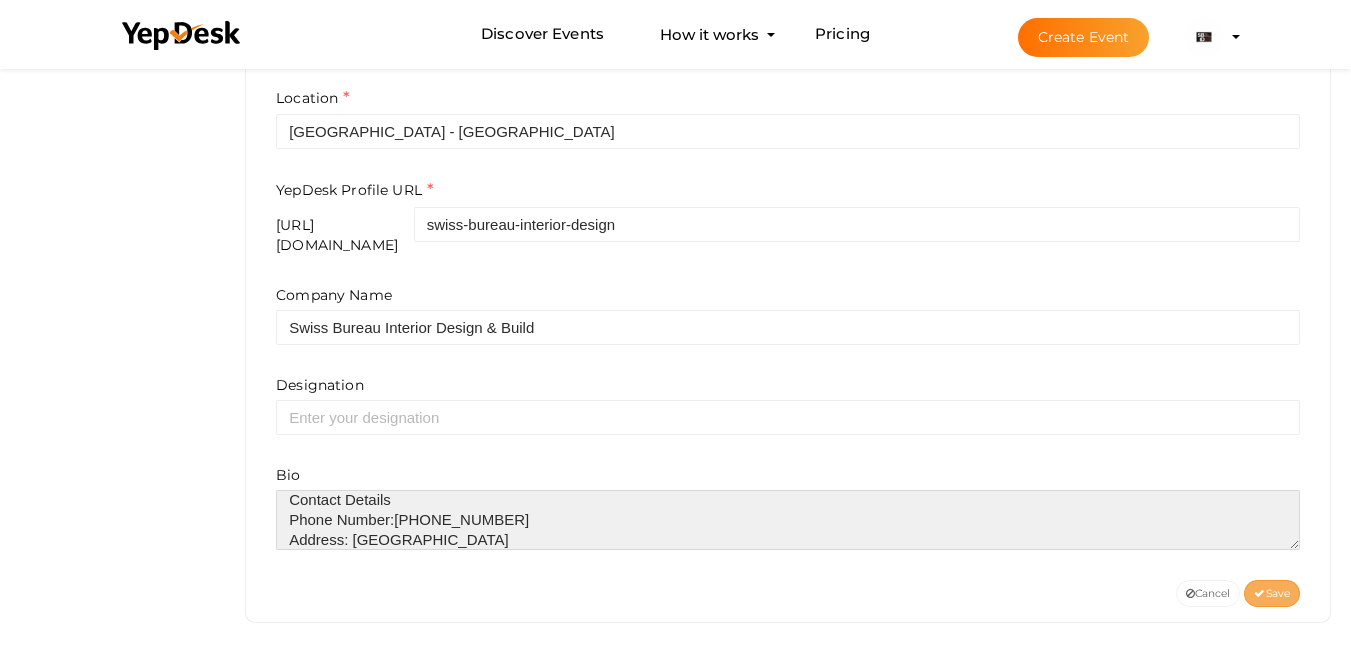 type on "SWISS BUREAU INTERIOR DESIGN is a multi-award winning interior design and interior fit out company based in Dubai, United Arab Emirates.
We provide a wide range of services for our clients in the commercial, hospitality, public and residential sectors not only in Dubai, but worldwide.
Joakim de Rham, a Swiss interior architect and his local partner, Maher Al Zarooni founded the company in 2003. Since then, SBID have grown from a medium sized studio to be a market leading design consultancy and fit-out contractor.
Contact Details
Phone Number:526095704
Address: UAE
Working Hours:(9-6pm) Mon-sun
https://www.sb-id.com/" 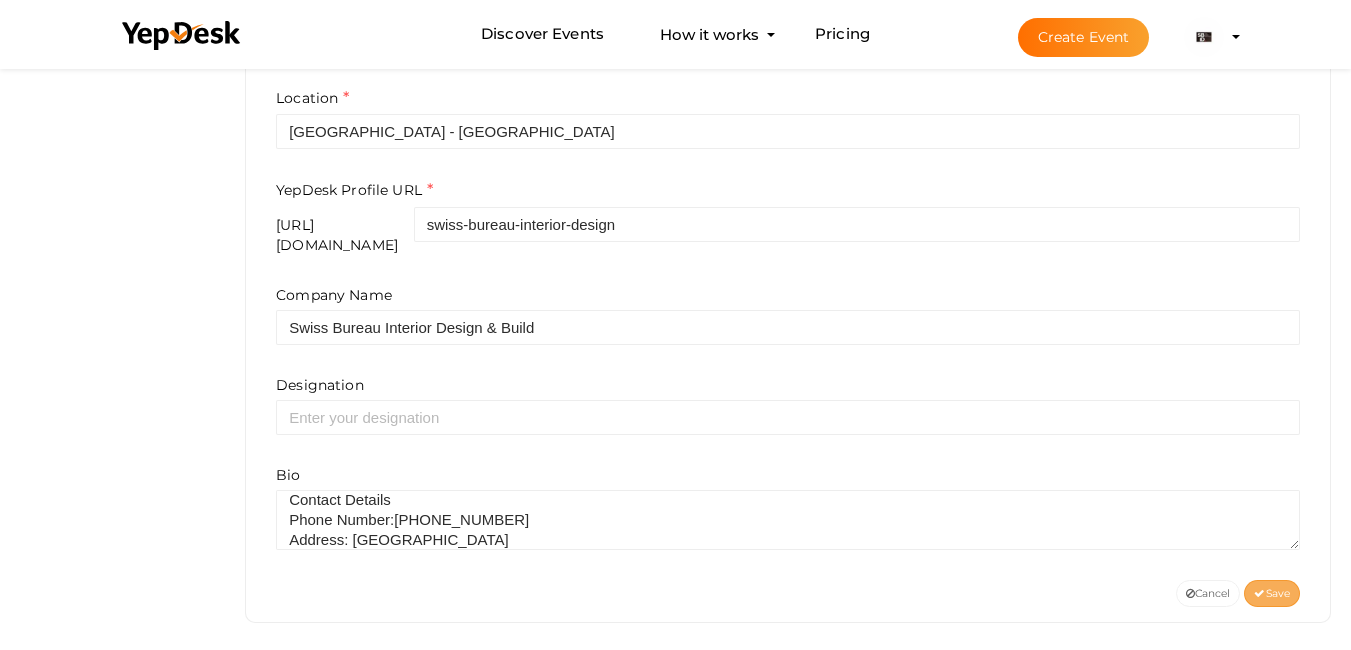 click on "Save" at bounding box center (1272, 593) 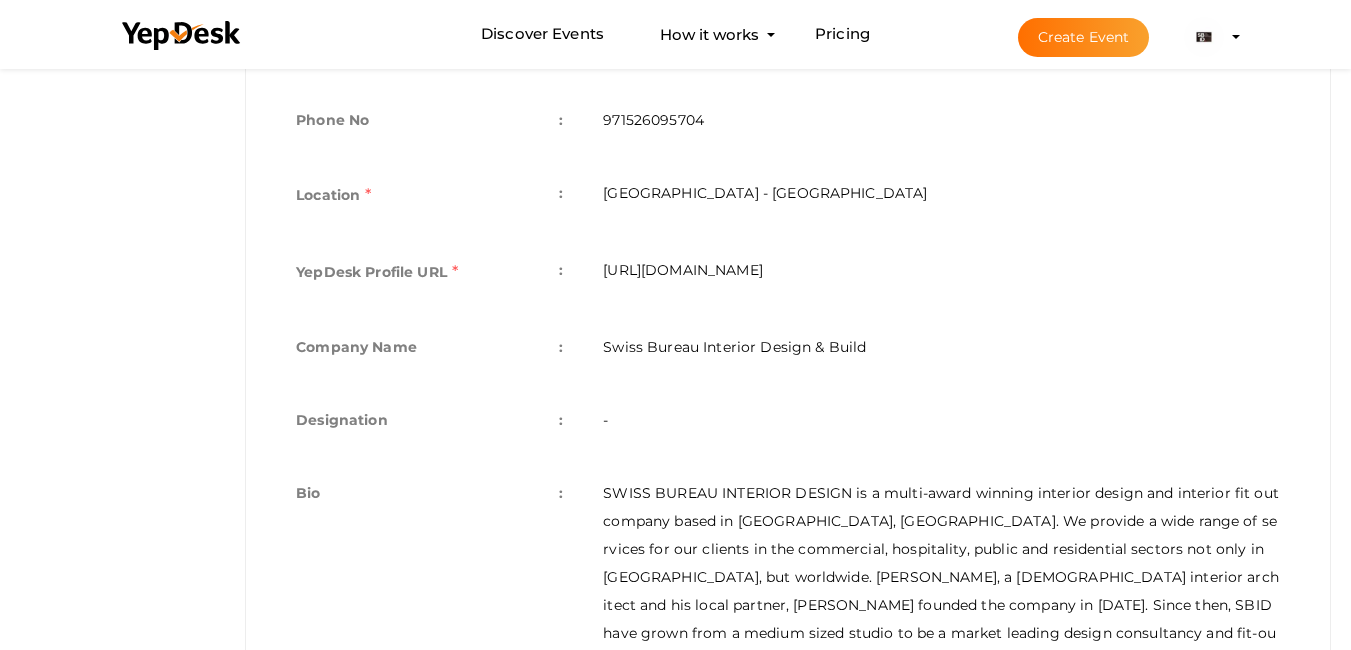 scroll, scrollTop: 645, scrollLeft: 0, axis: vertical 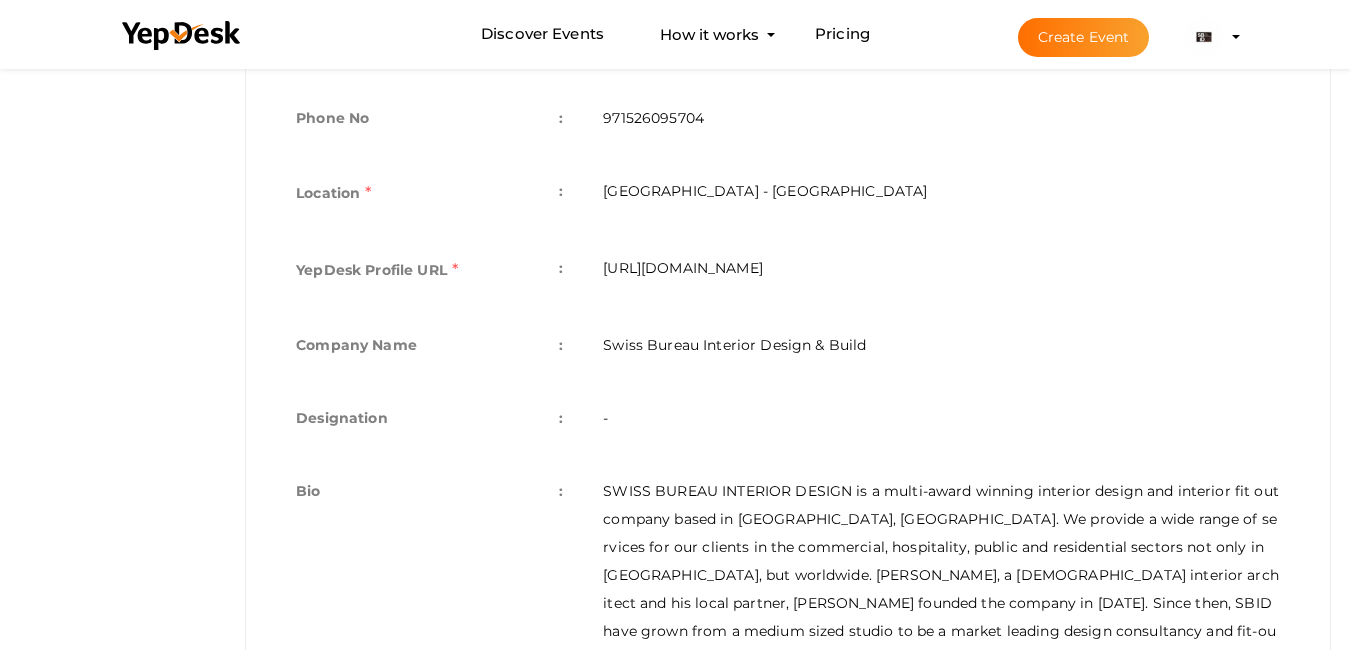 click on "https://www.yepdesk.com/profile/swiss-bureau-interior-design" at bounding box center (941, 272) 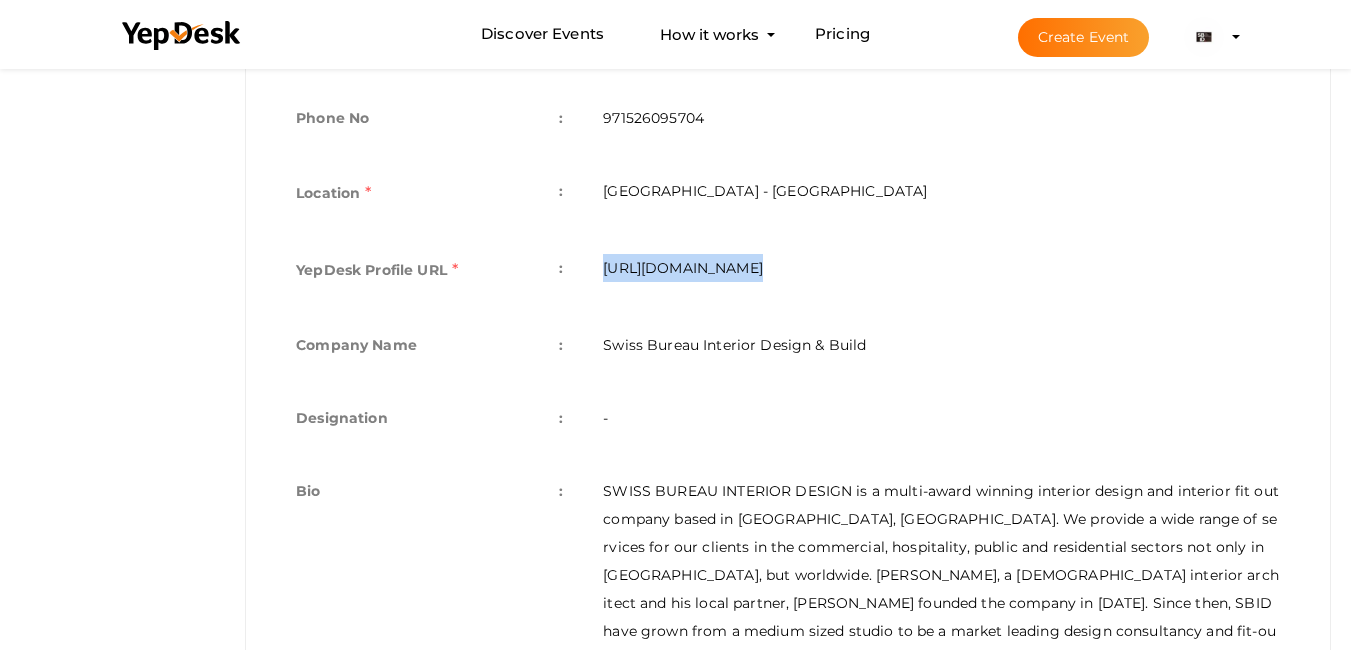 click on "https://www.yepdesk.com/profile/swiss-bureau-interior-design" at bounding box center [941, 272] 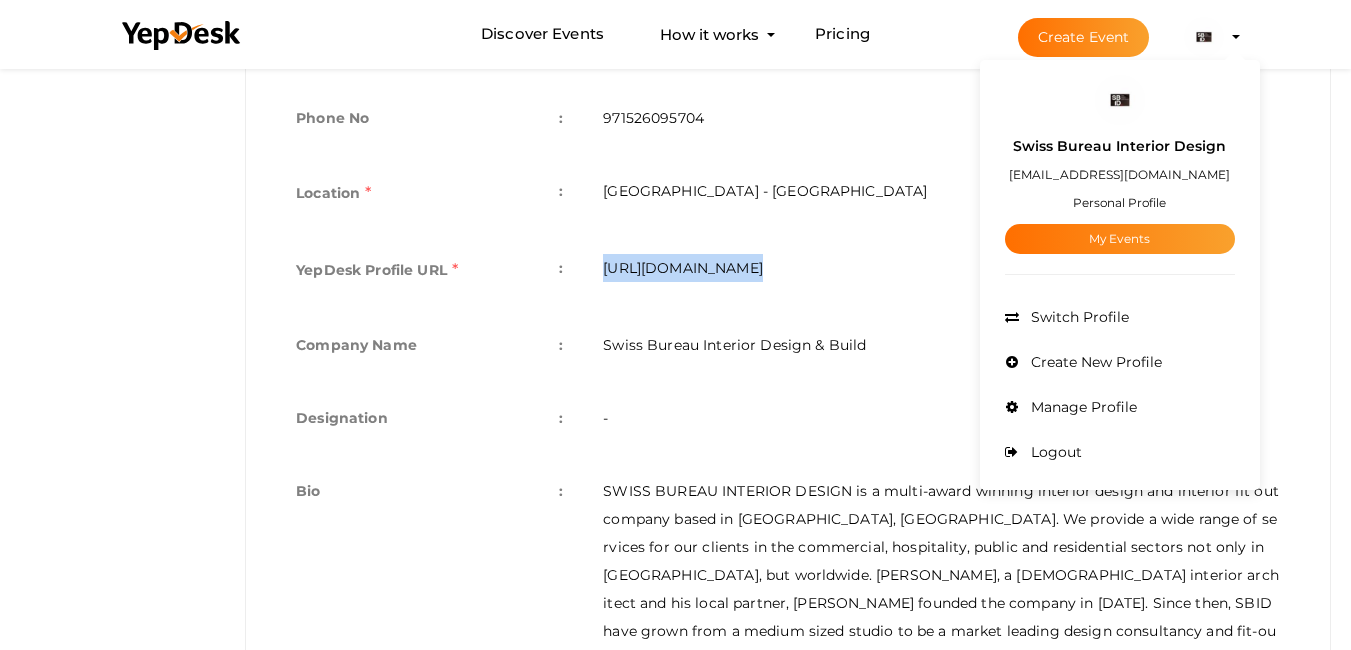 click on "Personal Profile" at bounding box center (1119, 202) 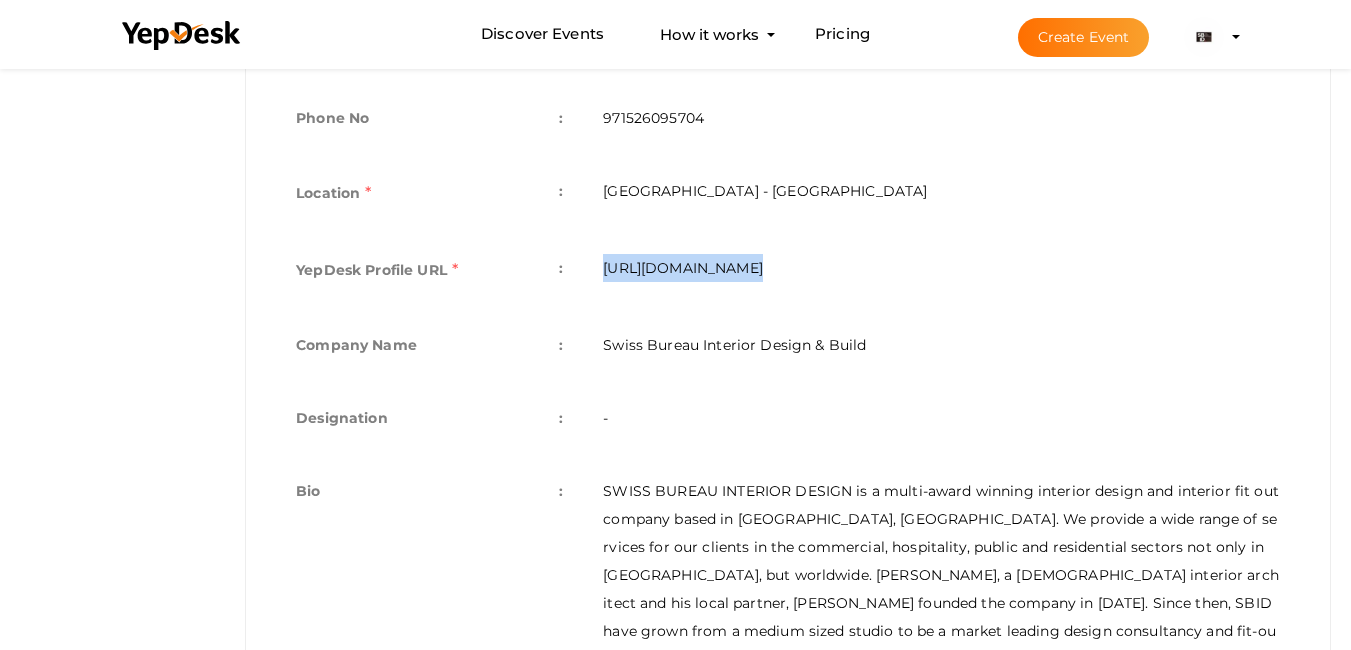 click at bounding box center [1204, 37] 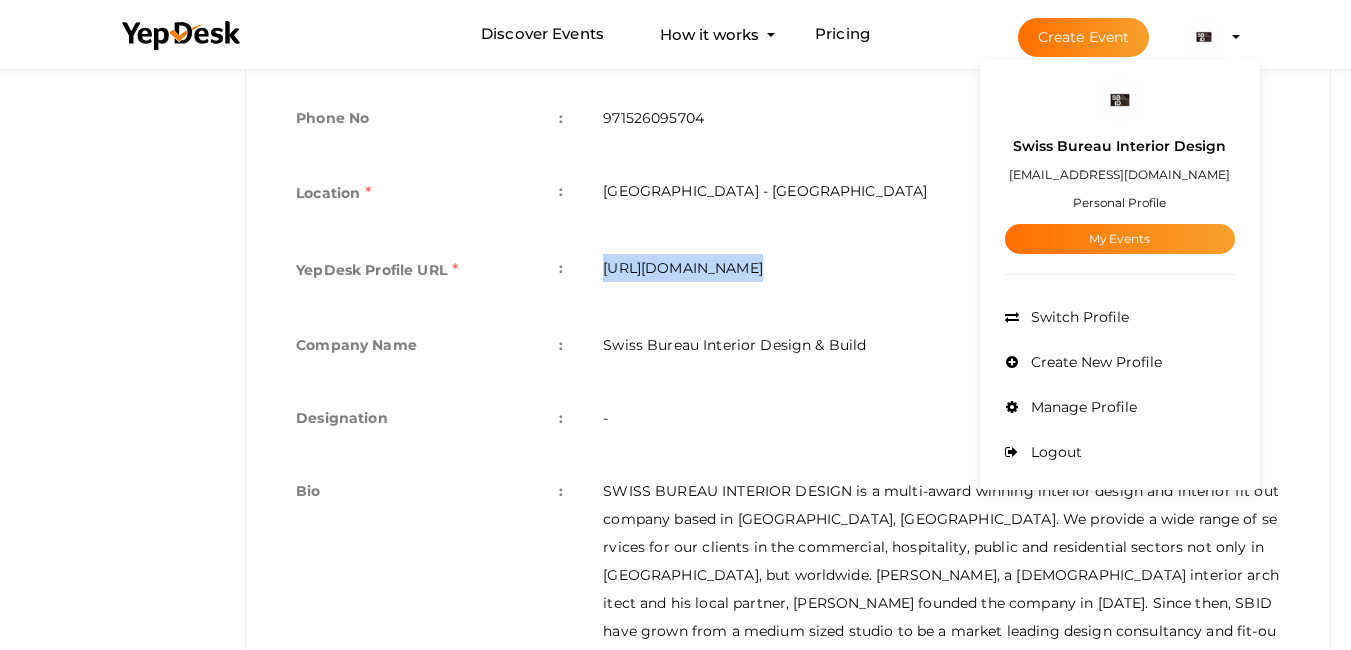 click on "Swiss Bureau Interior Design" at bounding box center [1119, 146] 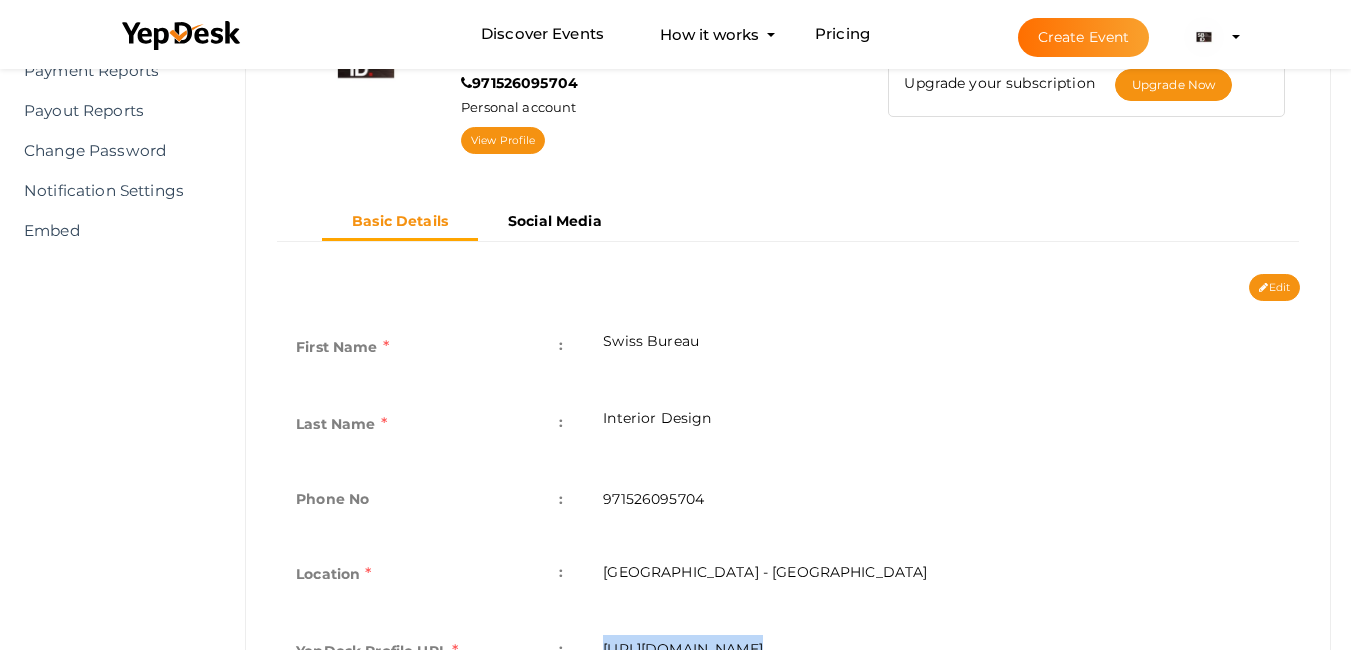 scroll, scrollTop: 0, scrollLeft: 0, axis: both 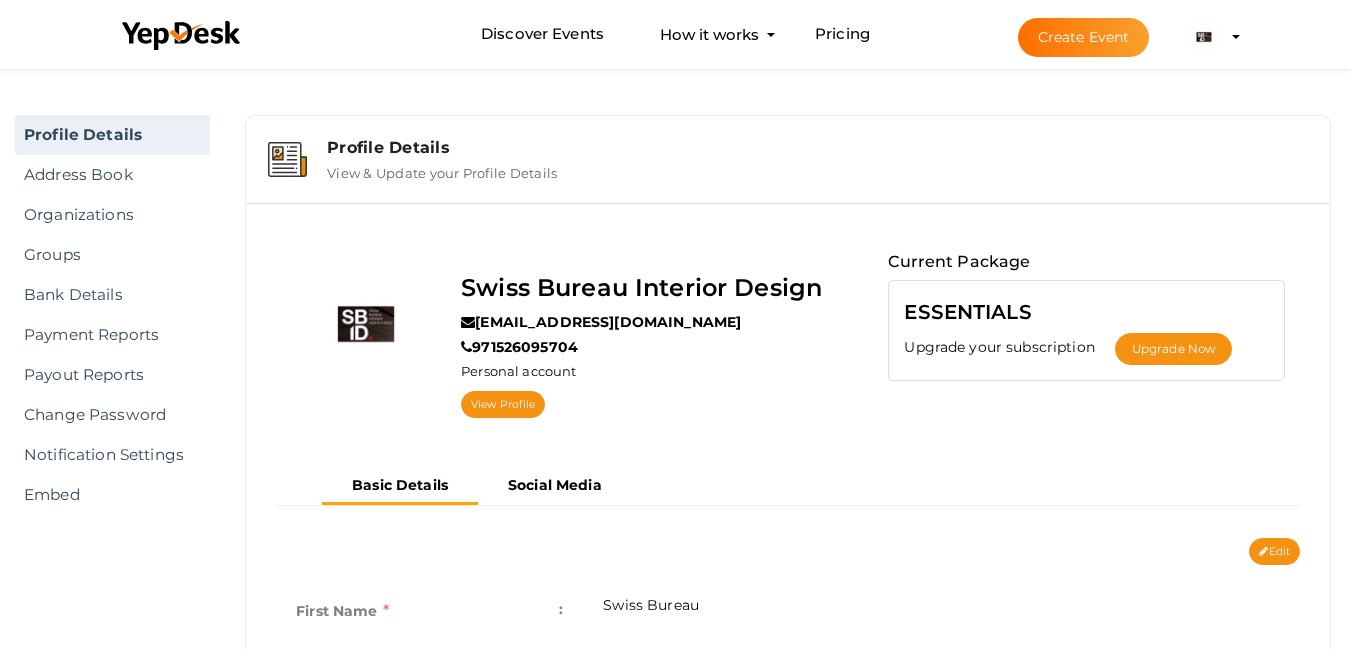 click on "Profile
Details" at bounding box center [112, 135] 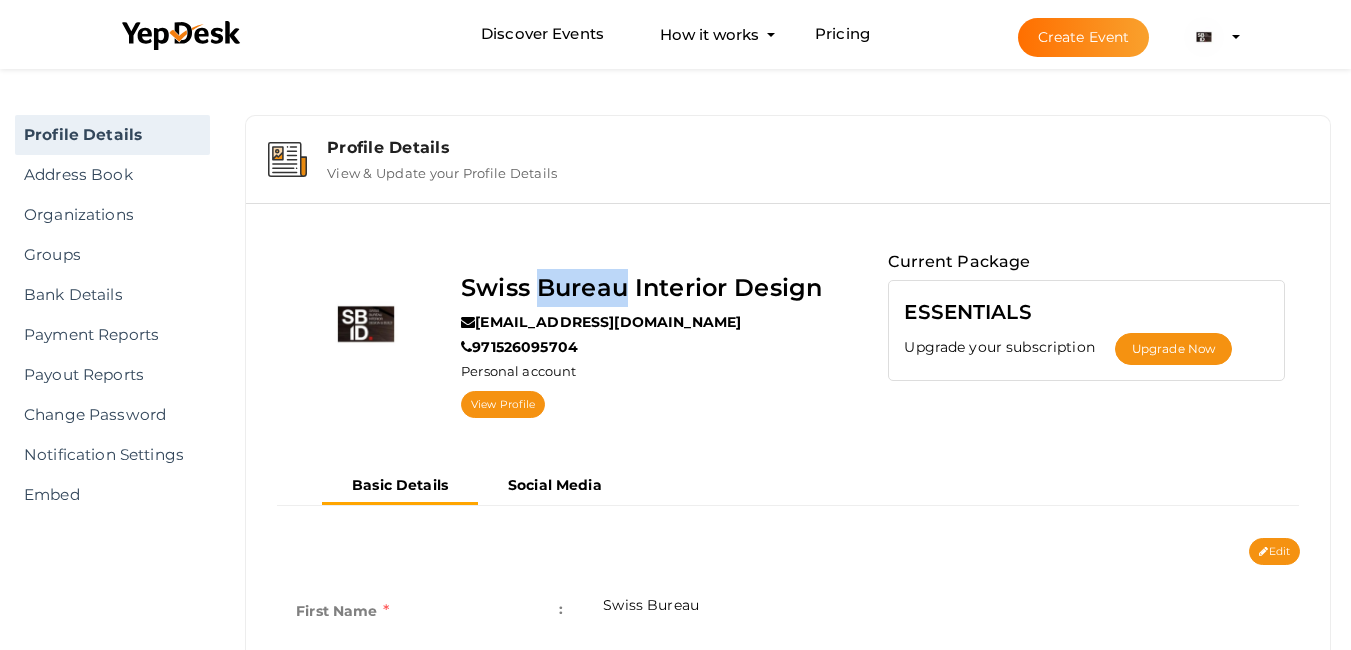 click on "Swiss Bureau Interior Design" at bounding box center [641, 288] 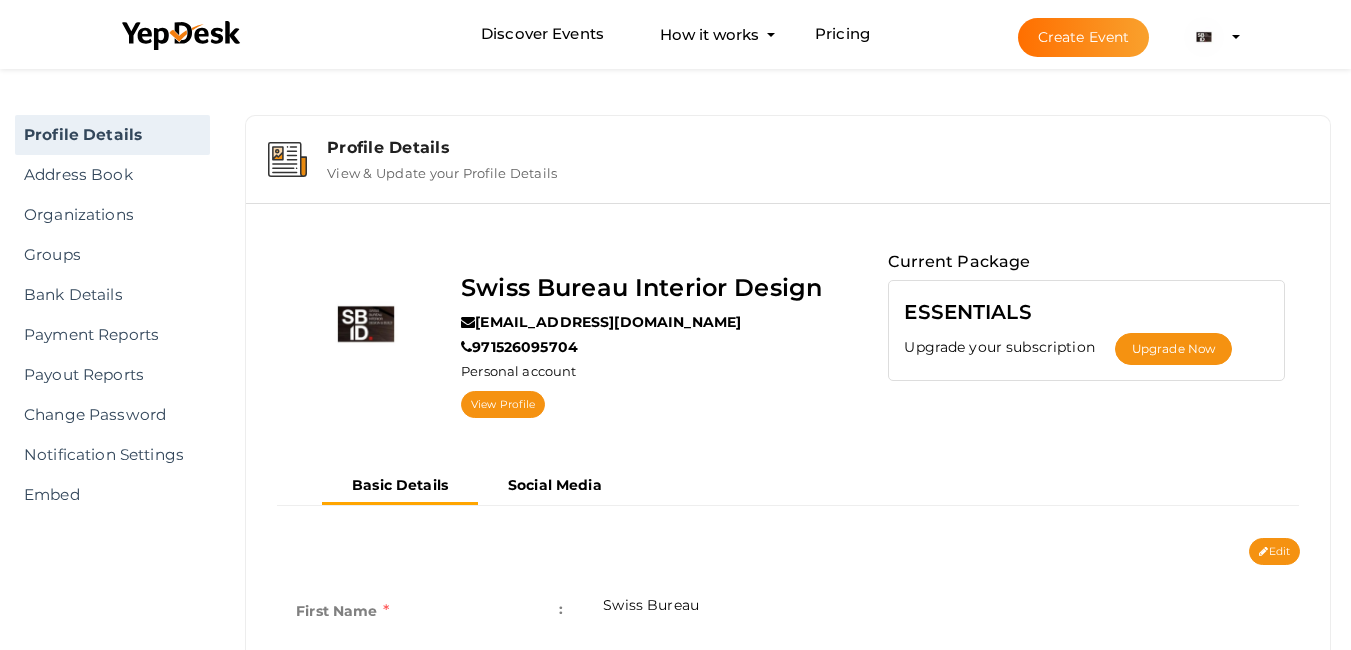 click on "[EMAIL_ADDRESS][DOMAIN_NAME]" at bounding box center [601, 322] 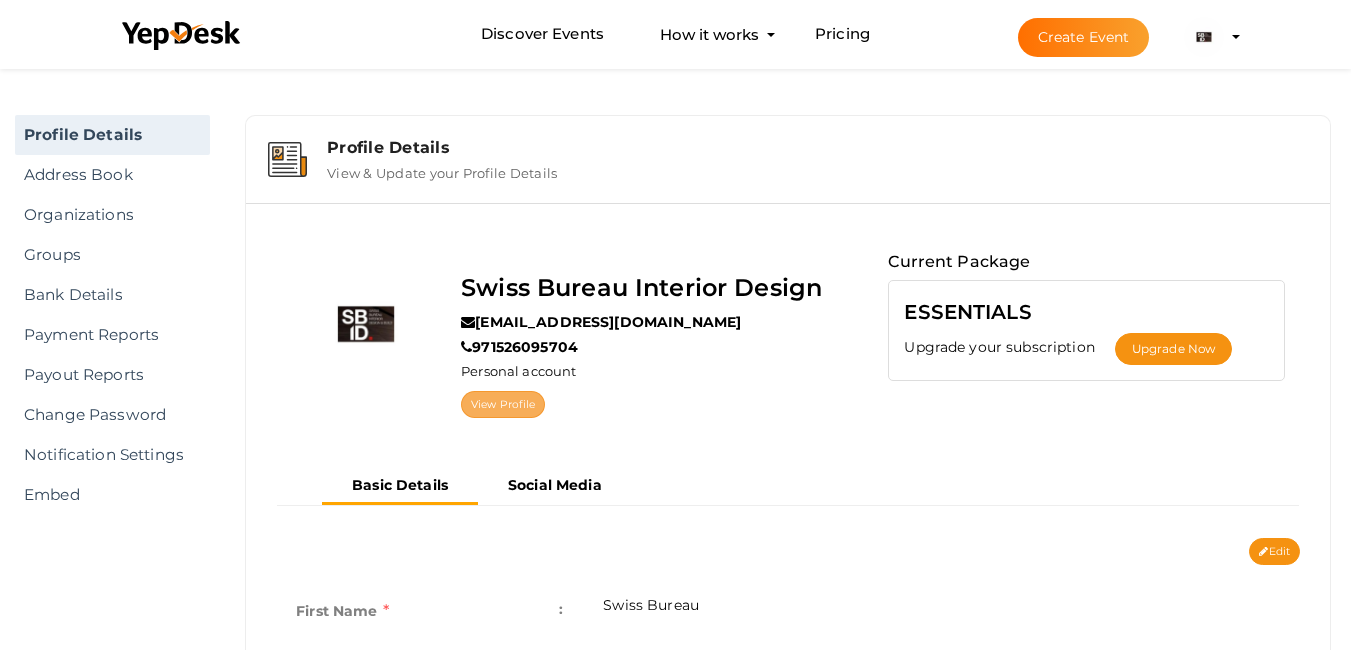 drag, startPoint x: 544, startPoint y: 370, endPoint x: 535, endPoint y: 399, distance: 30.364452 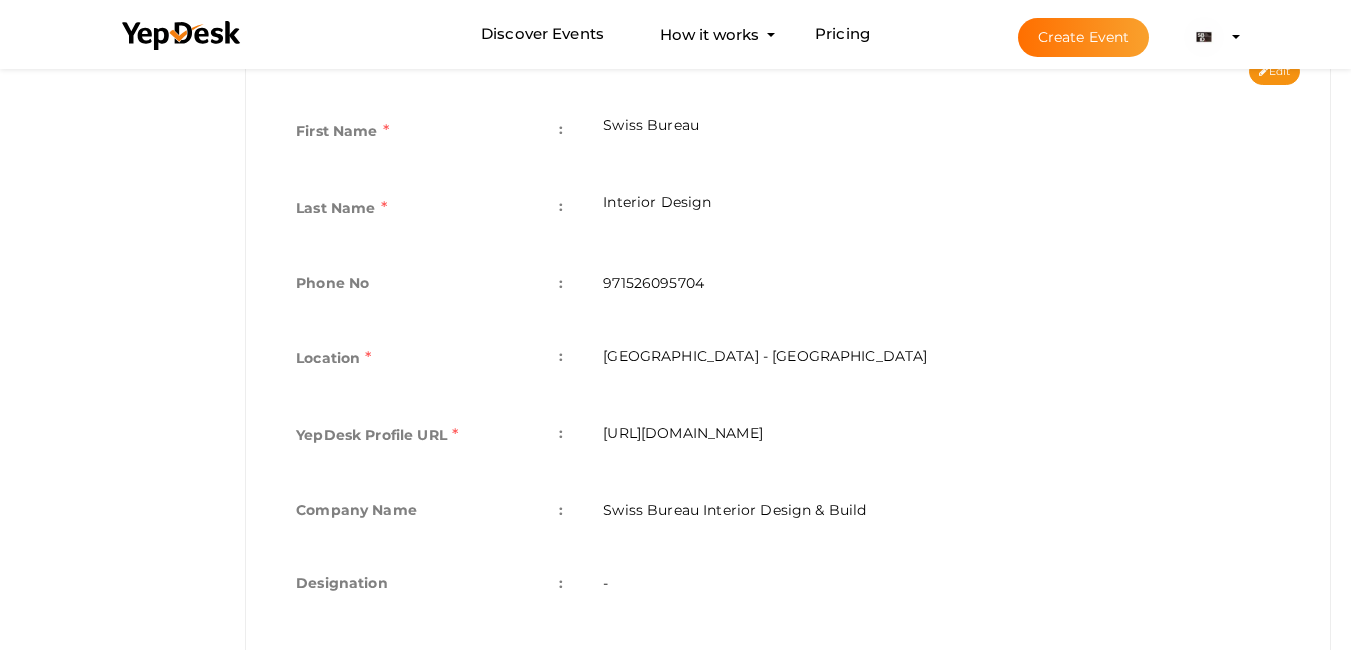 scroll, scrollTop: 765, scrollLeft: 0, axis: vertical 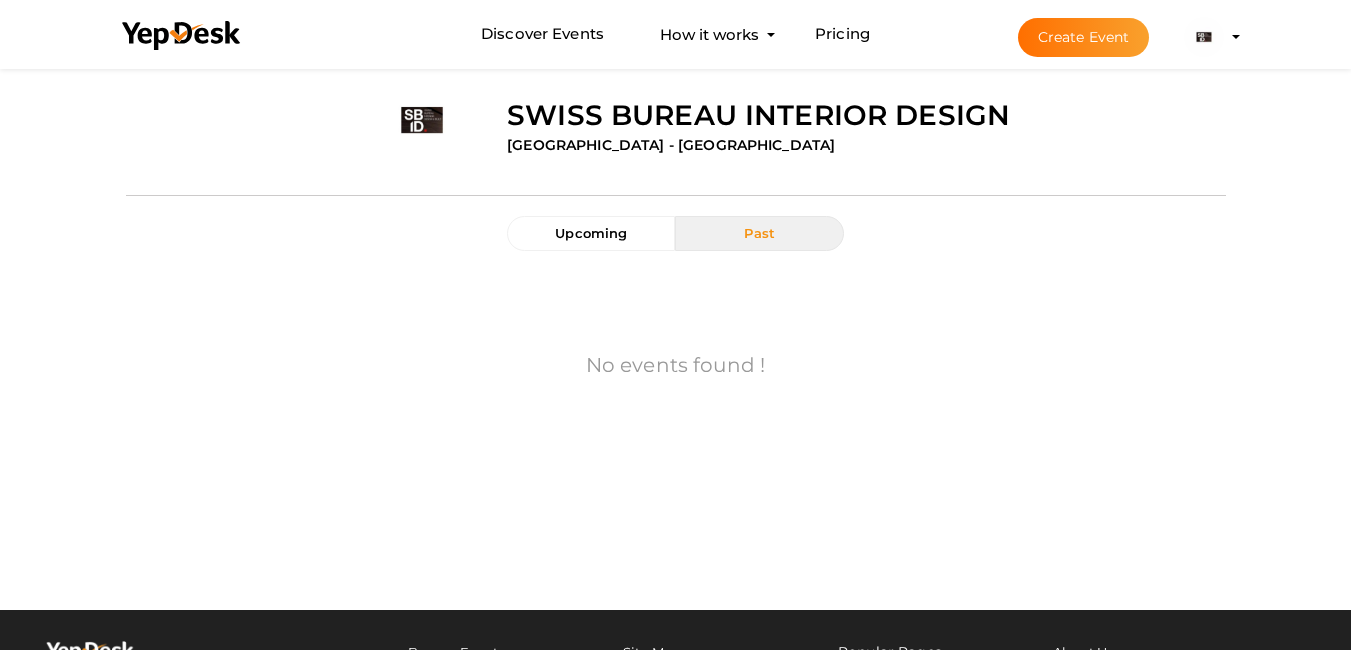 click at bounding box center [1204, 37] 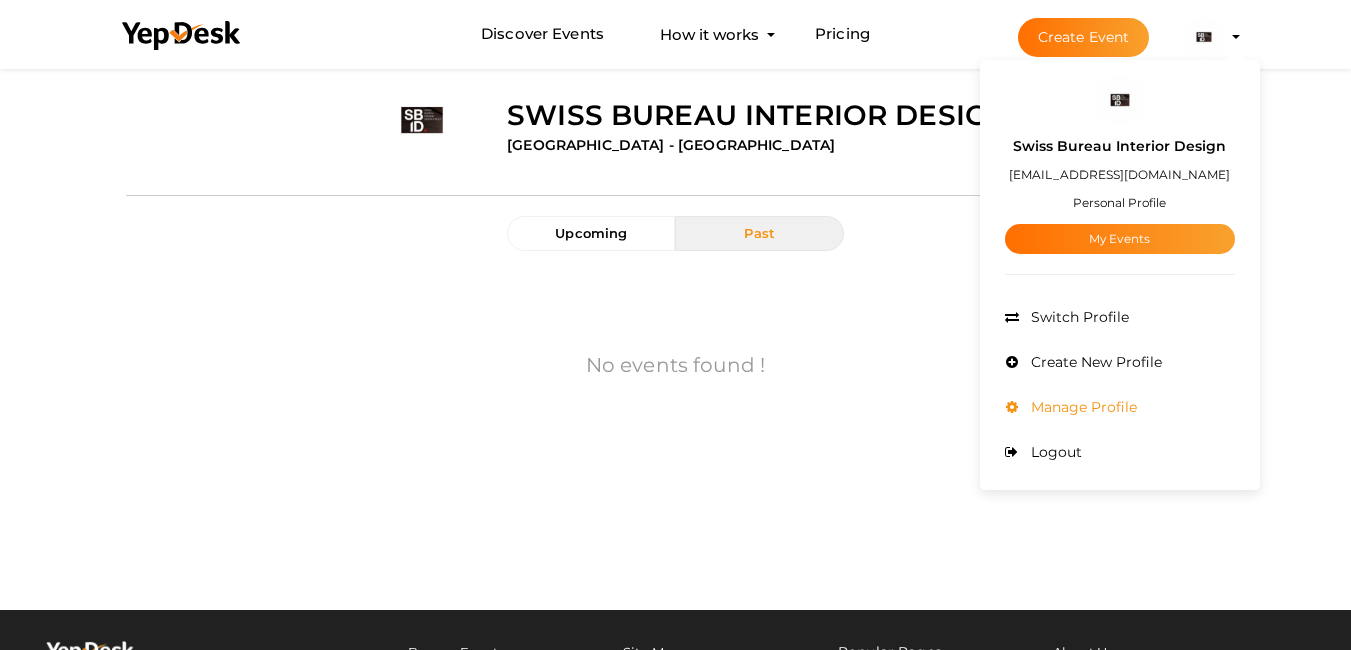 click on "Manage Profile" at bounding box center (1081, 407) 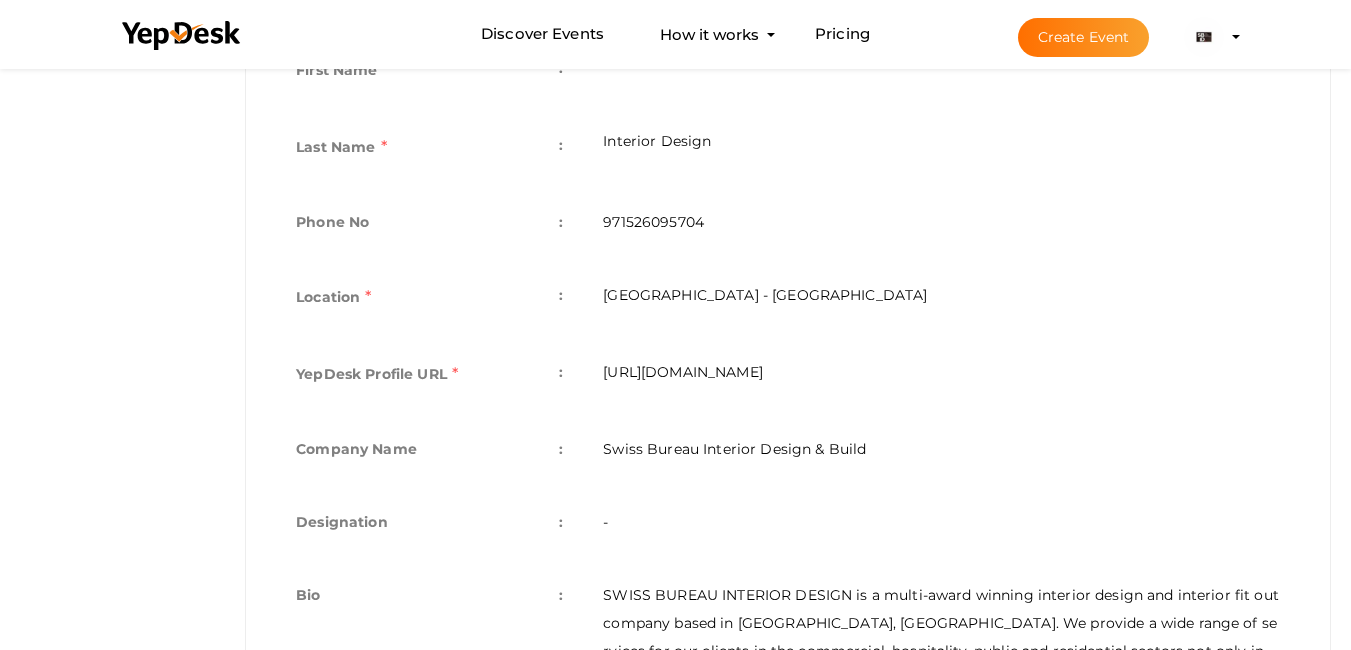 scroll, scrollTop: 765, scrollLeft: 0, axis: vertical 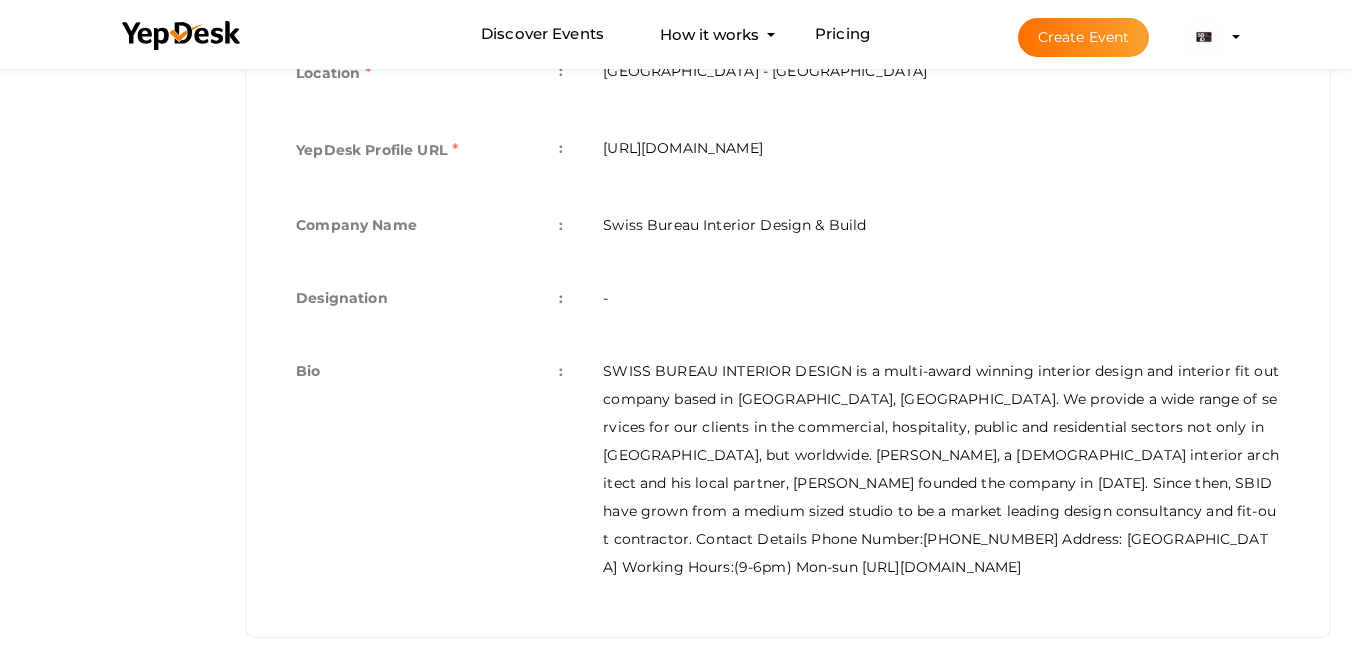 click on "Create Event
Swiss Bureau Interior Design
[EMAIL_ADDRESS][DOMAIN_NAME]
Personal Profile
My Events
Admin
Switch Profile
Create New Profile Manage Profile" at bounding box center (1111, 37) 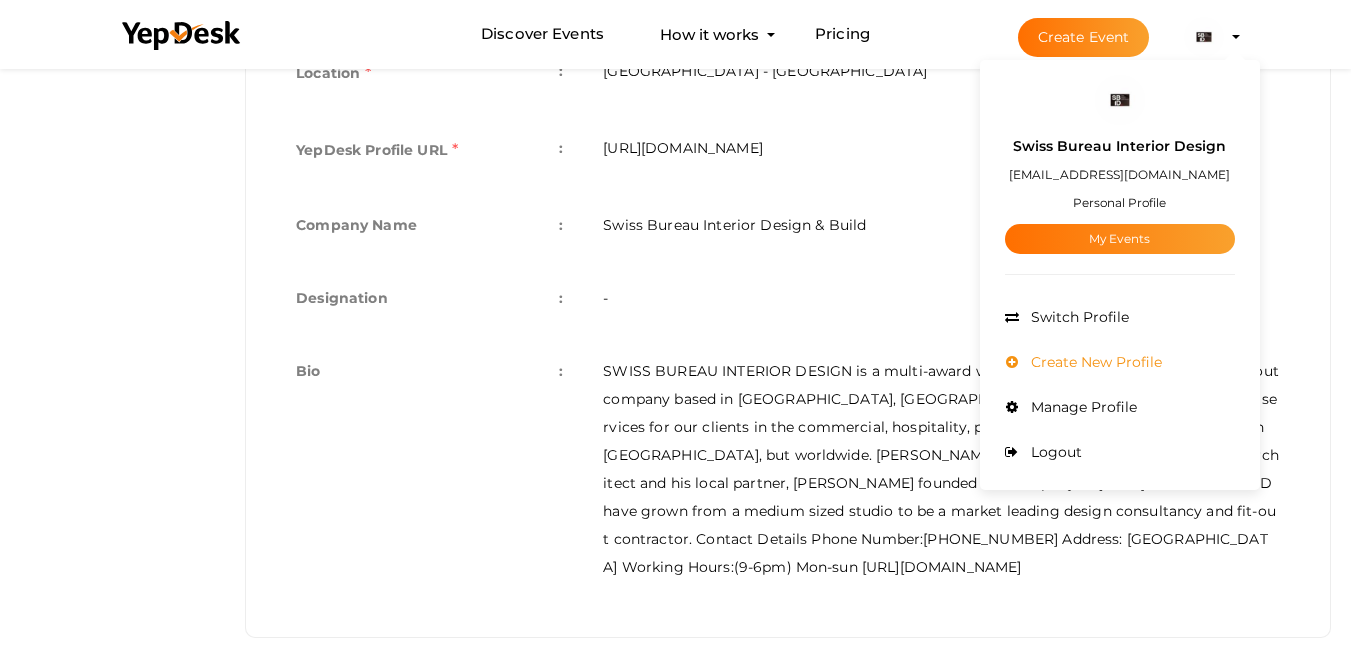 click on "Create New Profile" at bounding box center [1094, 362] 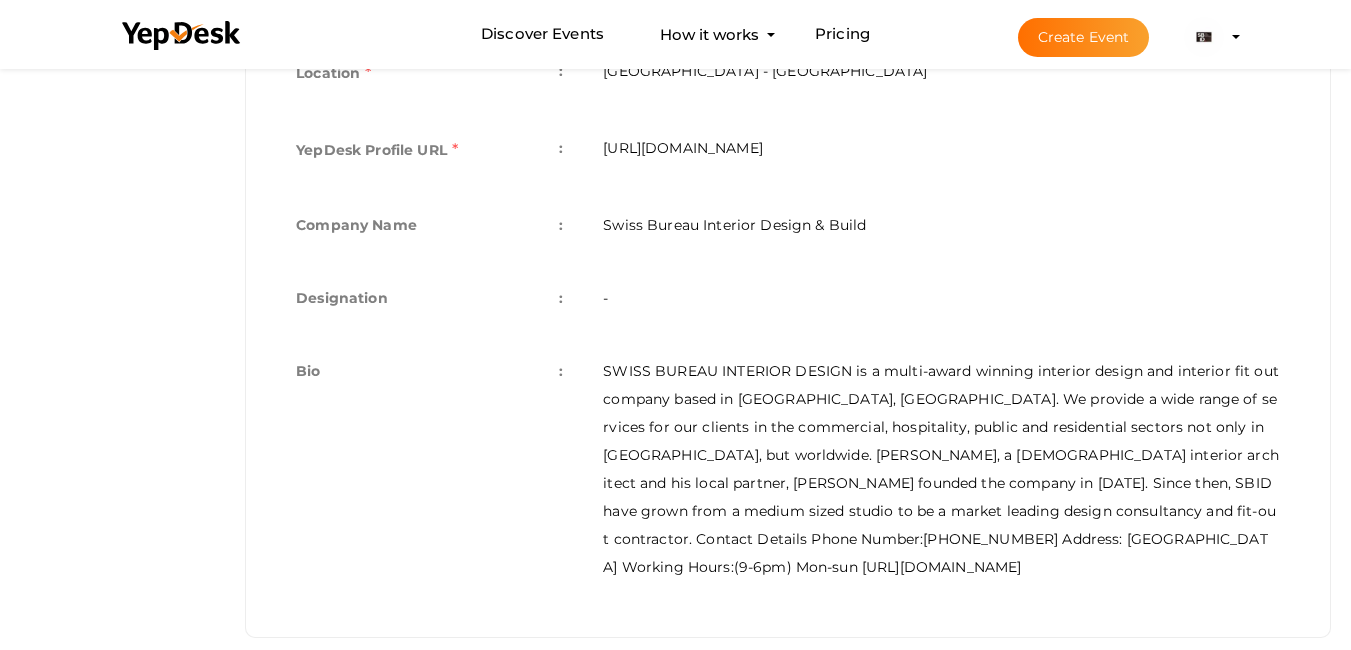 scroll, scrollTop: 0, scrollLeft: 0, axis: both 